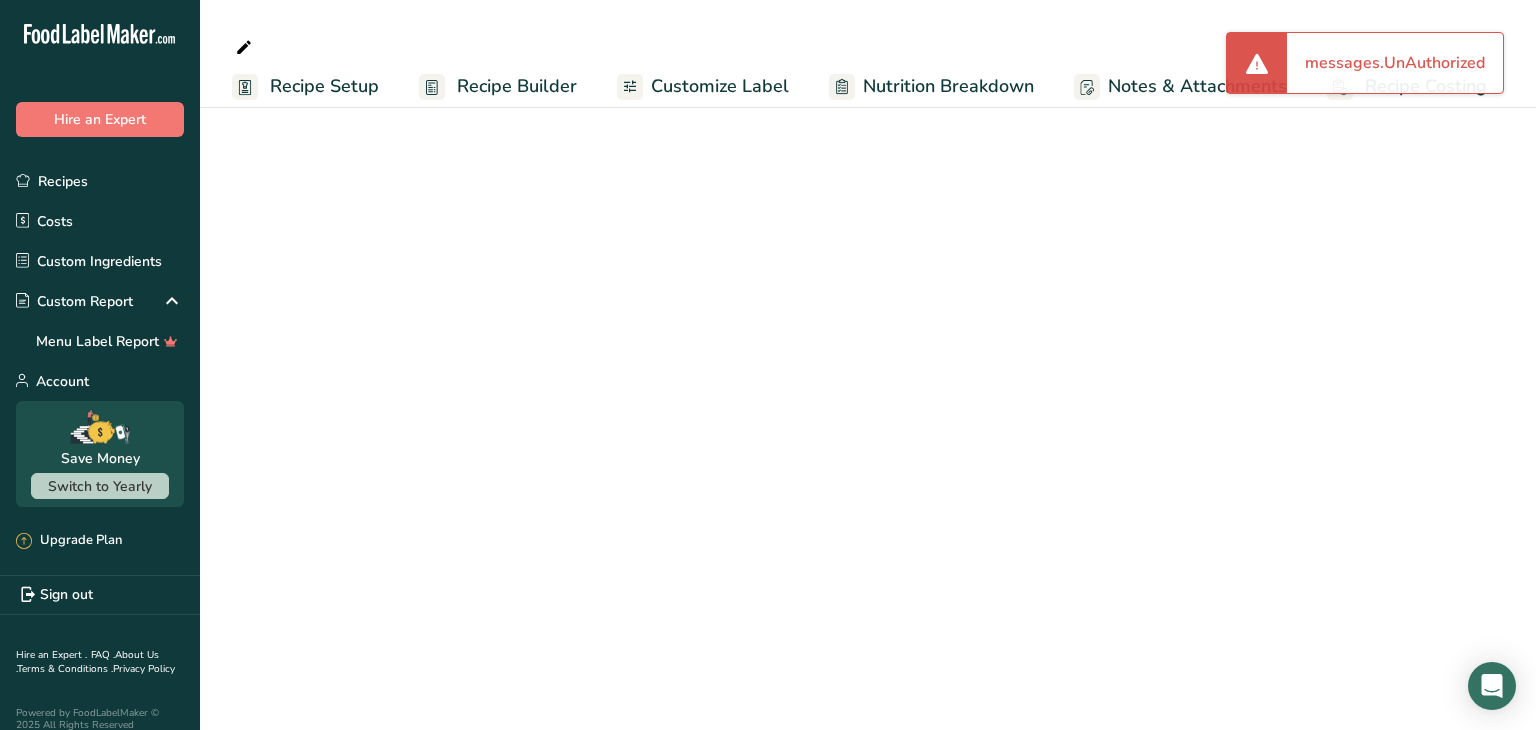 scroll, scrollTop: 0, scrollLeft: 0, axis: both 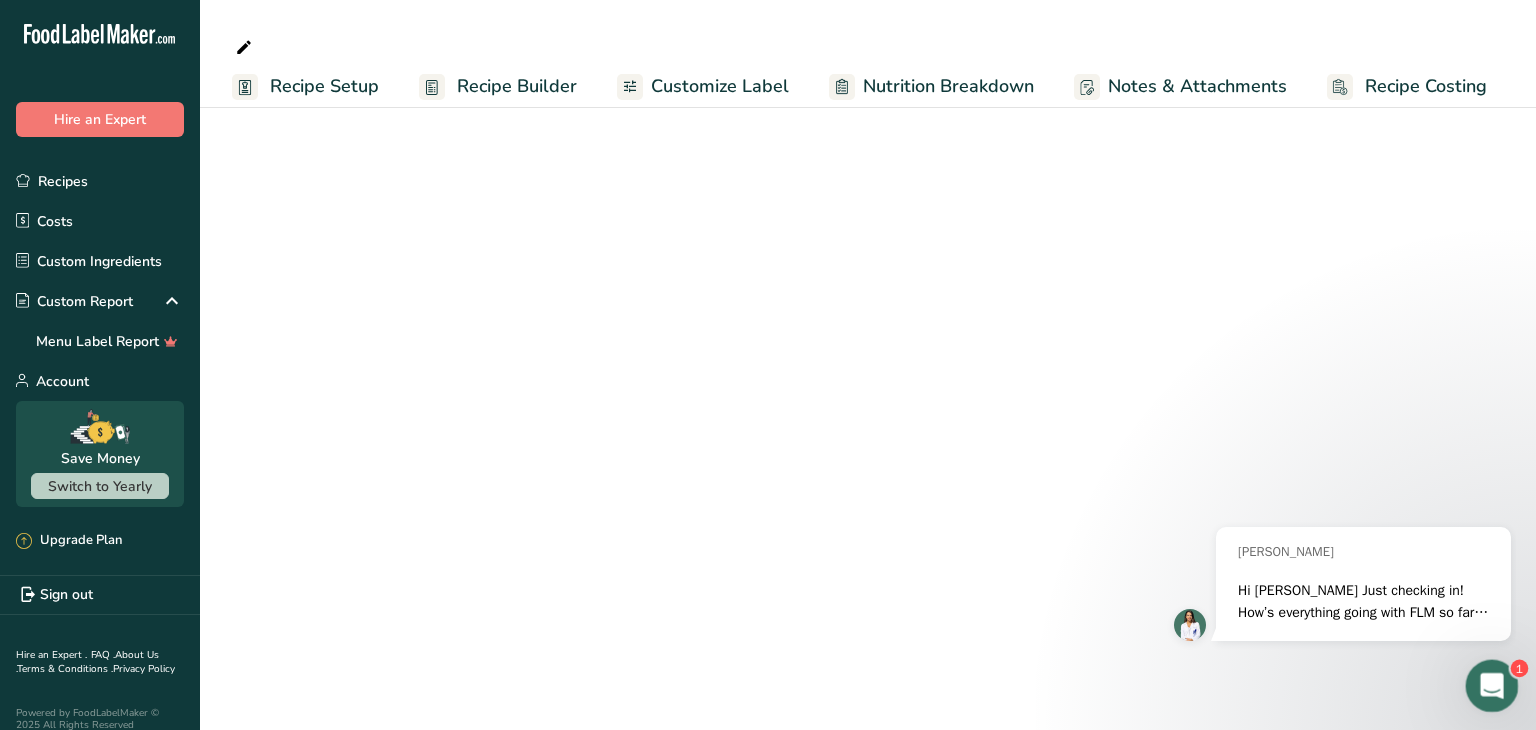 click at bounding box center [1489, 683] 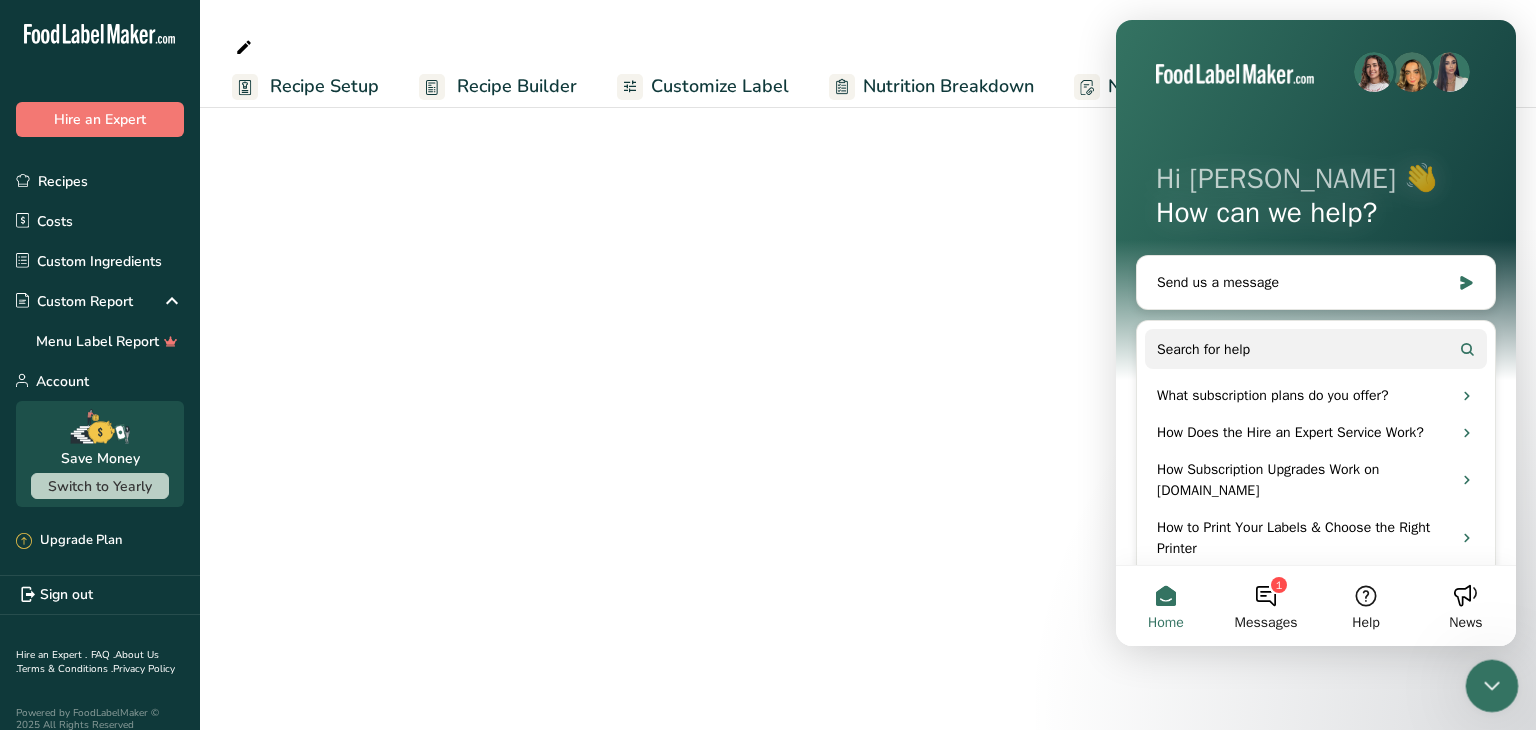 scroll, scrollTop: 0, scrollLeft: 0, axis: both 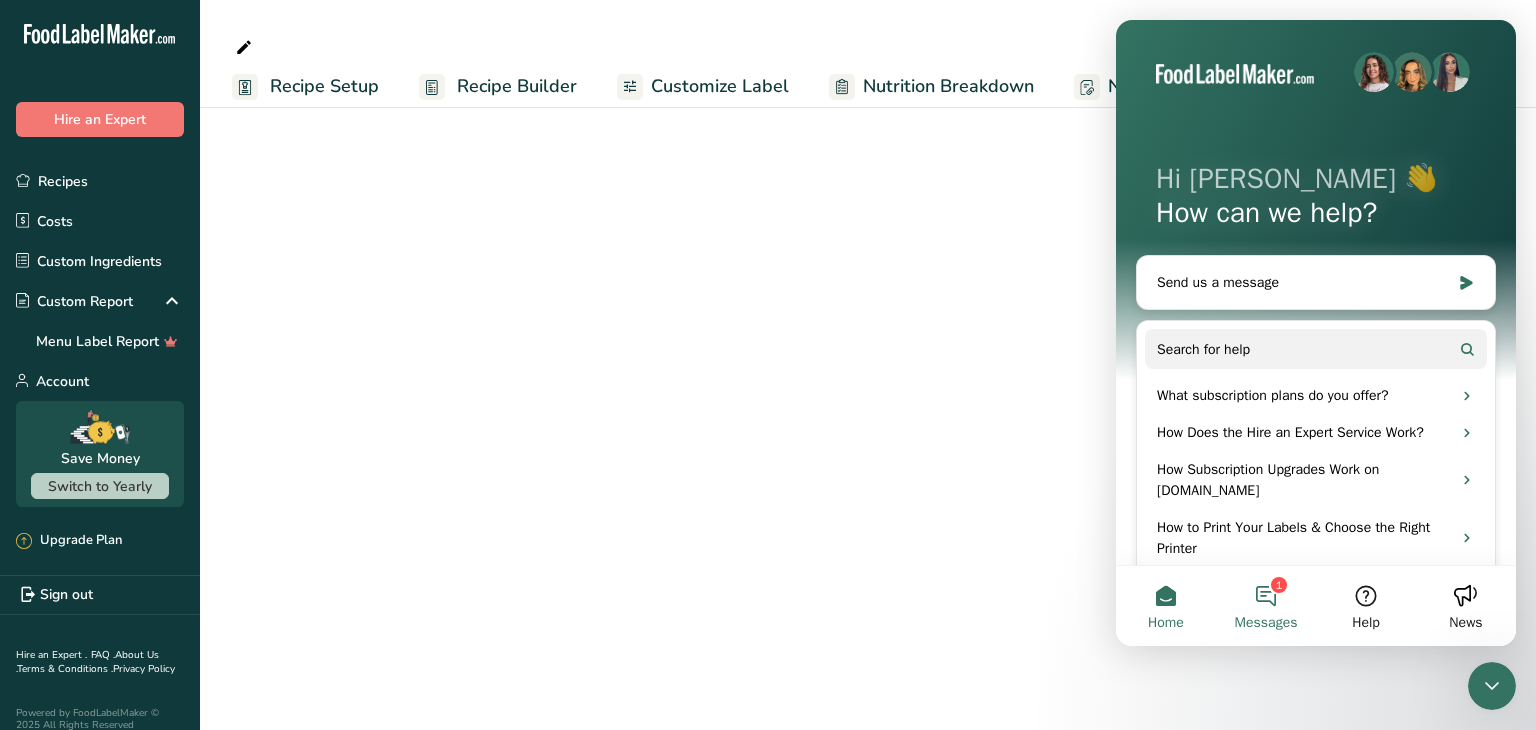 click on "Messages" at bounding box center [1266, 623] 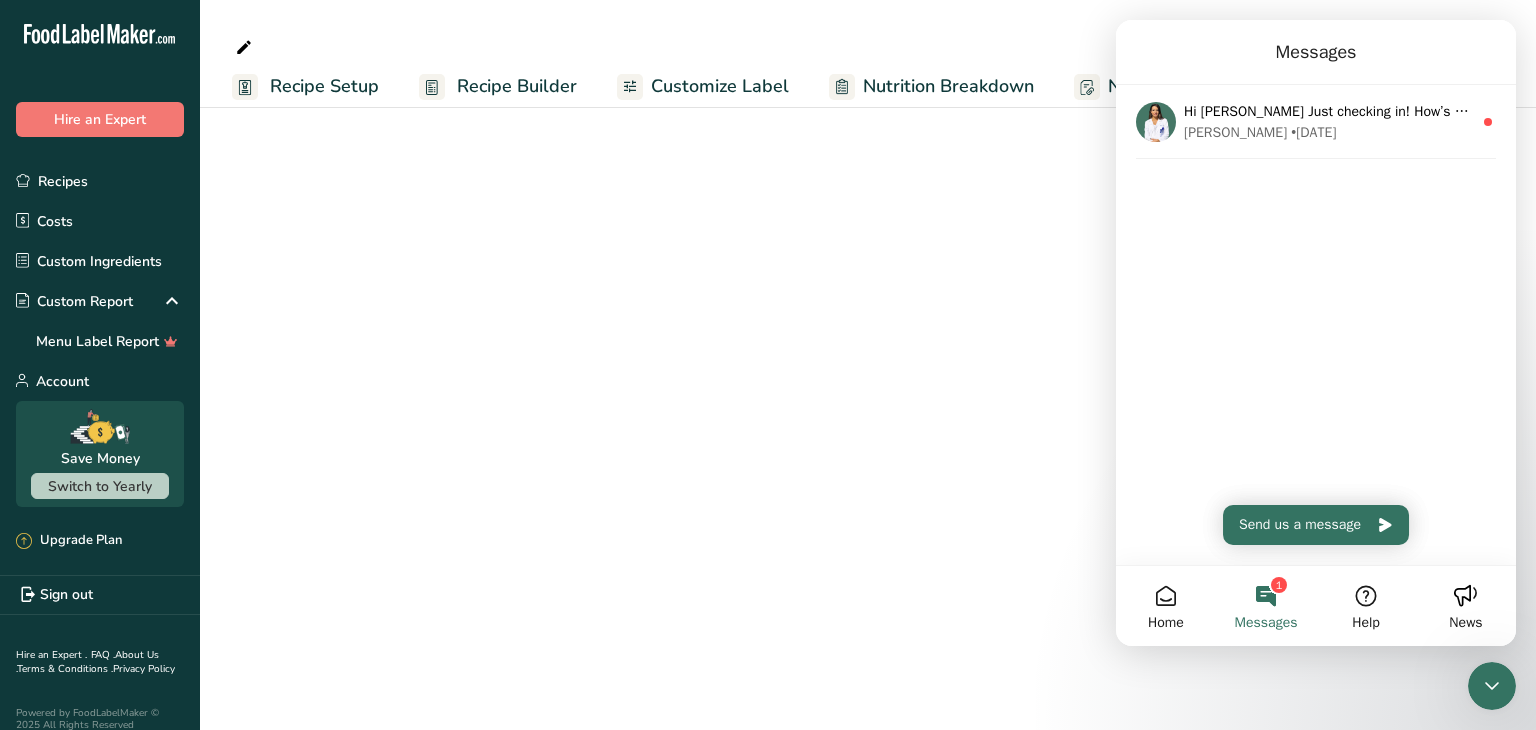 click on "Recipe Setup                       Recipe Builder   Customize Label               Nutrition Breakdown               Notes & Attachments                 Recipe Costing" at bounding box center [768, 365] 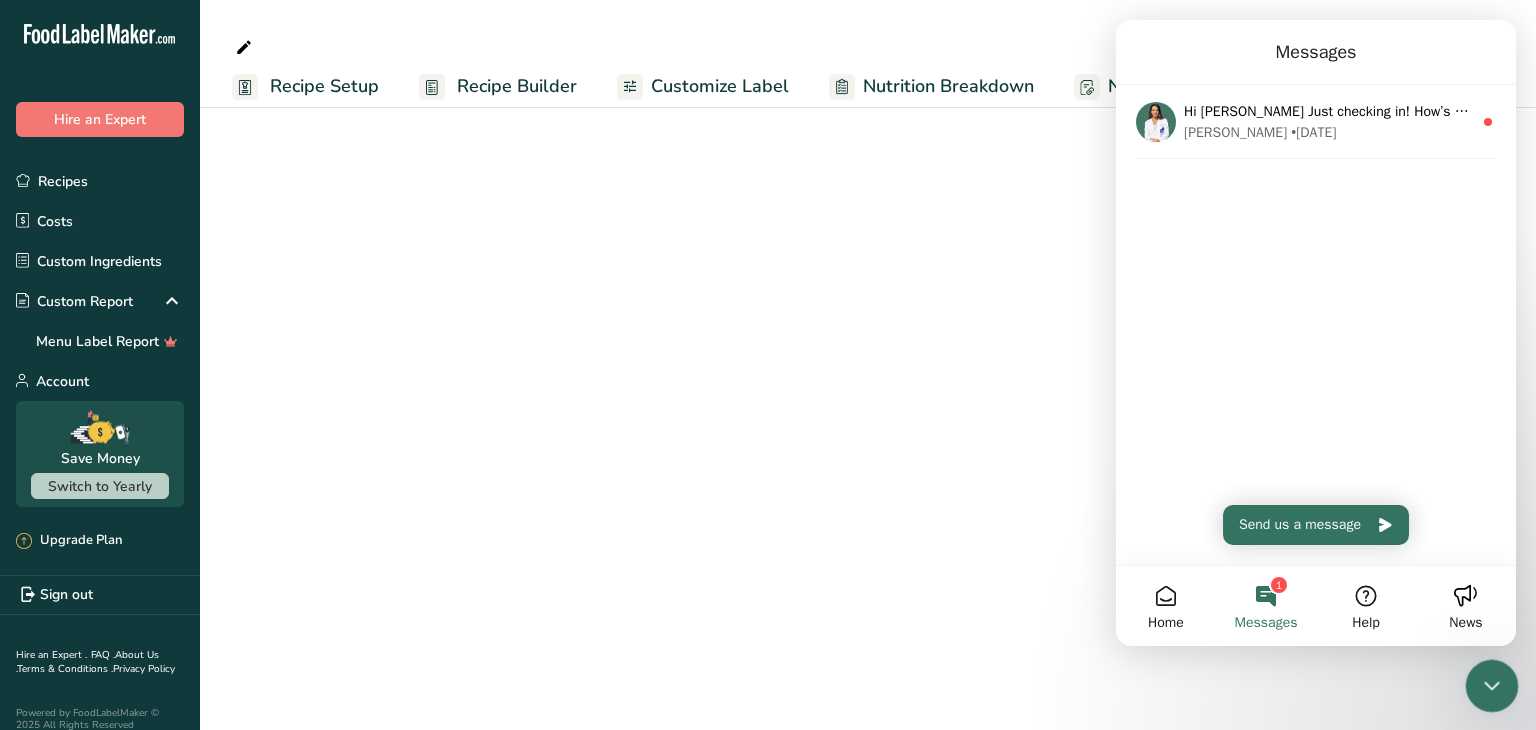 click 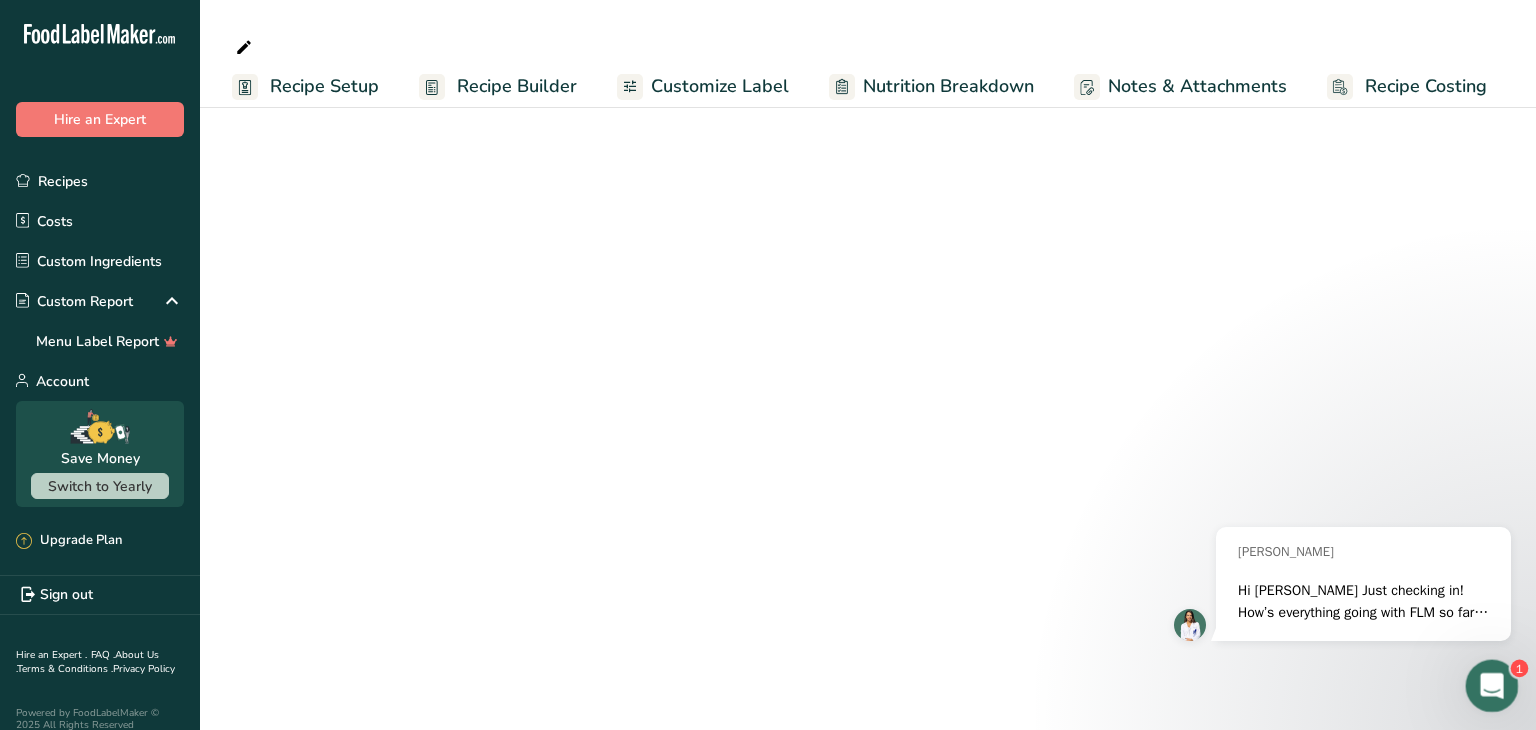 scroll, scrollTop: 0, scrollLeft: 0, axis: both 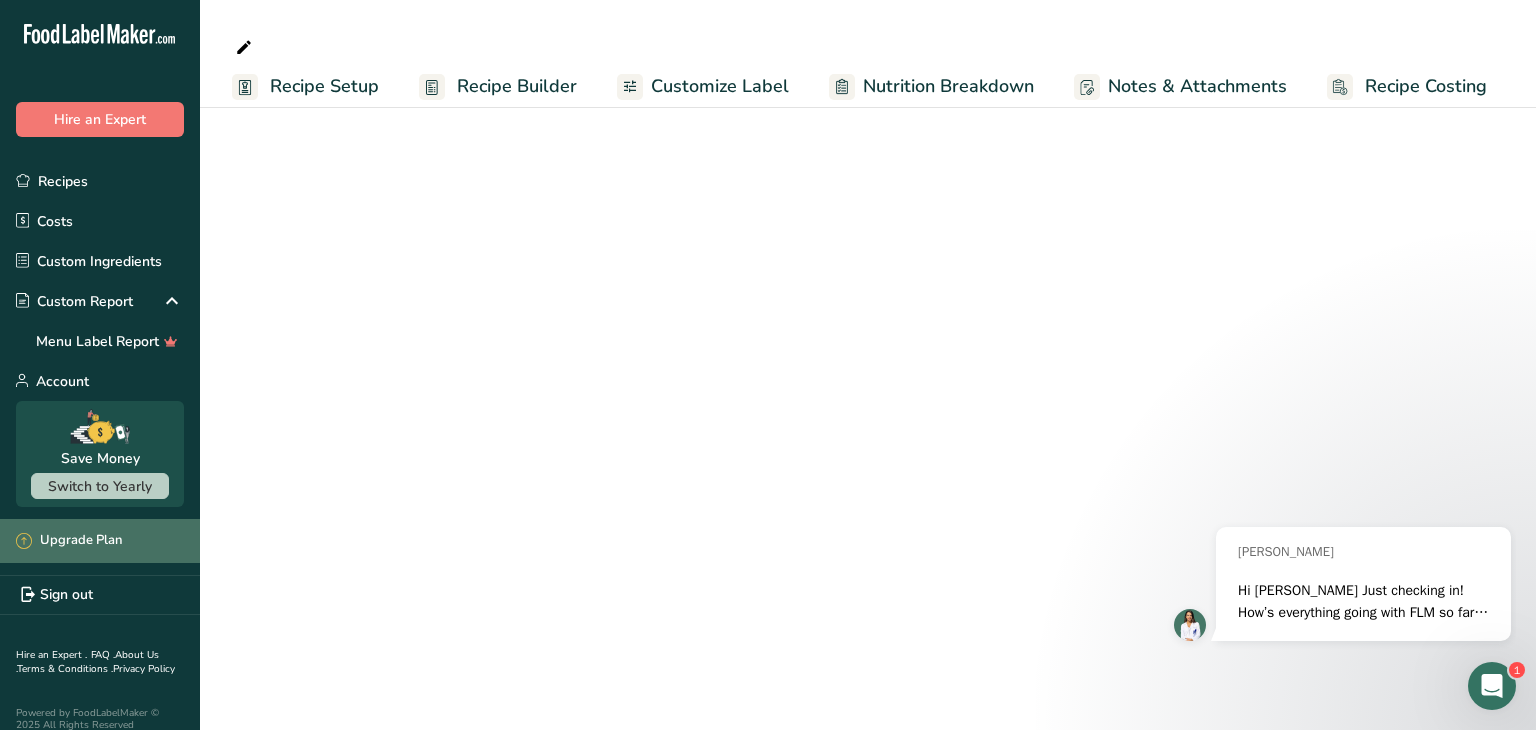 click on "Upgrade Plan" at bounding box center (100, 541) 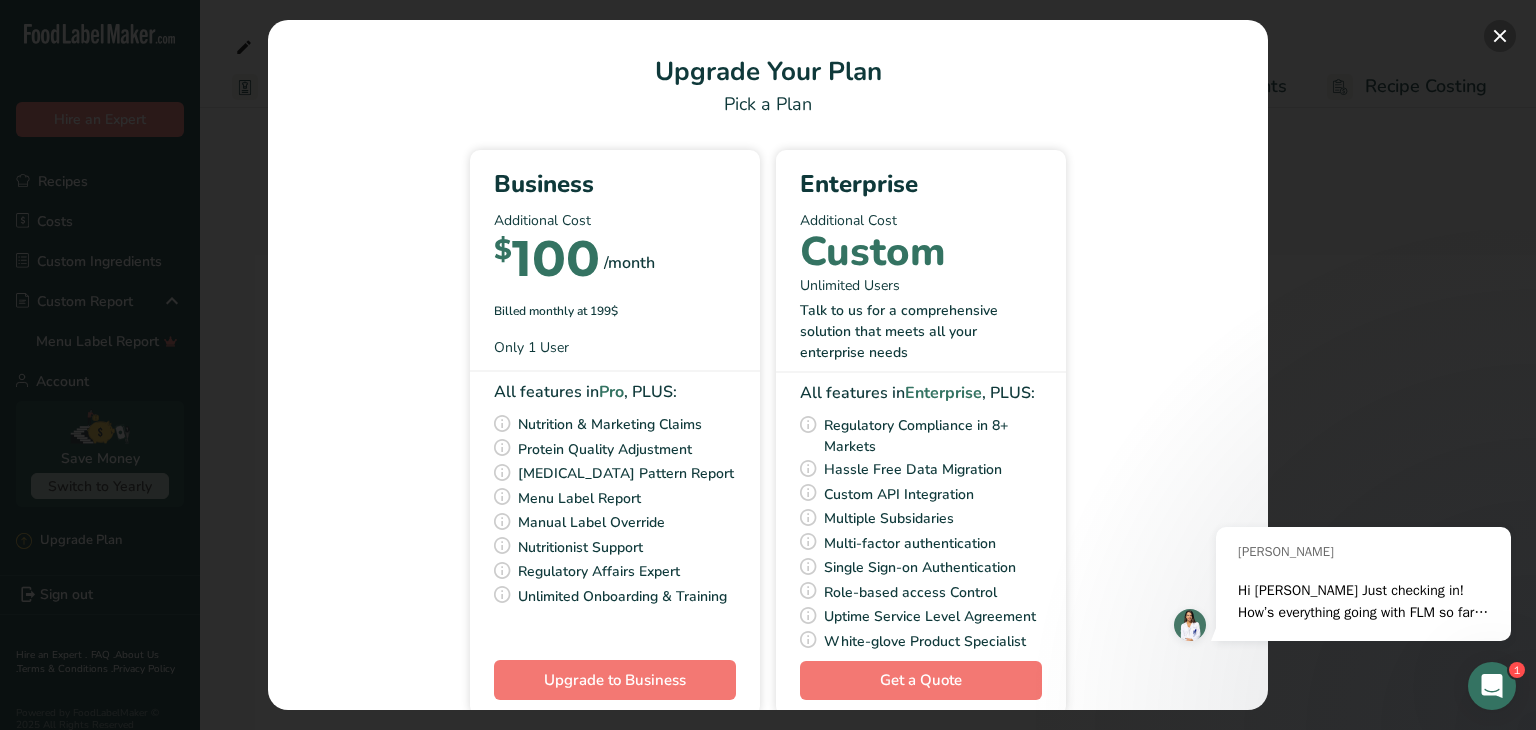 click at bounding box center [1500, 36] 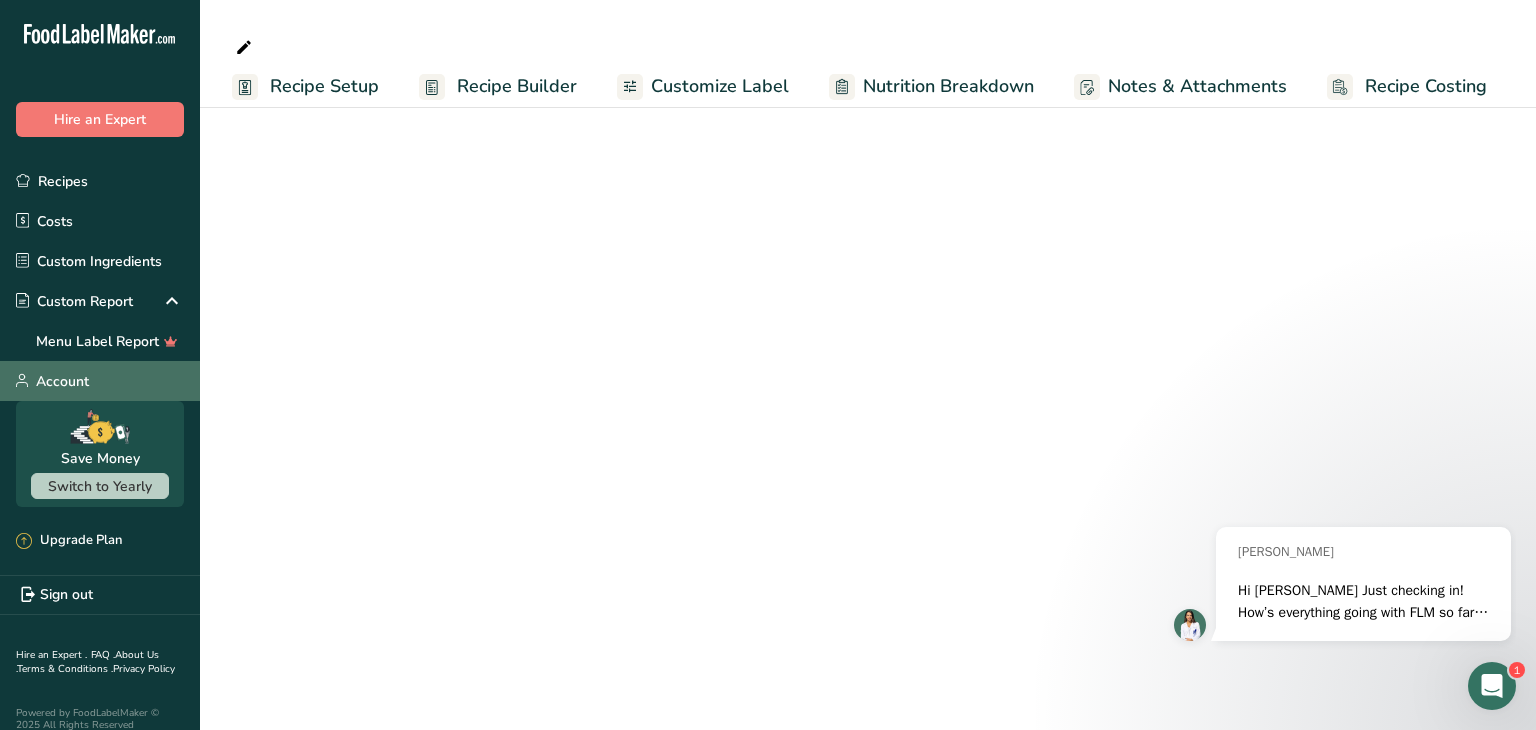 click on "Account" at bounding box center (100, 381) 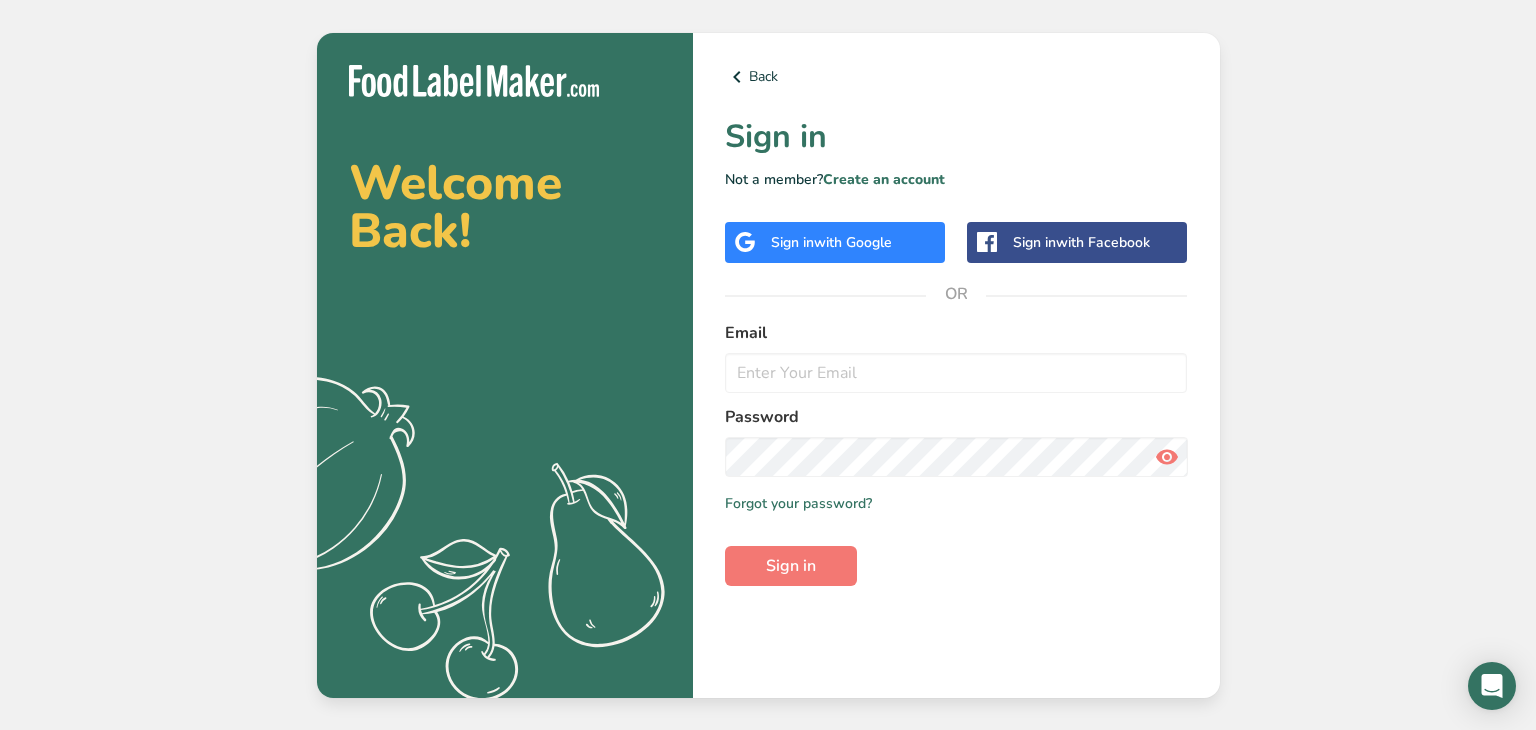 scroll, scrollTop: 0, scrollLeft: 0, axis: both 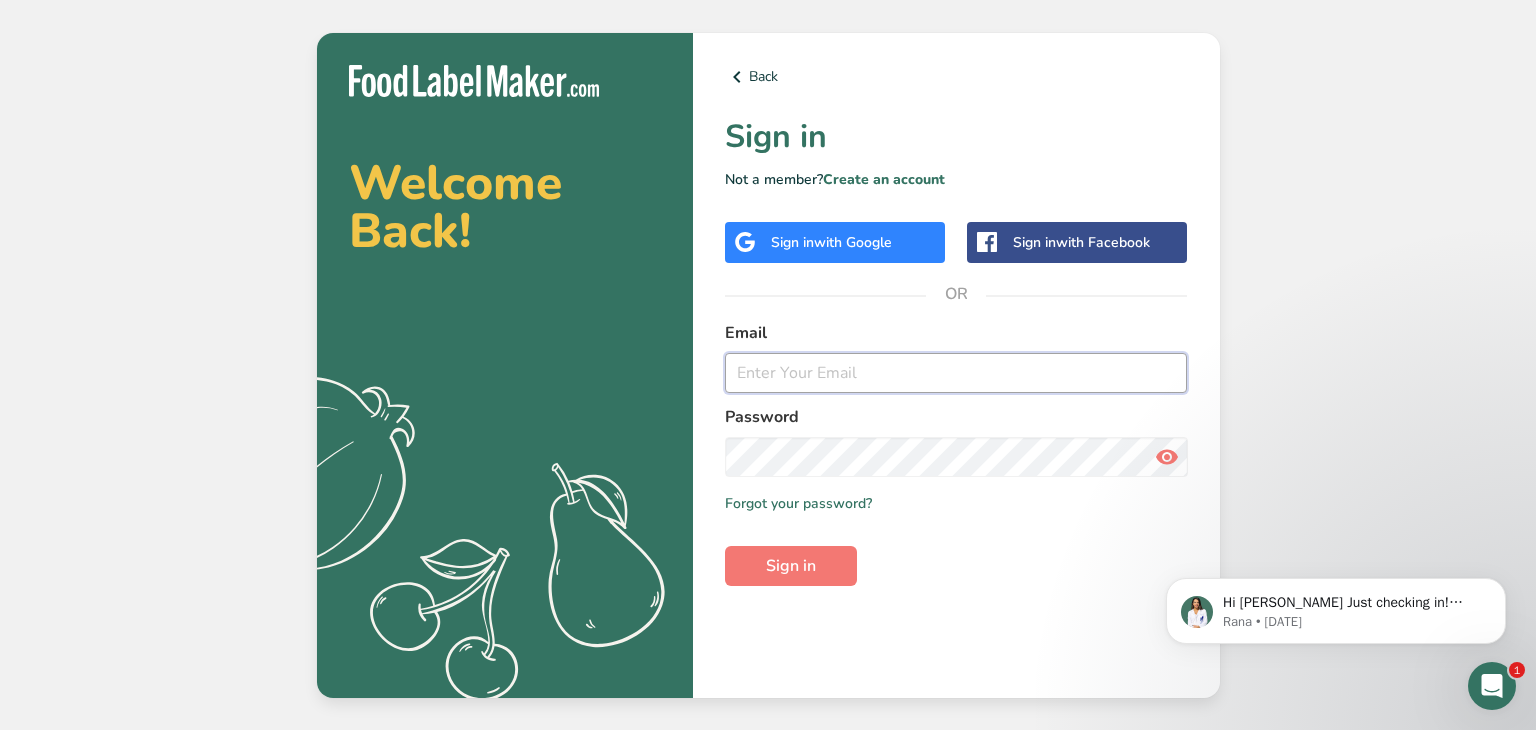click at bounding box center [956, 373] 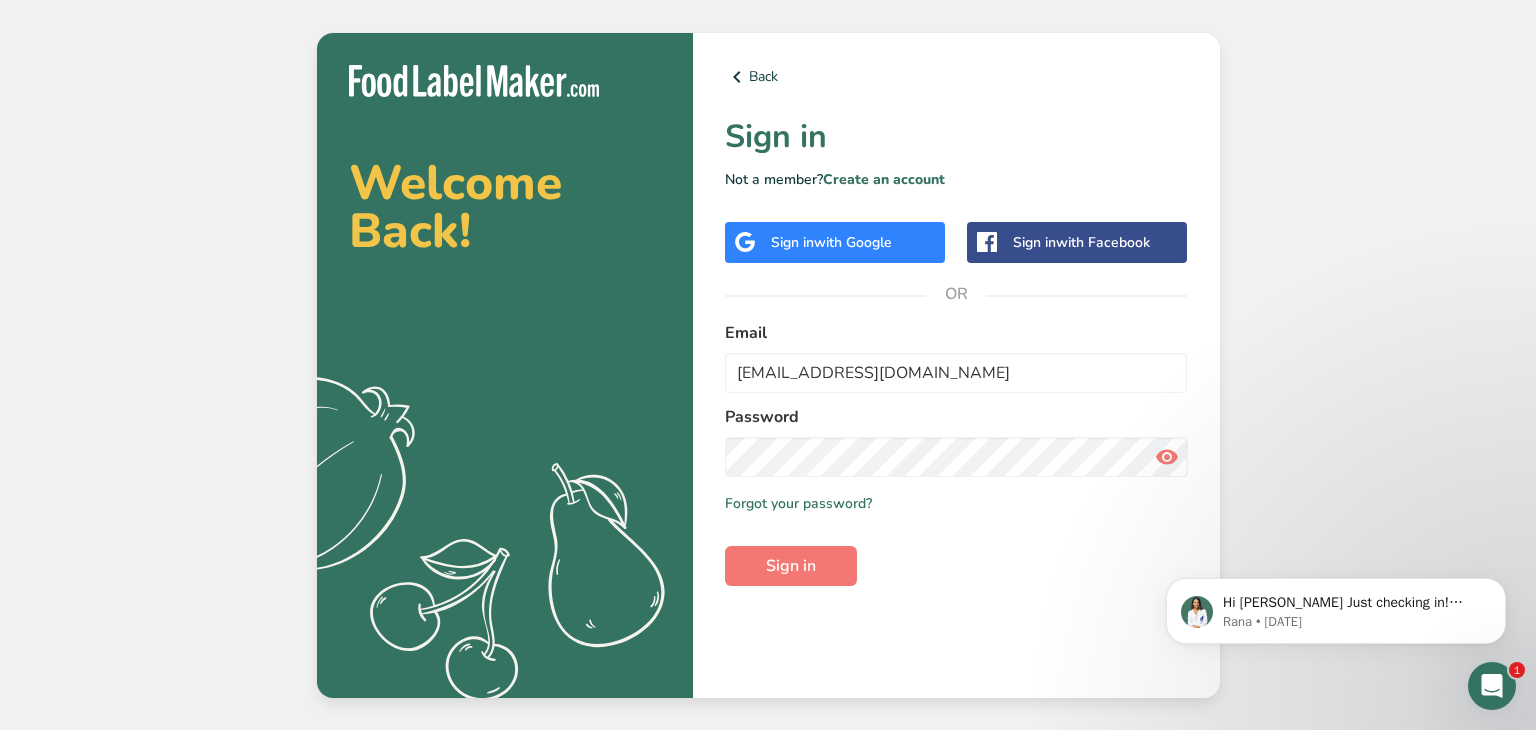 click at bounding box center [1167, 457] 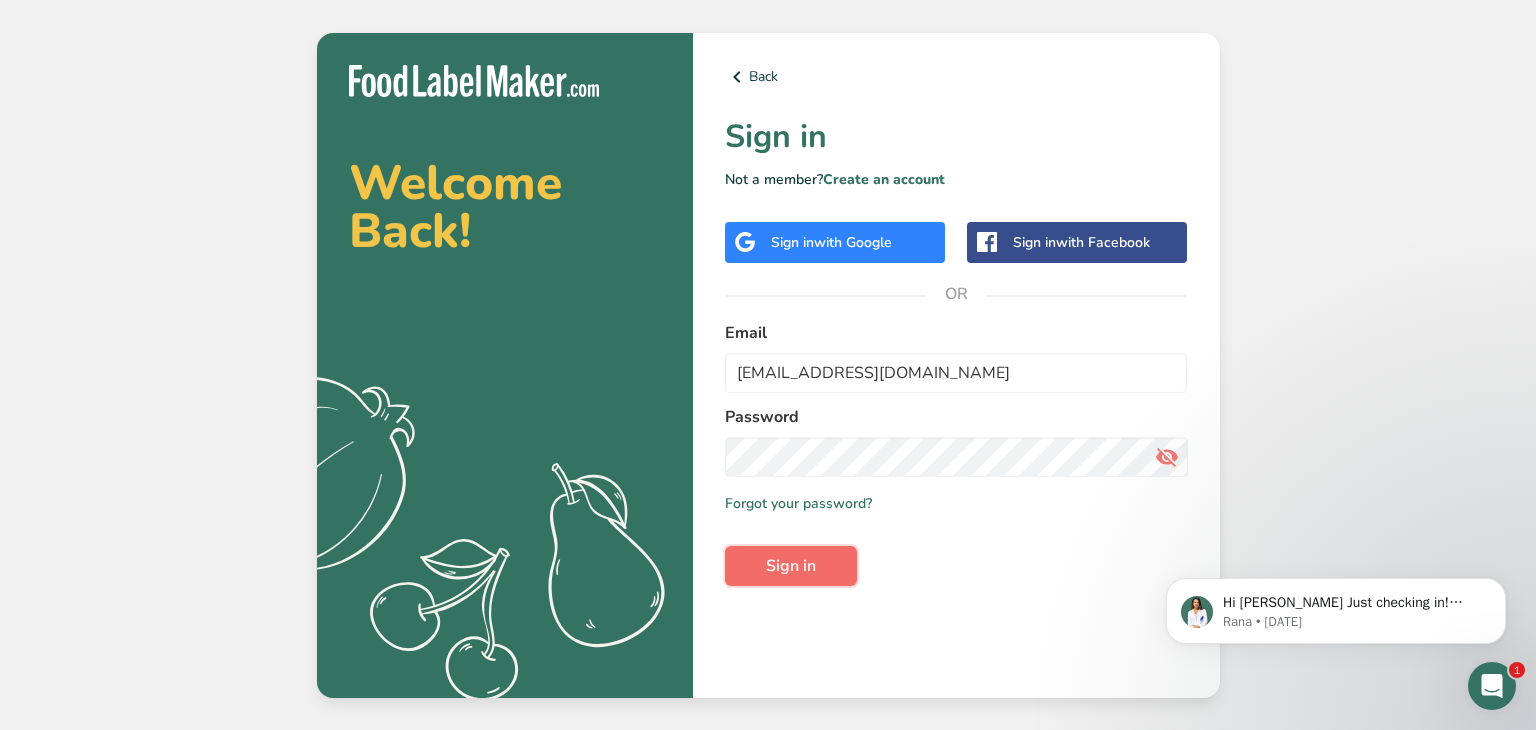 click on "Sign in" at bounding box center (791, 566) 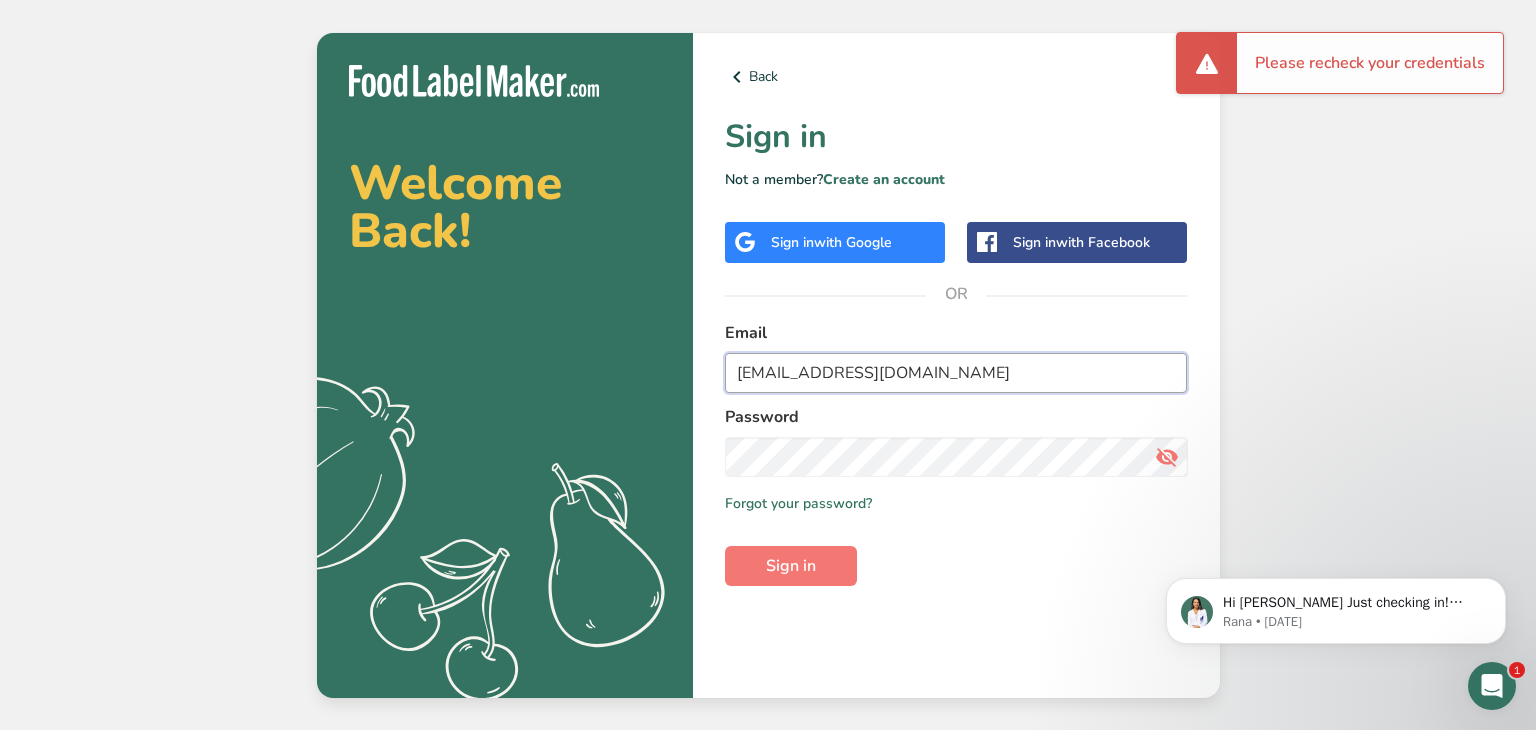 click on "dahert11@gmail.com" at bounding box center [956, 373] 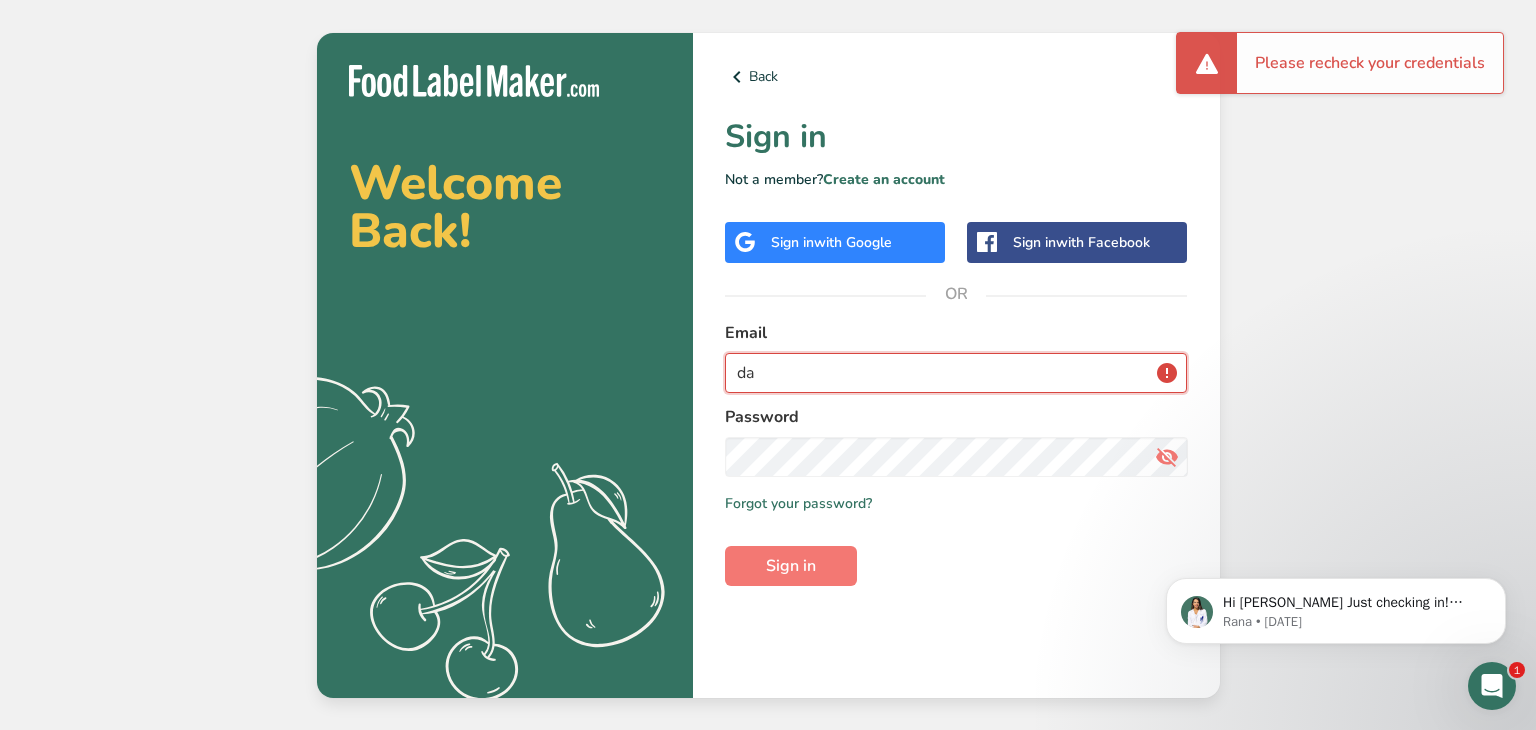 type on "d" 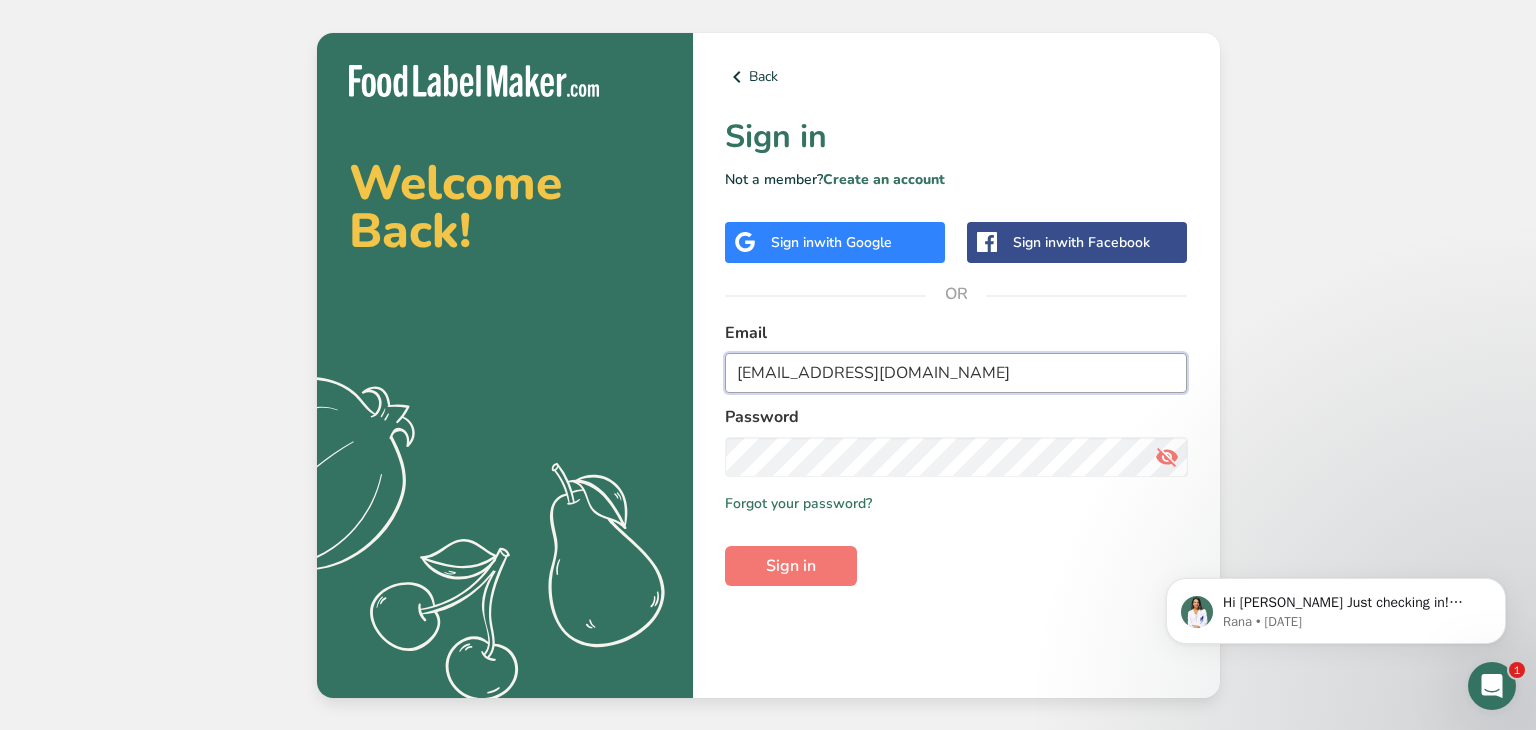 type on "info@hummus-hut.com" 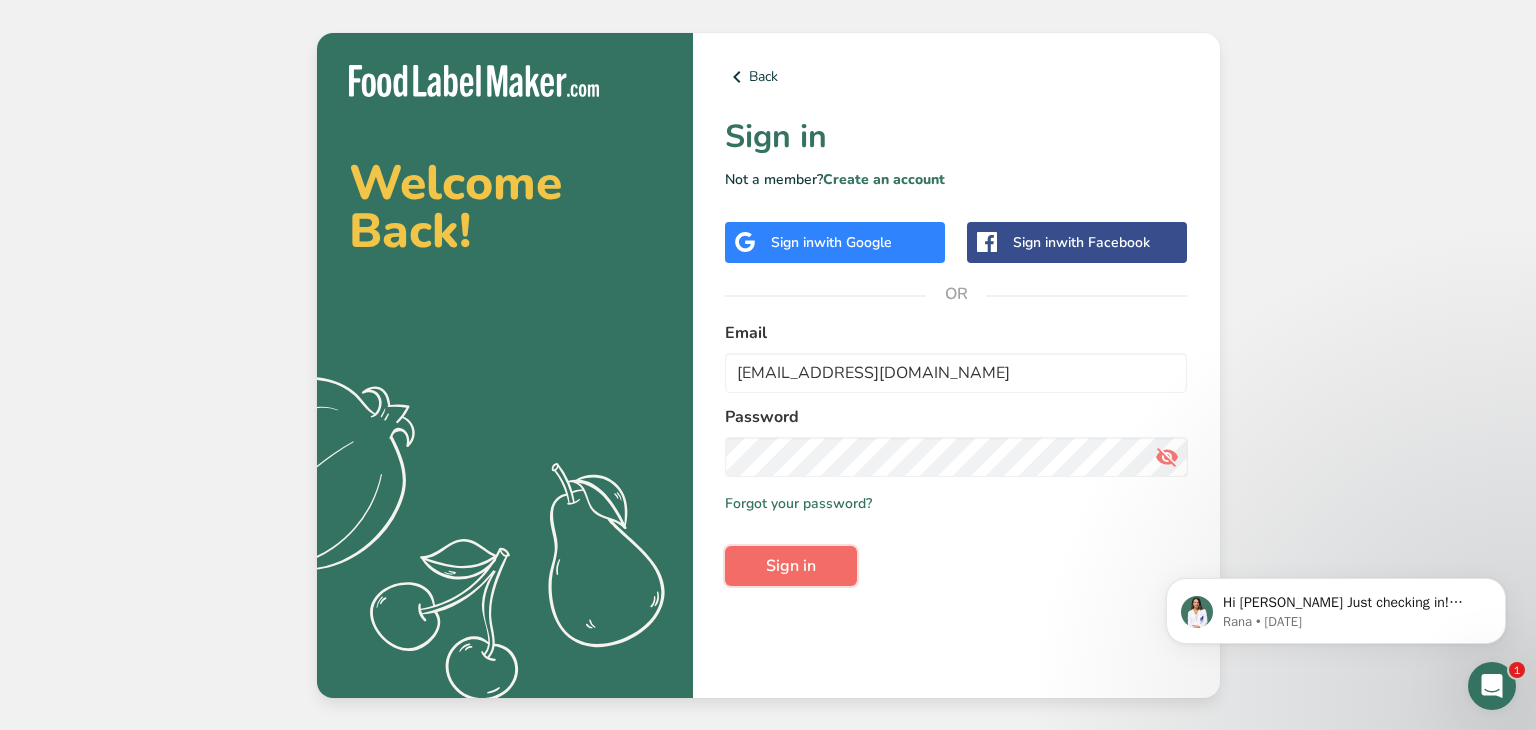 click on "Sign in" at bounding box center (791, 566) 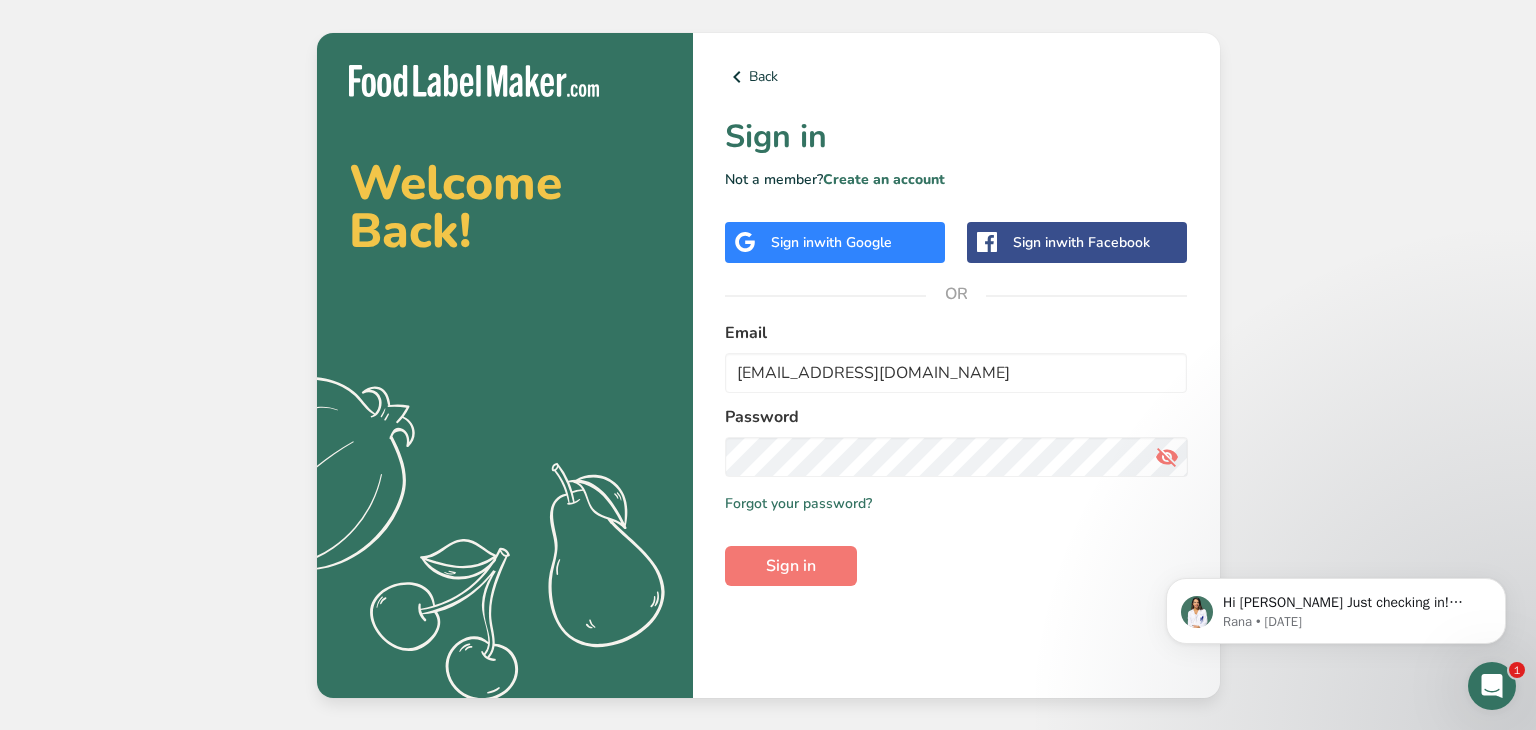 click on "with Google" at bounding box center [853, 242] 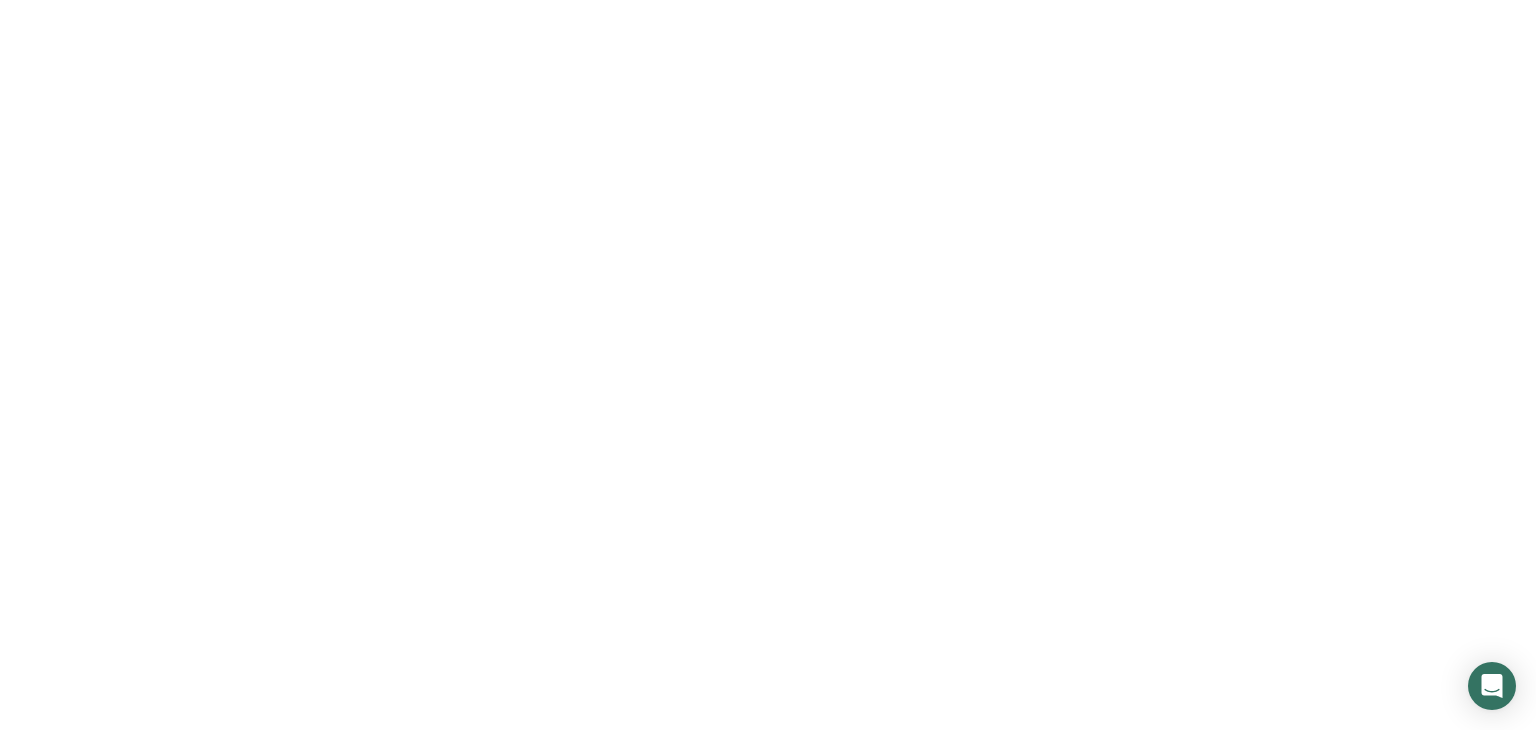 scroll, scrollTop: 0, scrollLeft: 0, axis: both 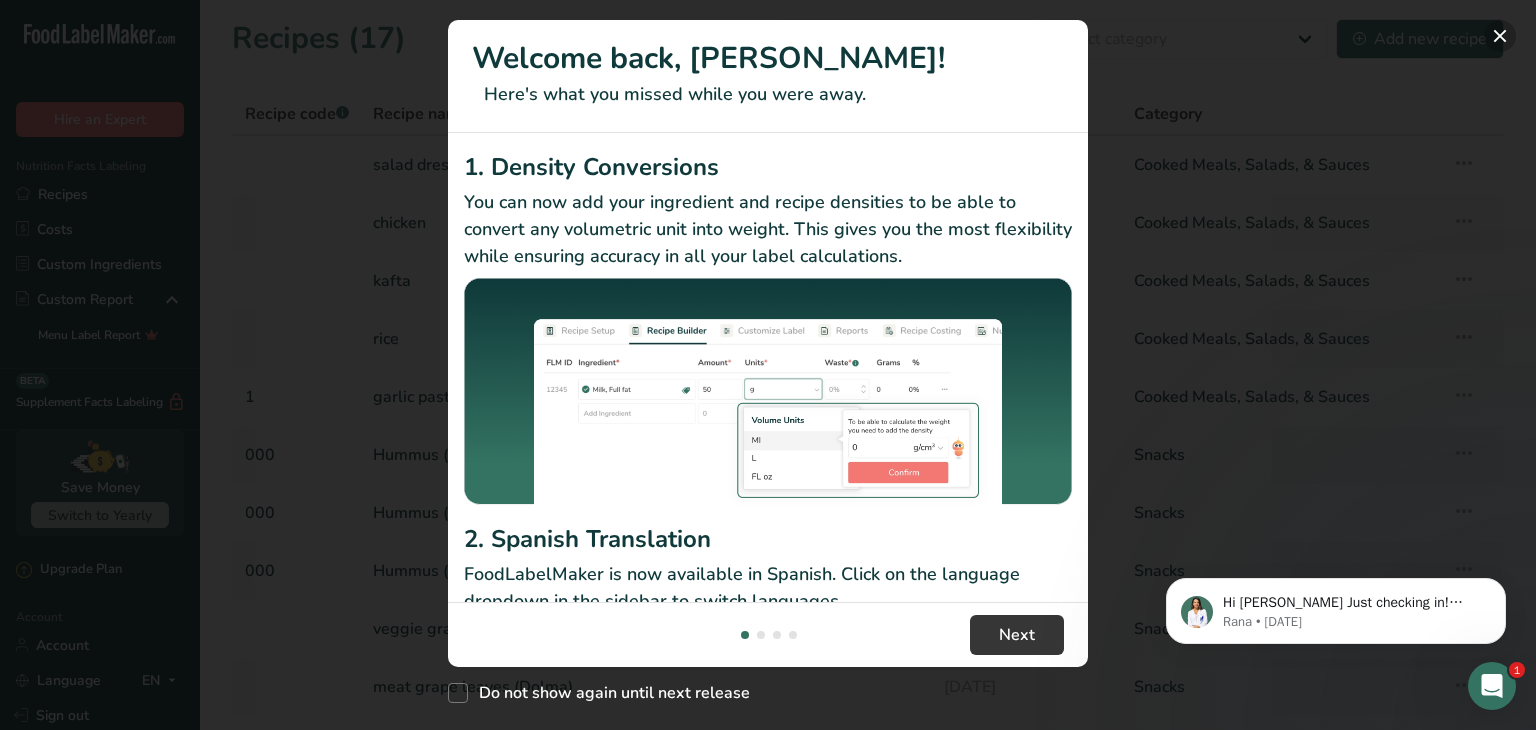 click at bounding box center [1500, 36] 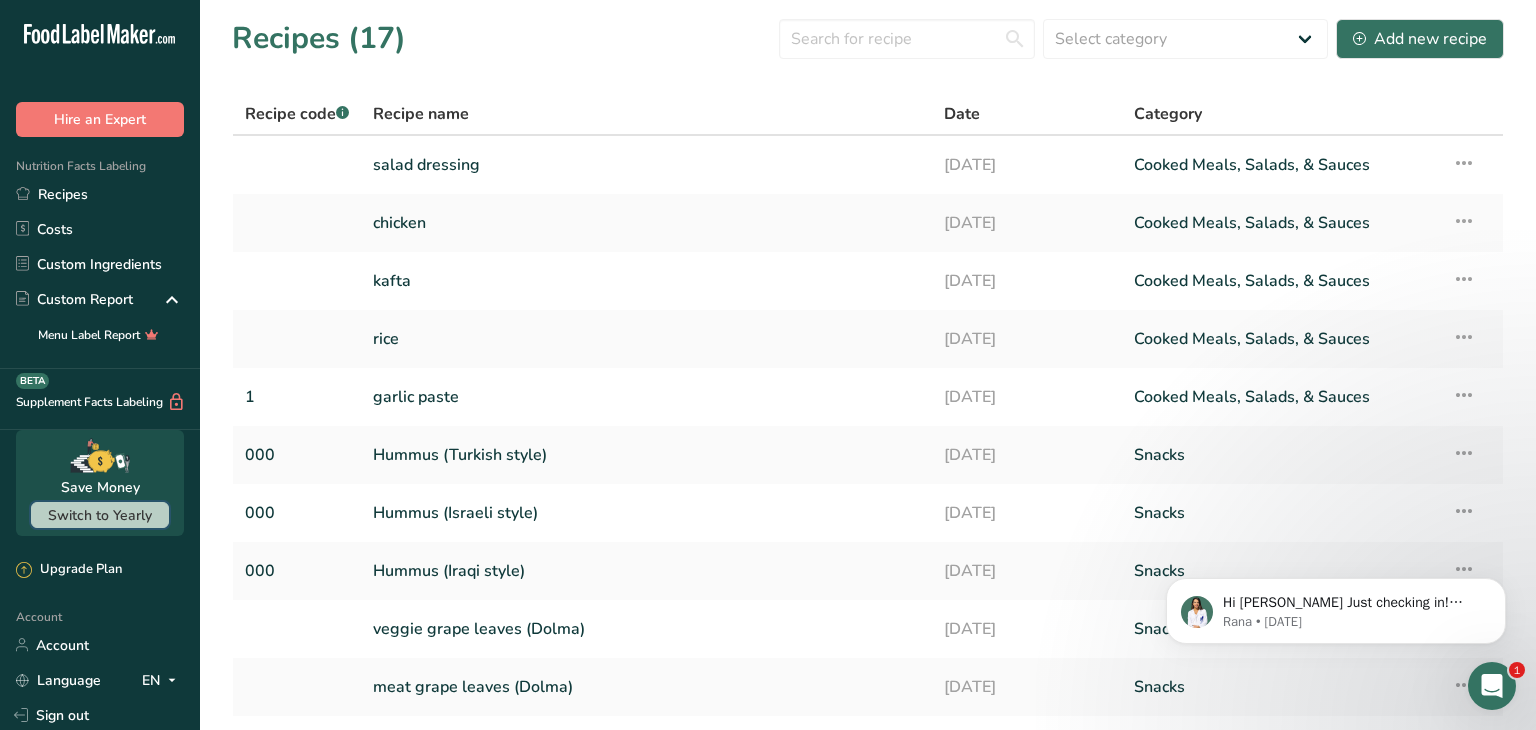 click on "Switch to Yearly" at bounding box center (100, 515) 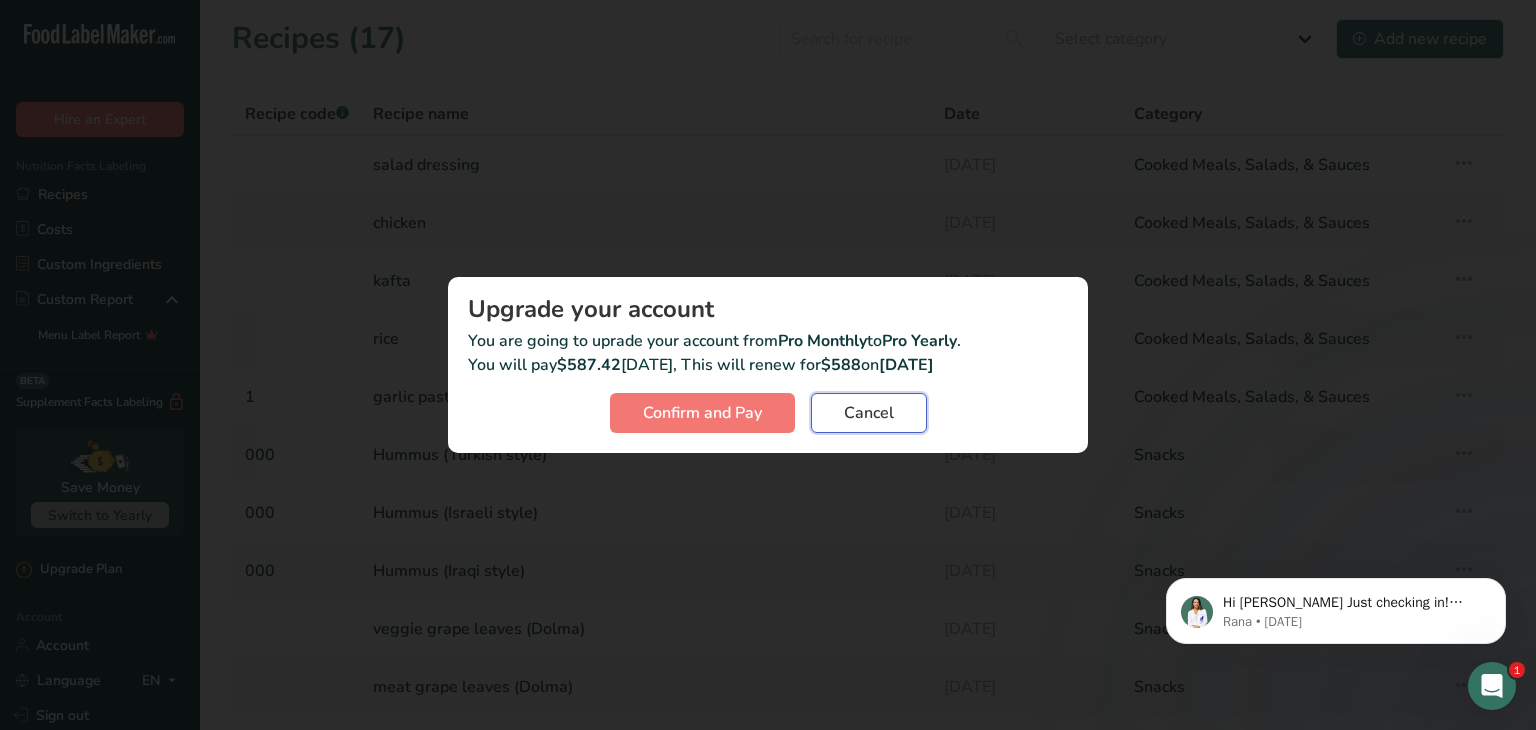 click on "Cancel" at bounding box center (869, 413) 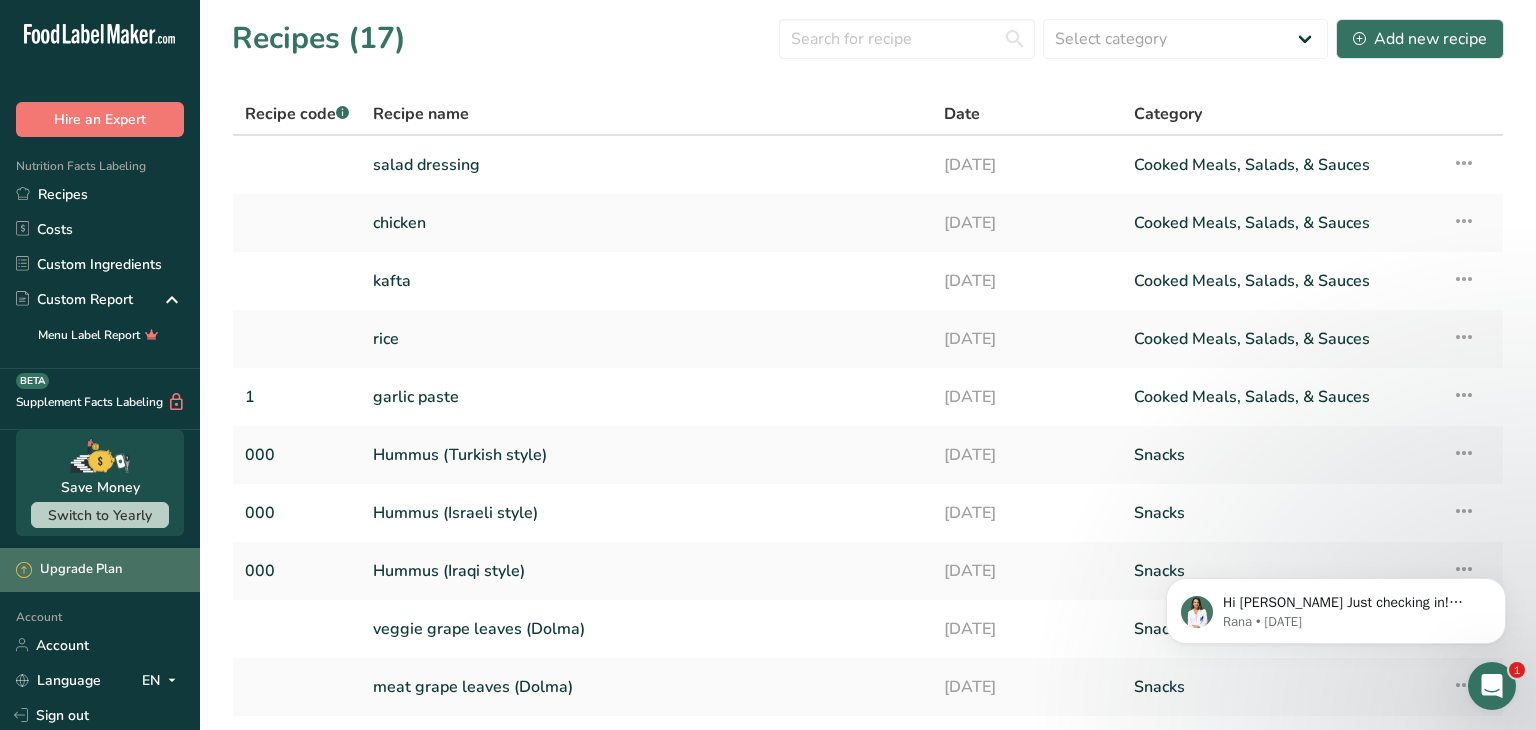 click on "Upgrade Plan" at bounding box center (69, 570) 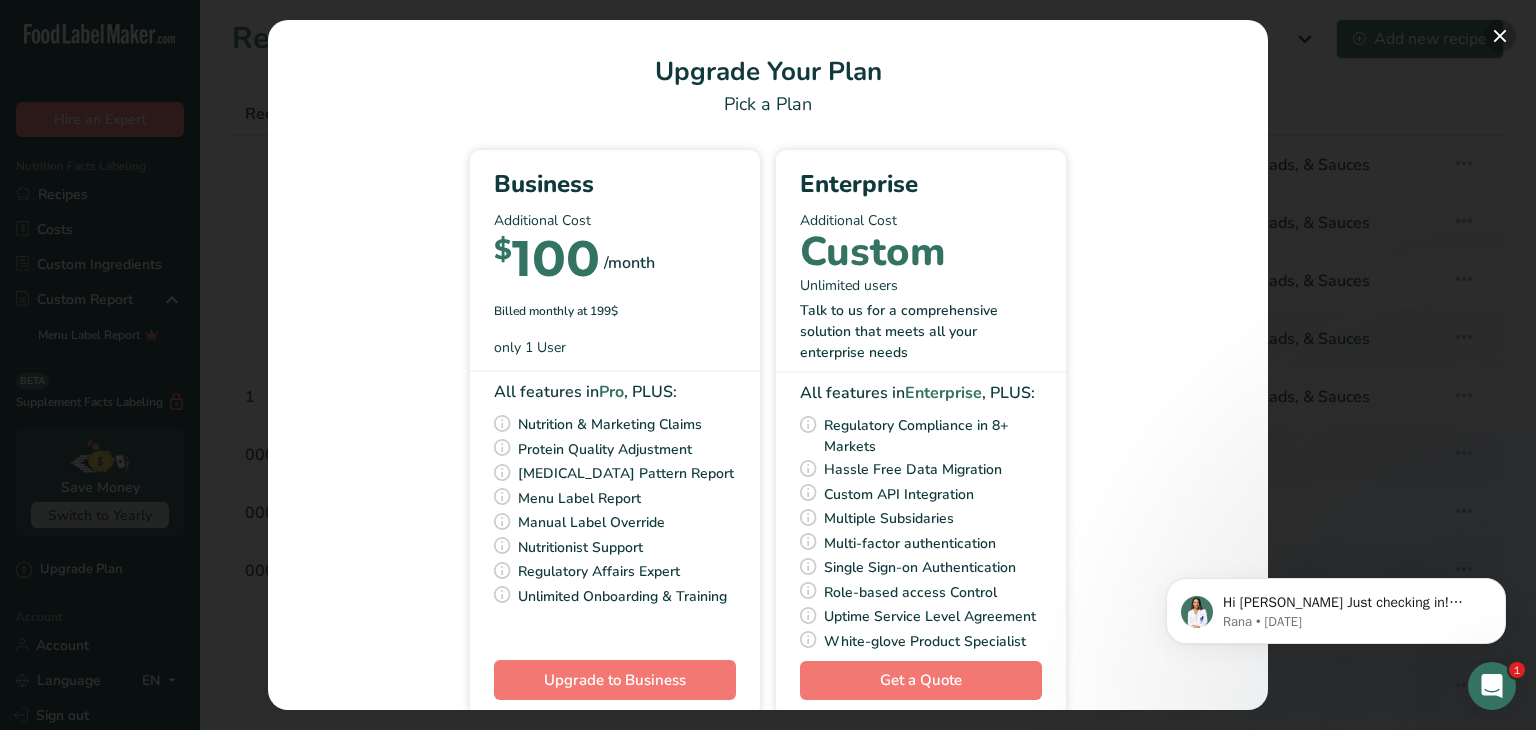 click at bounding box center [1500, 36] 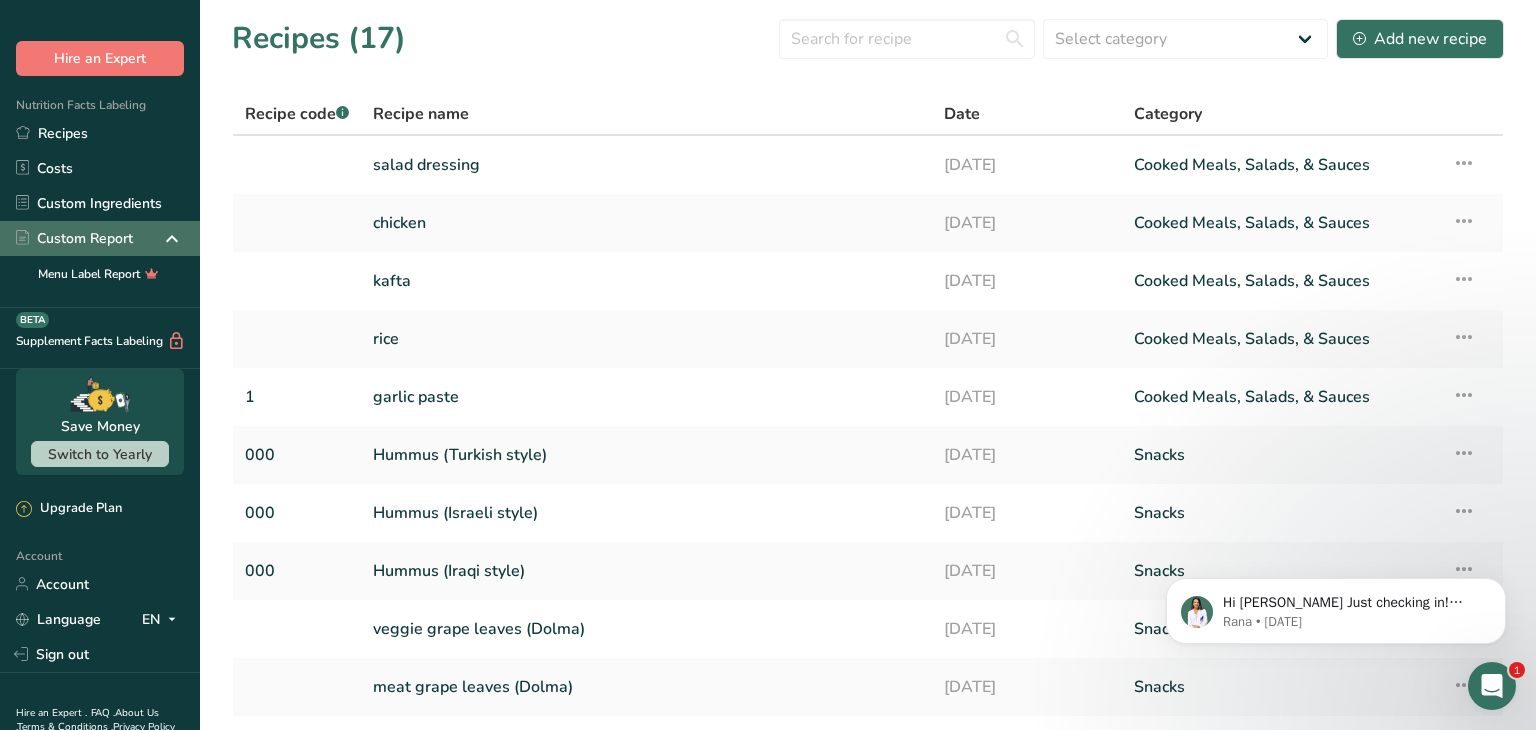 scroll, scrollTop: 135, scrollLeft: 0, axis: vertical 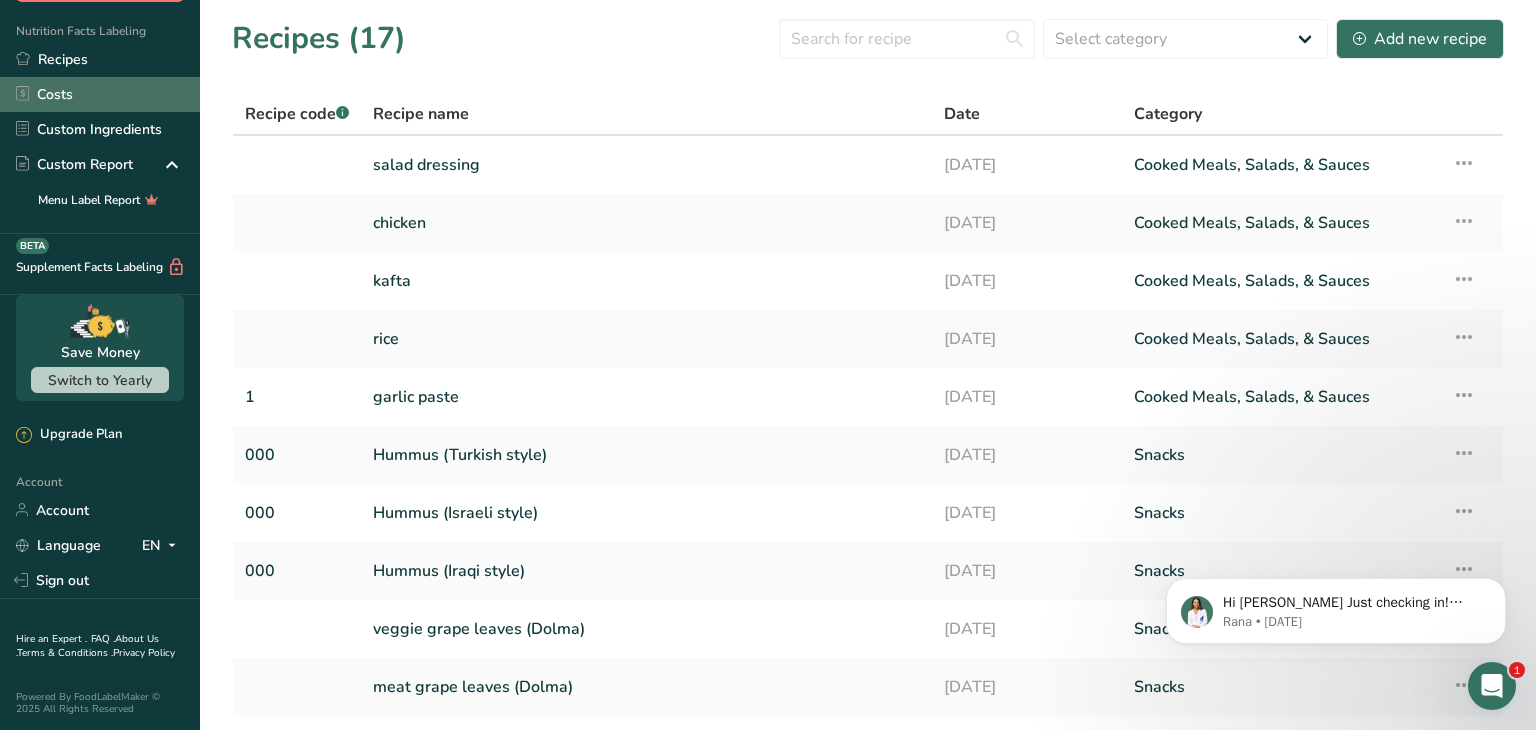 click on "Costs" at bounding box center [100, 94] 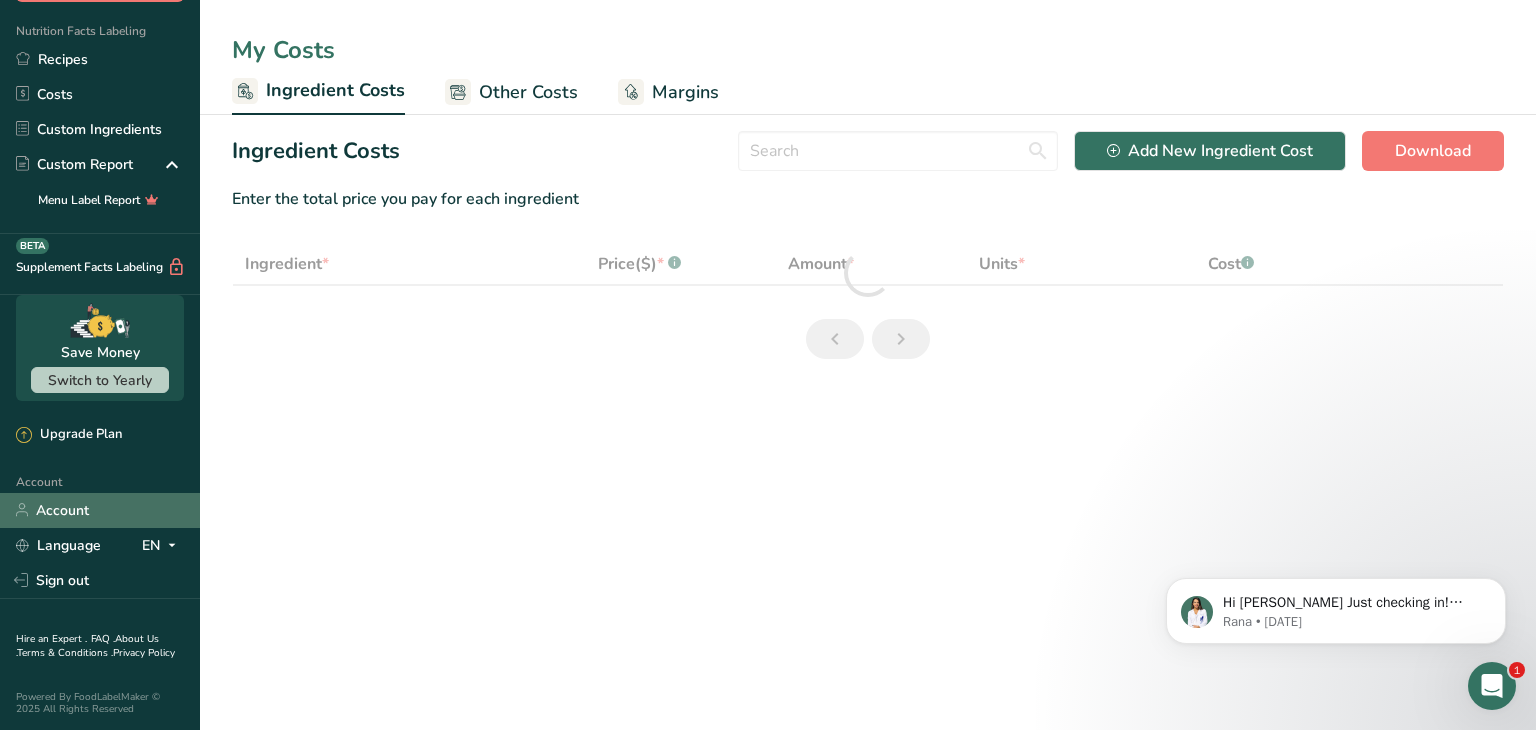 click on "Account" at bounding box center [100, 510] 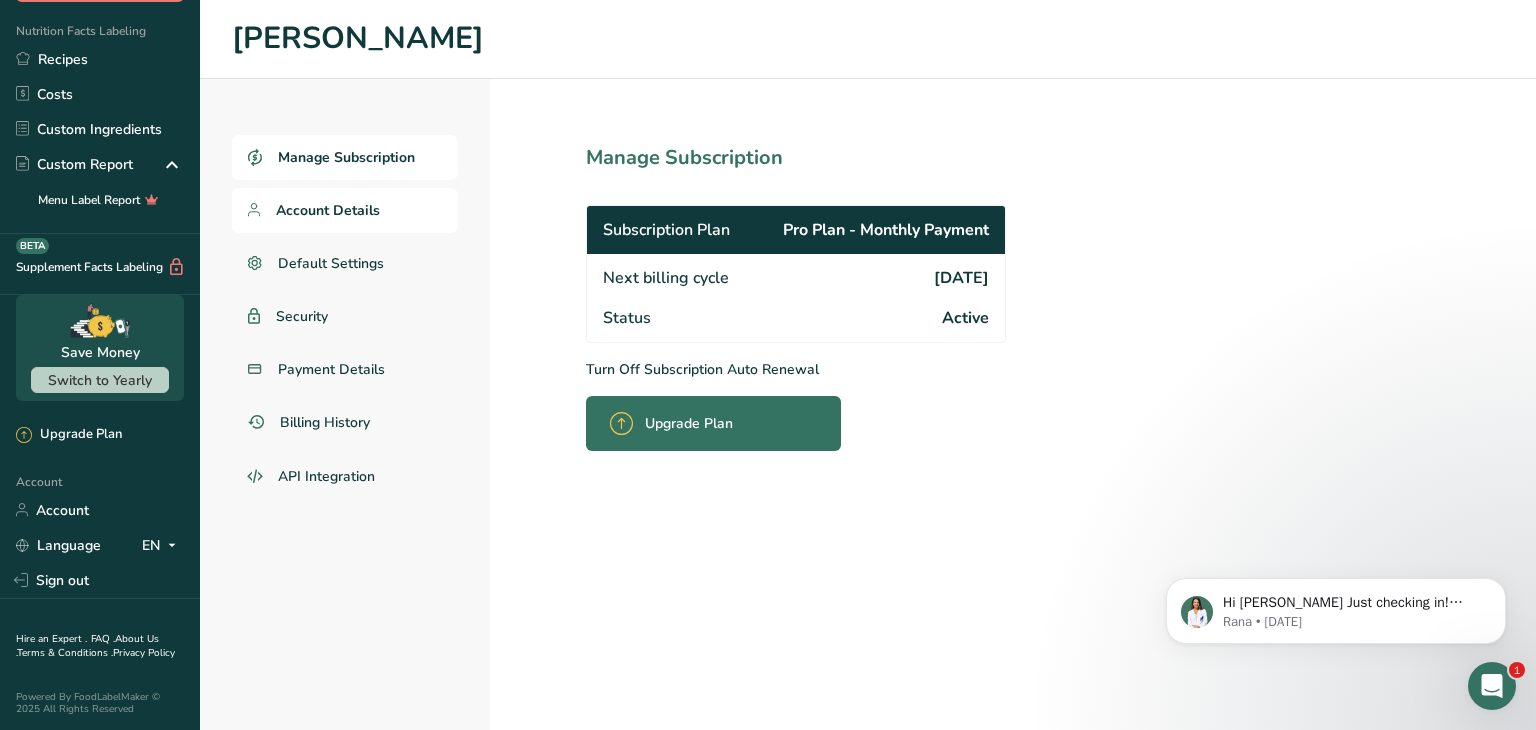 click on "Account Details" at bounding box center [328, 210] 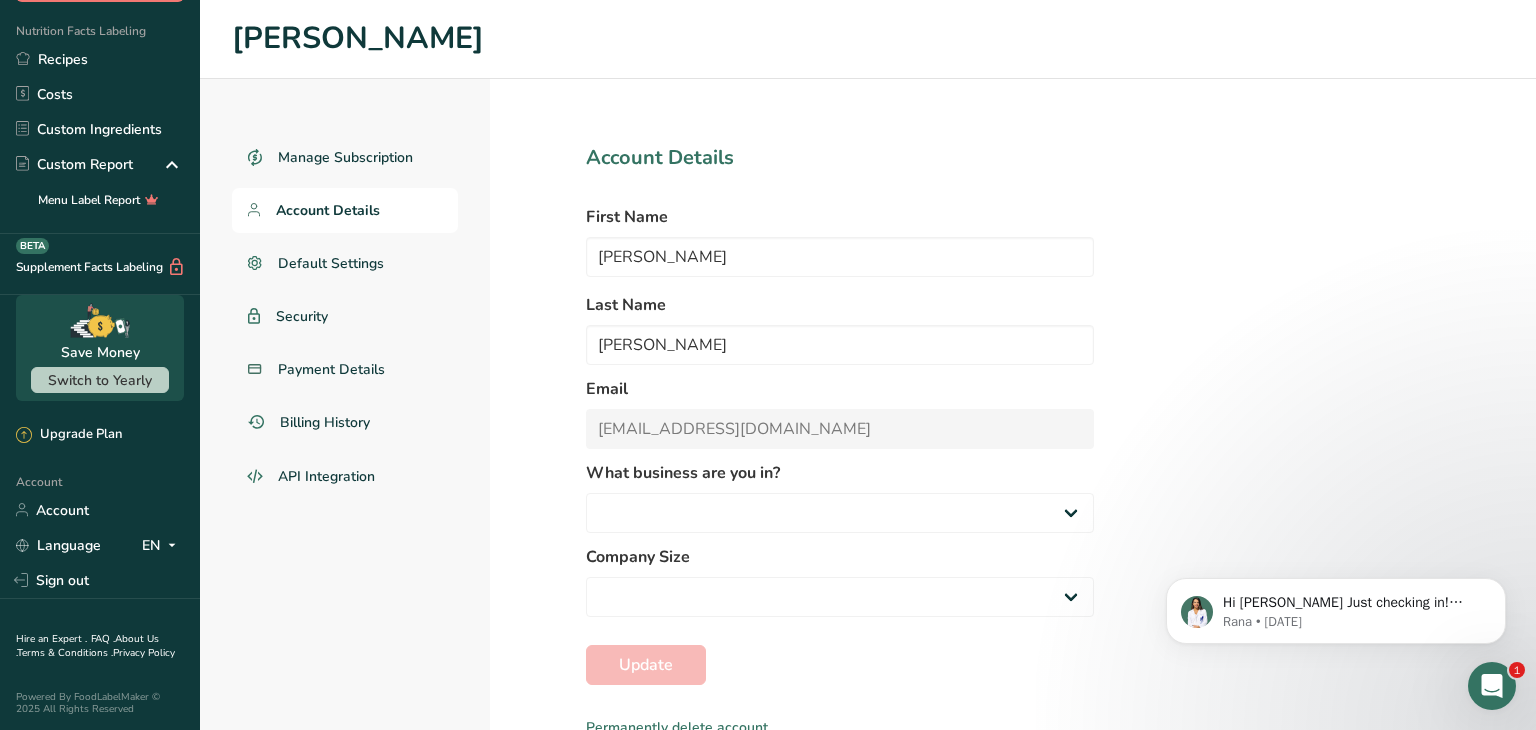select on "2" 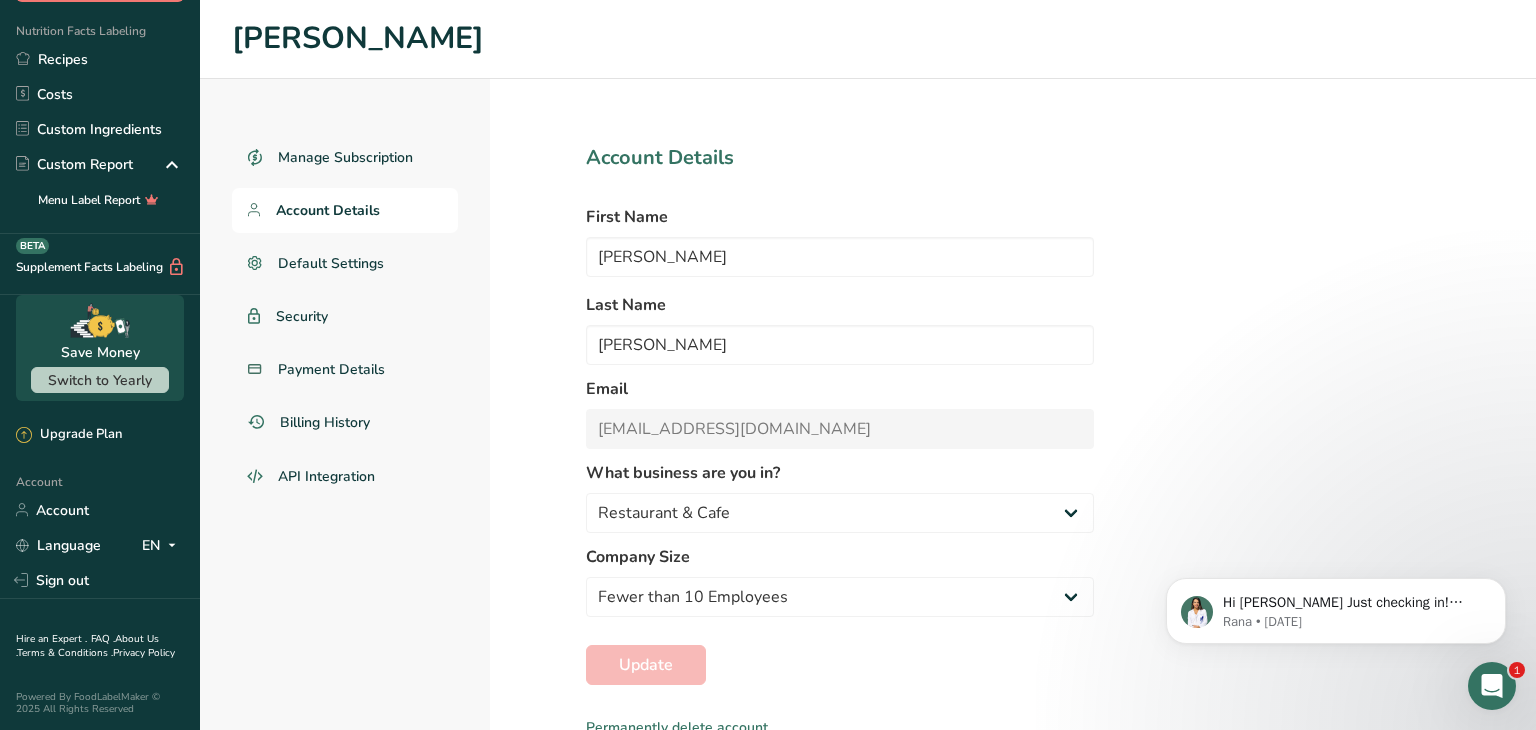 scroll, scrollTop: 8, scrollLeft: 0, axis: vertical 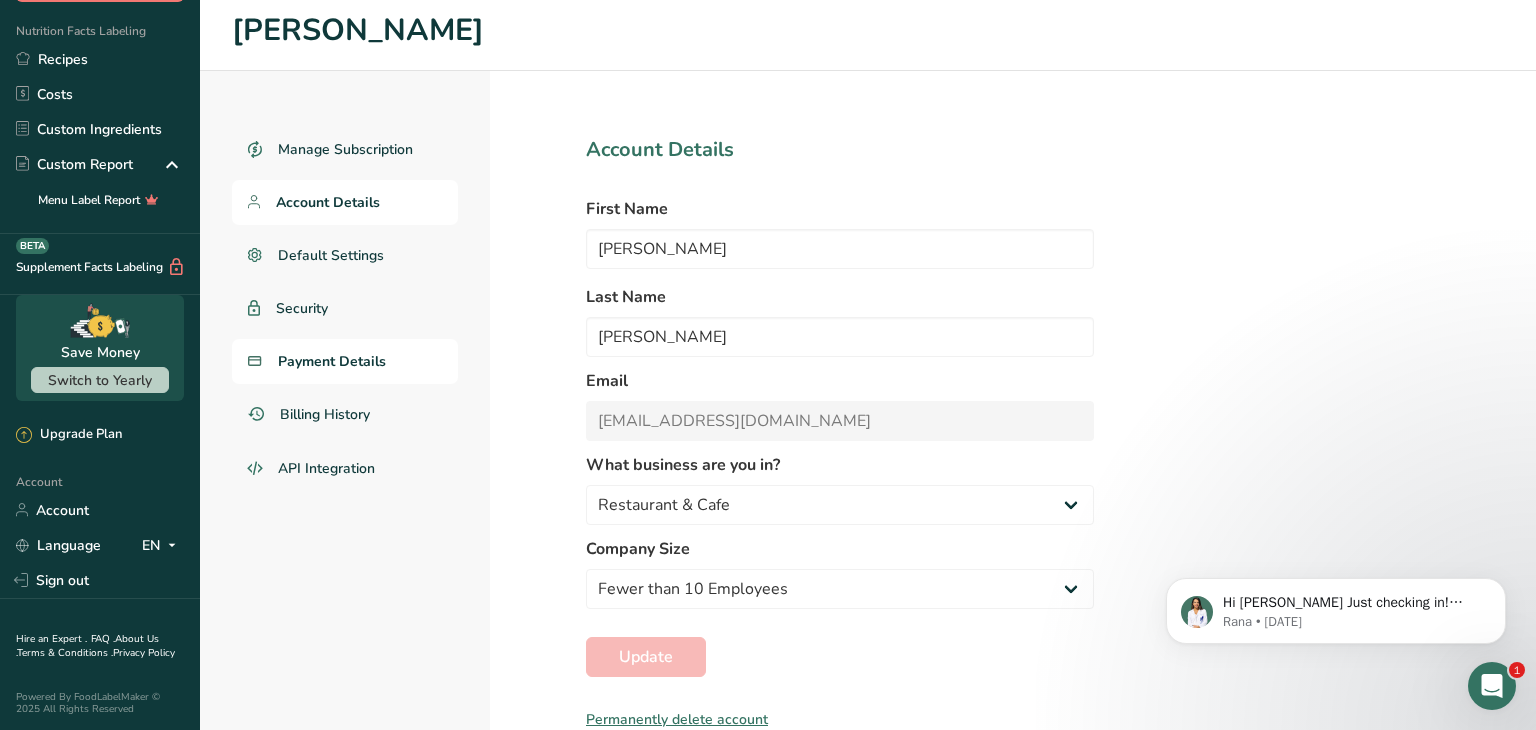 click on "Payment Details" at bounding box center [345, 361] 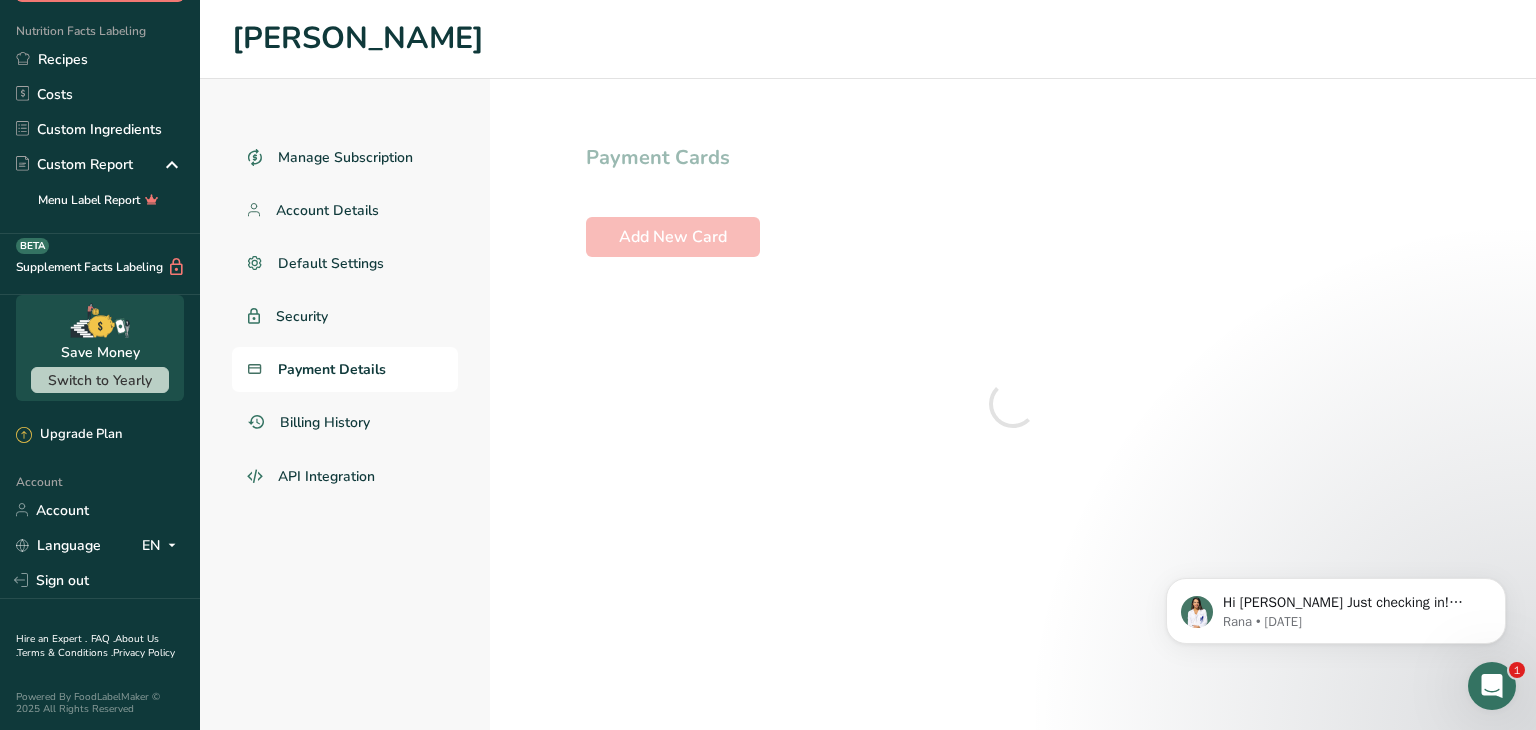 scroll, scrollTop: 0, scrollLeft: 0, axis: both 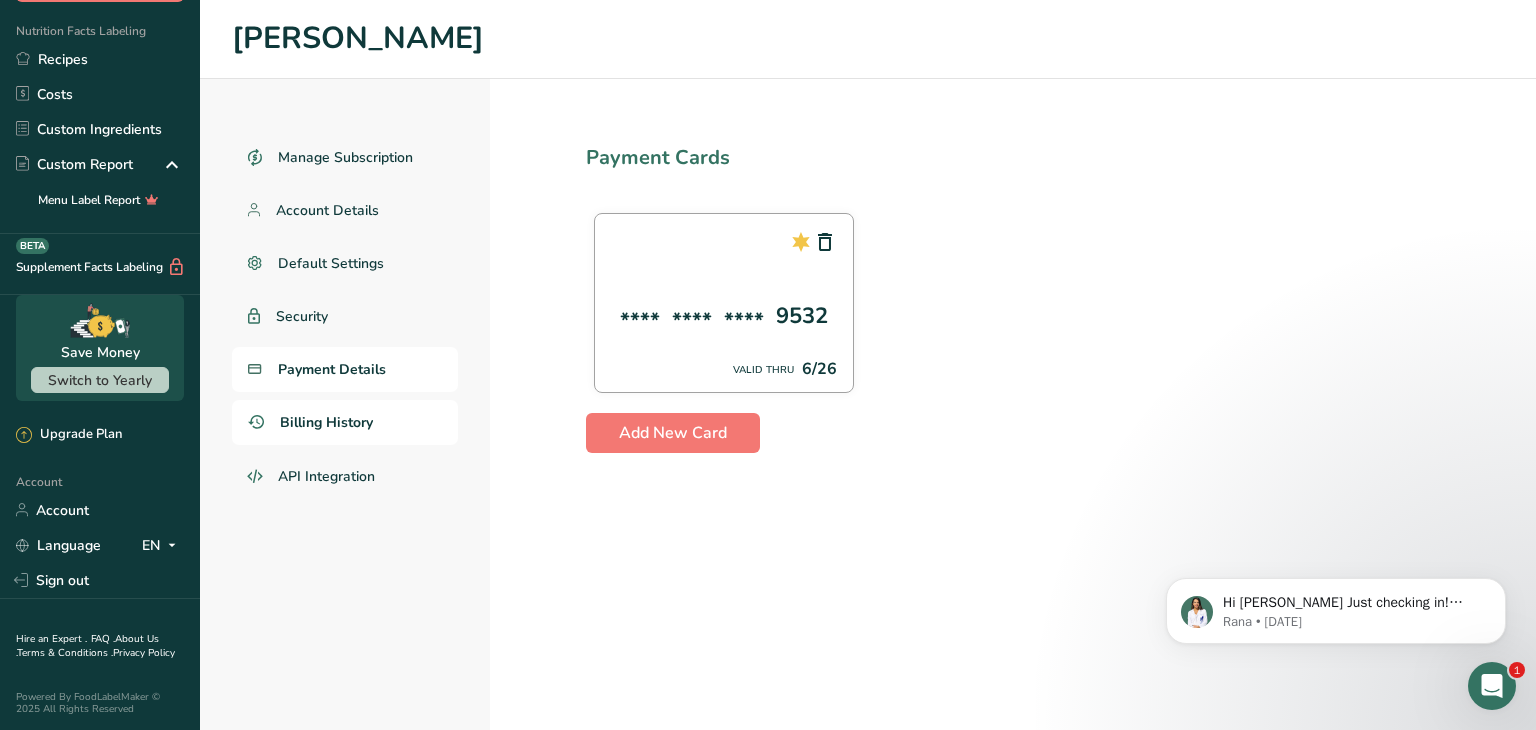 click on "Billing History" at bounding box center [345, 422] 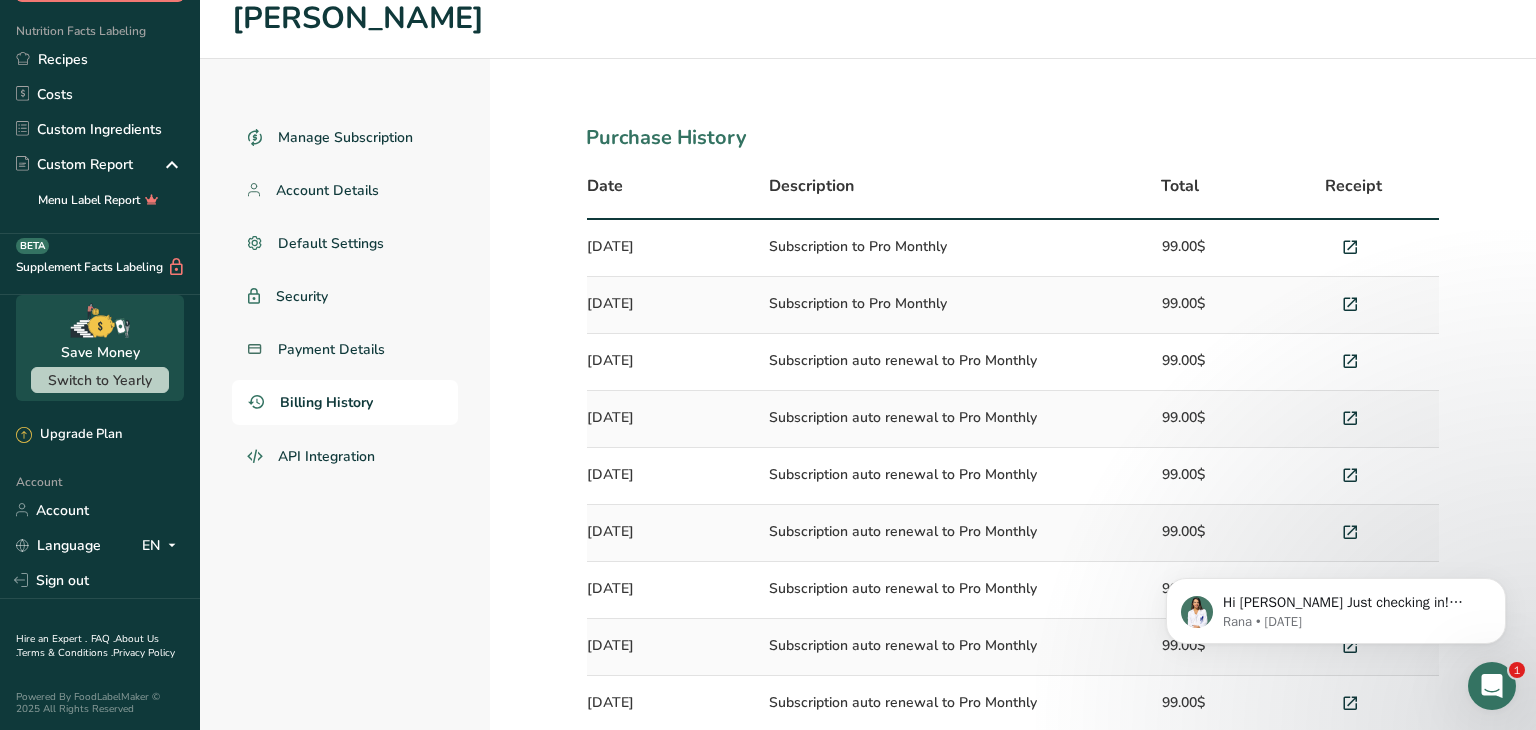 scroll, scrollTop: 0, scrollLeft: 0, axis: both 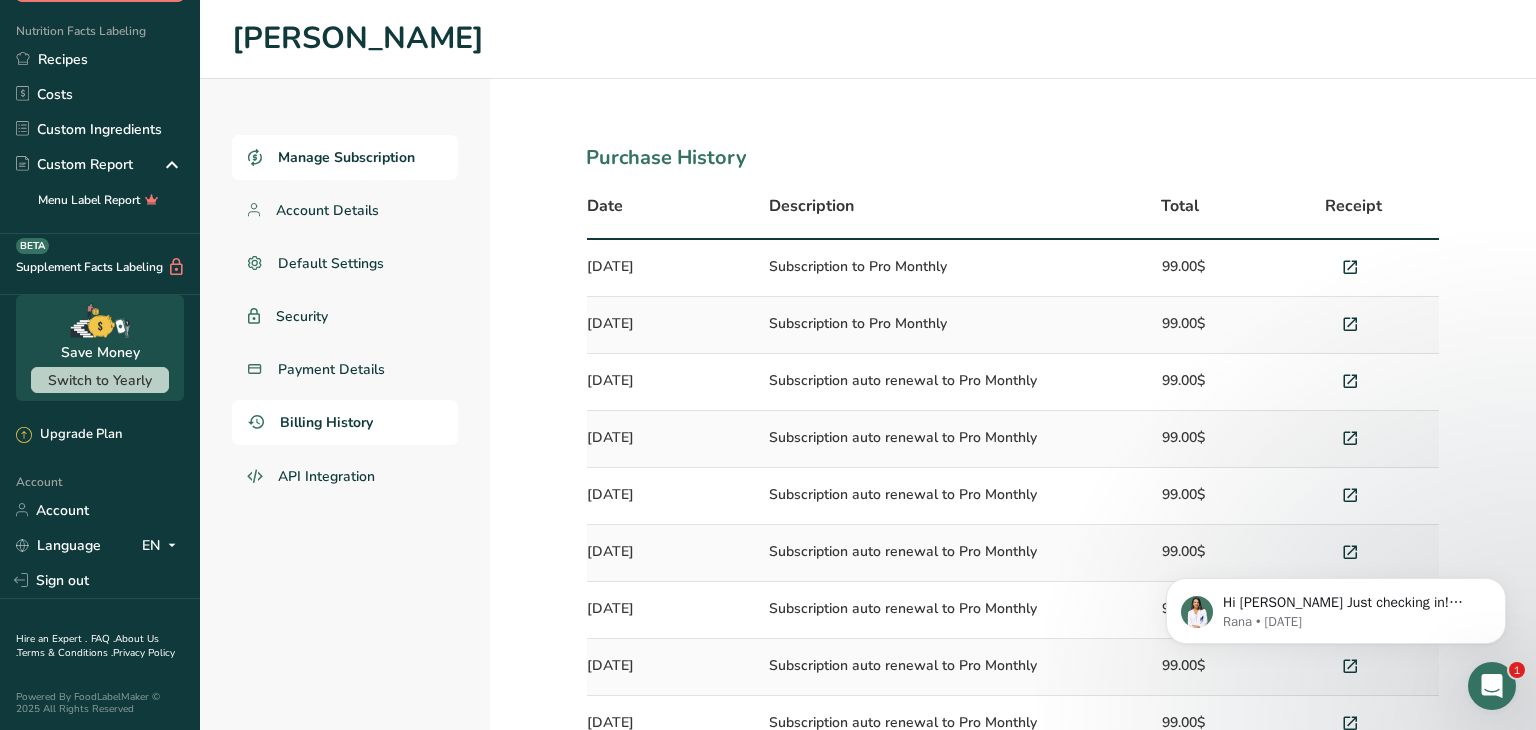 click on "Manage Subscription" at bounding box center [346, 157] 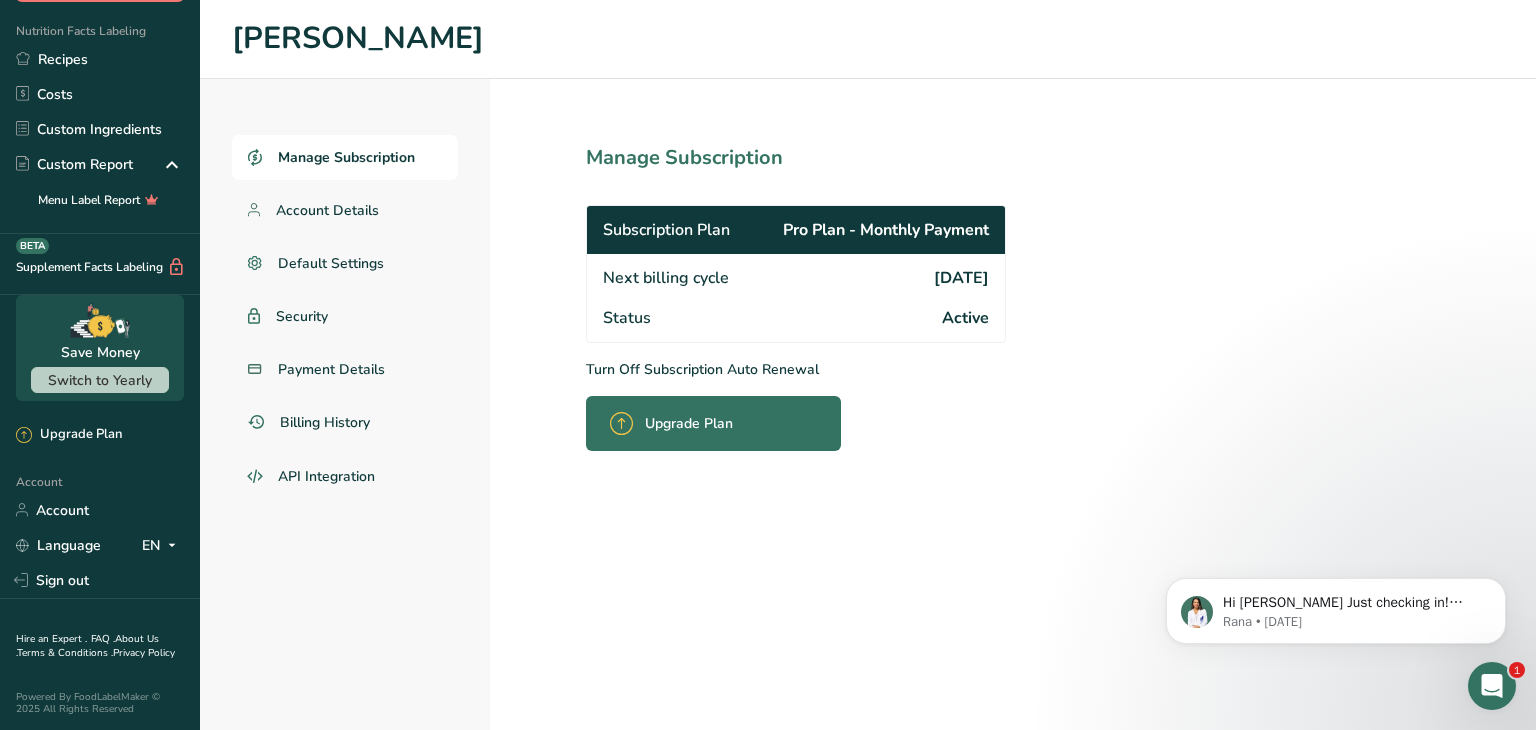click on "Turn Off Subscription Auto Renewal" at bounding box center (840, 369) 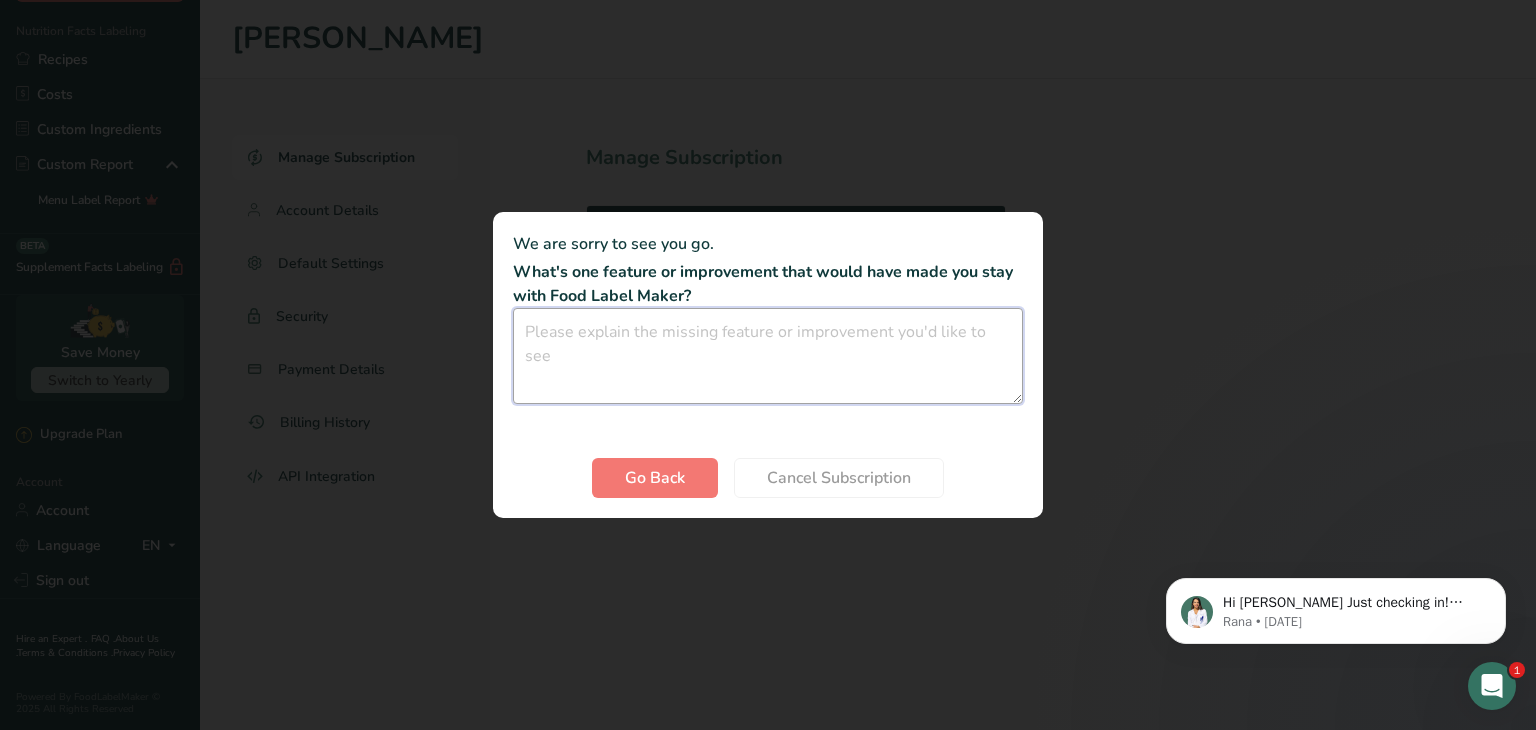 click at bounding box center [768, 356] 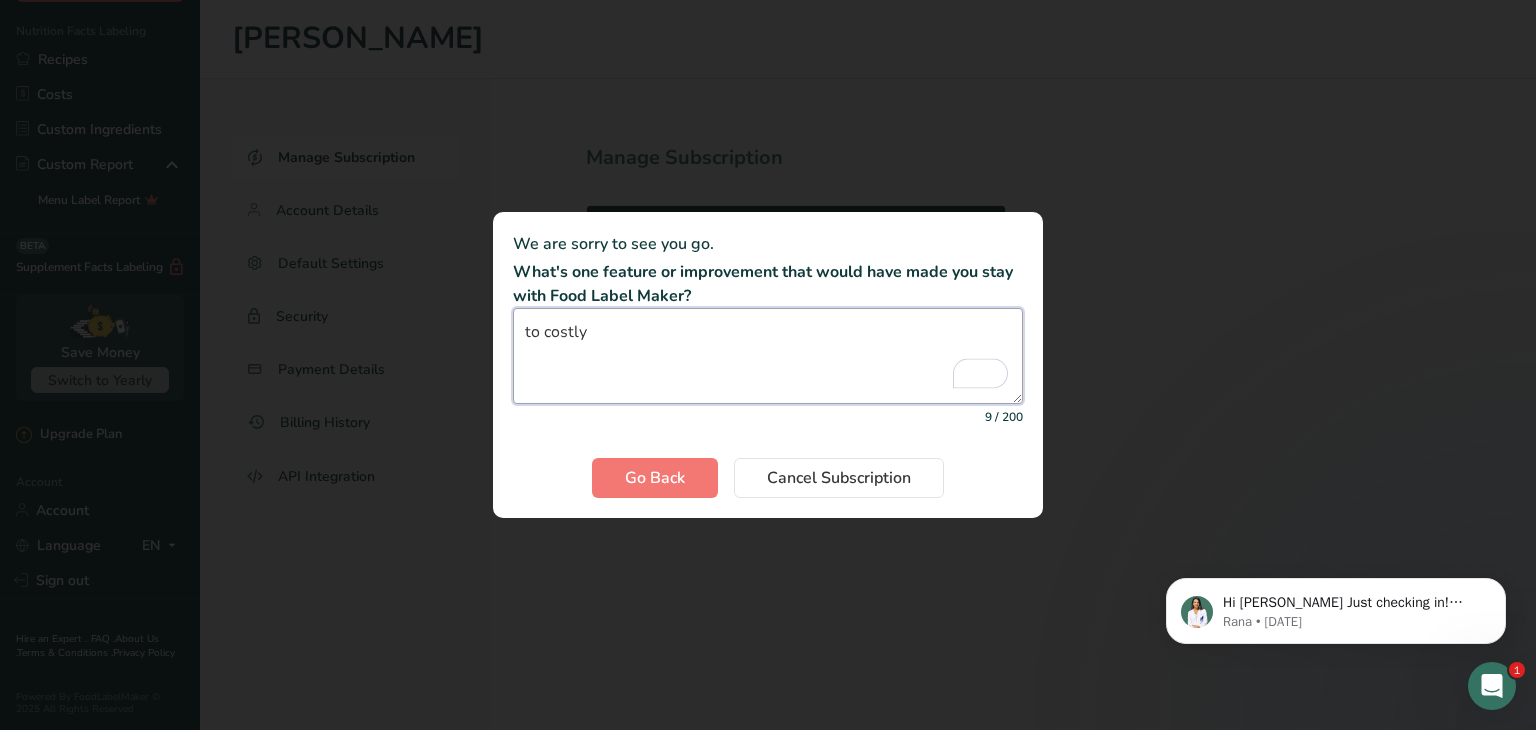 type on "to costly" 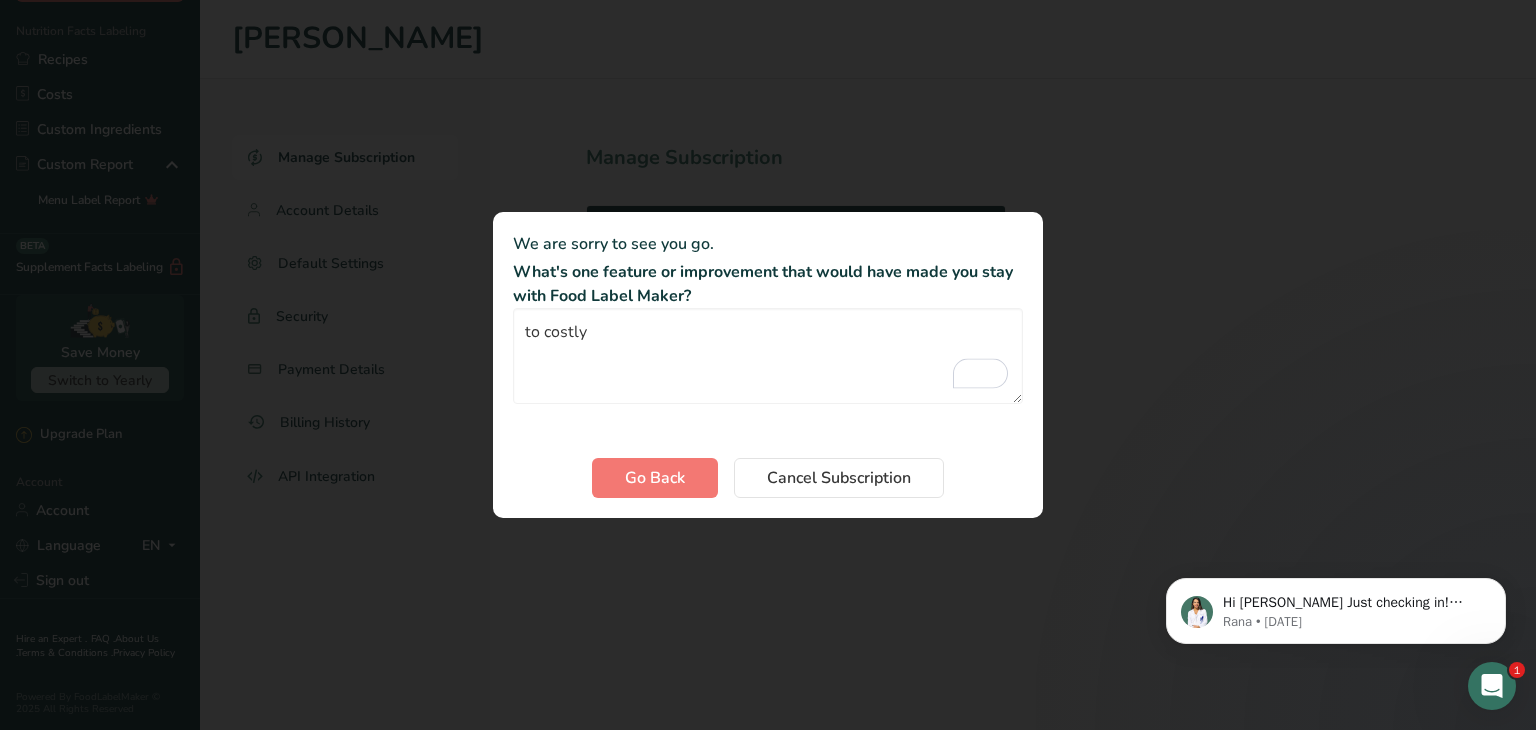 click on "We are sorry to see you go.
What's one feature or improvement that would have made you stay with Food Label Maker?
to costly  9 / 200
Go Back
Cancel Subscription" at bounding box center (768, 365) 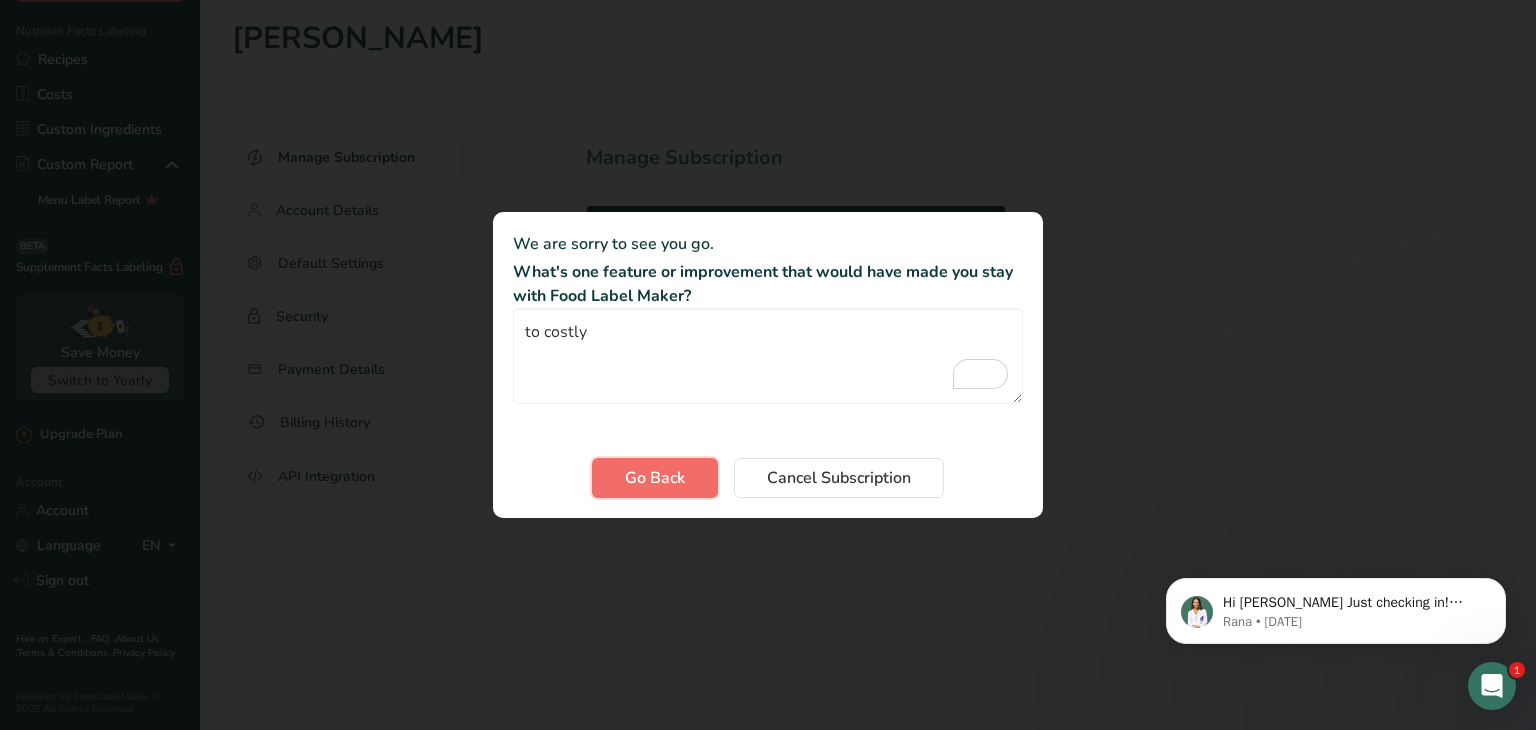 click on "Go Back" at bounding box center [655, 478] 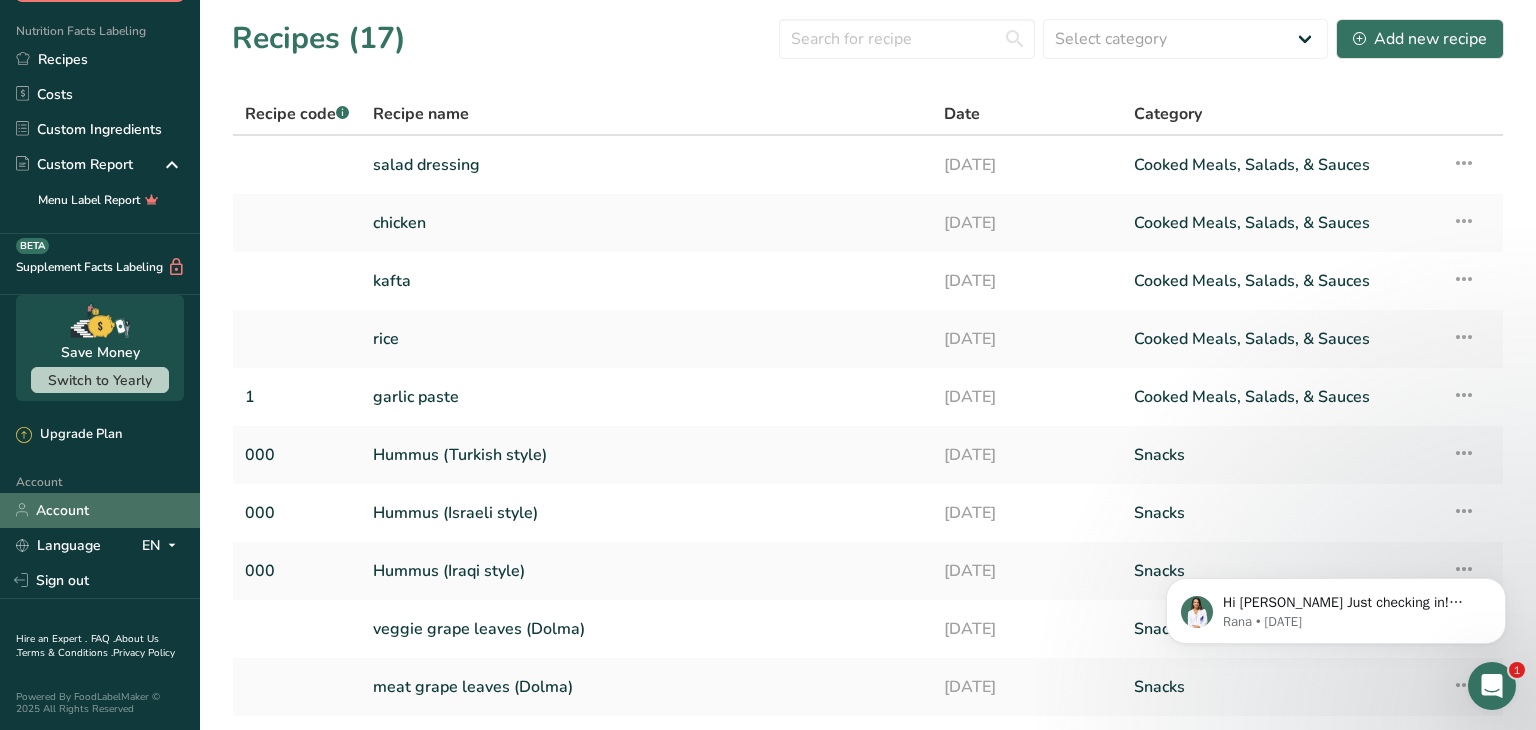 click on "Account" at bounding box center (100, 510) 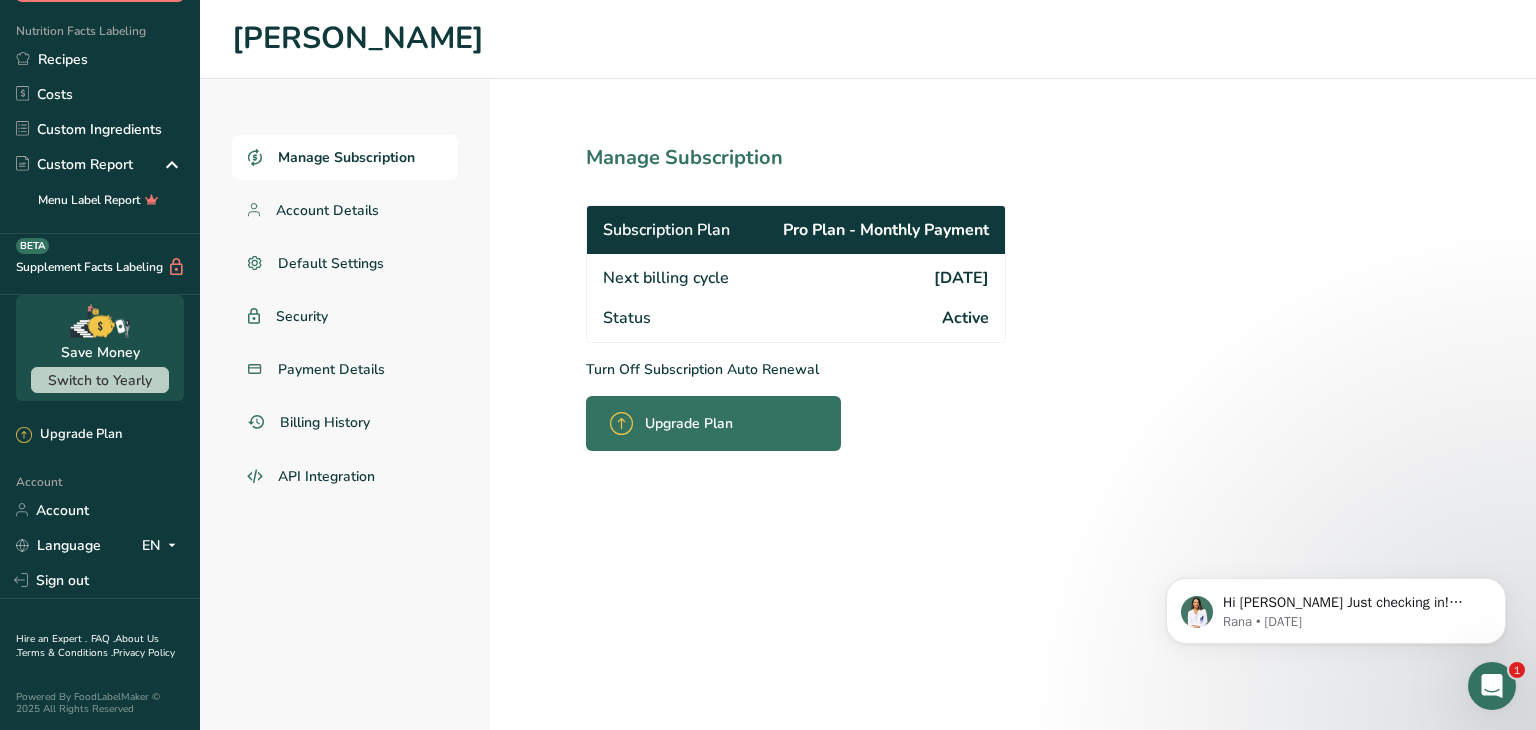 click on "Turn Off Subscription Auto Renewal" at bounding box center (840, 369) 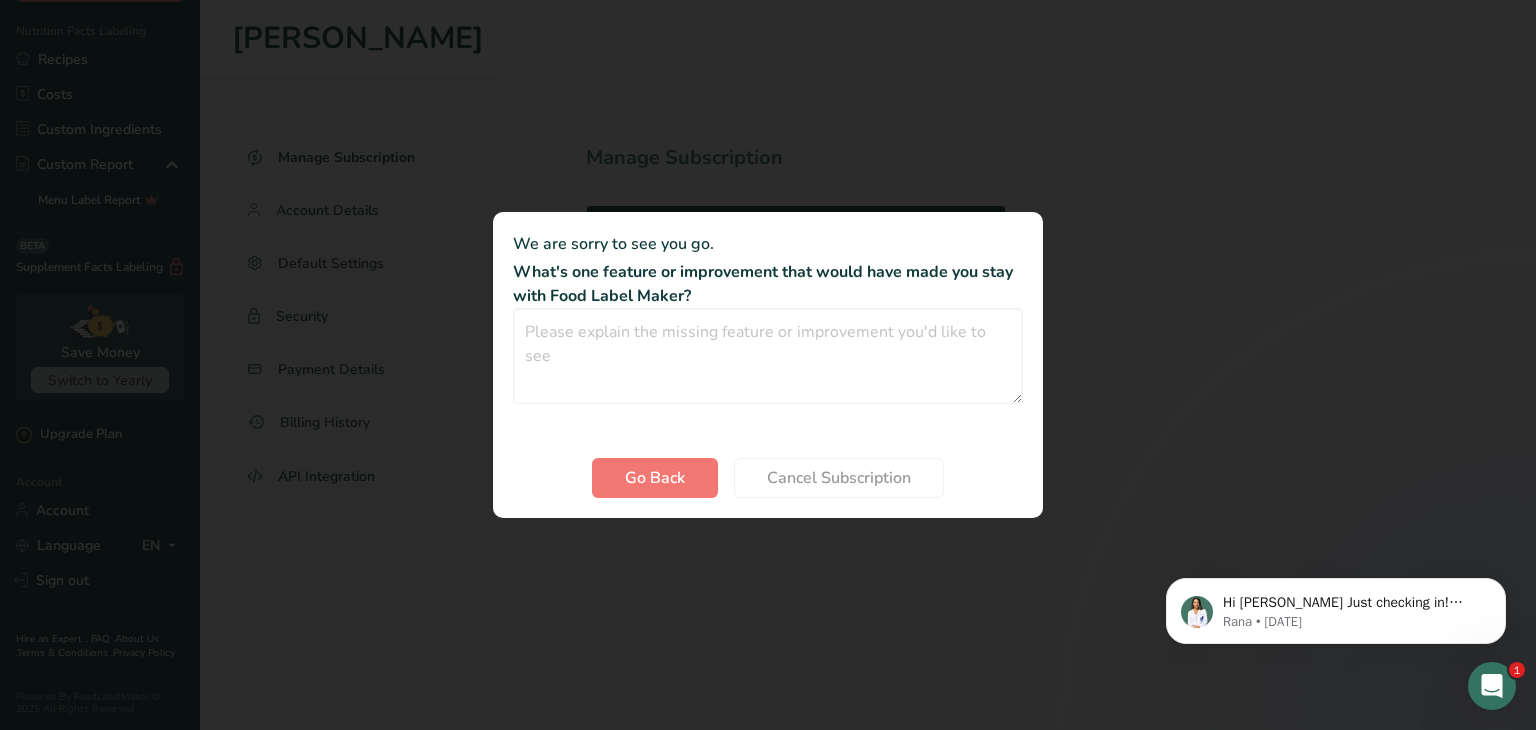 click at bounding box center [768, 365] 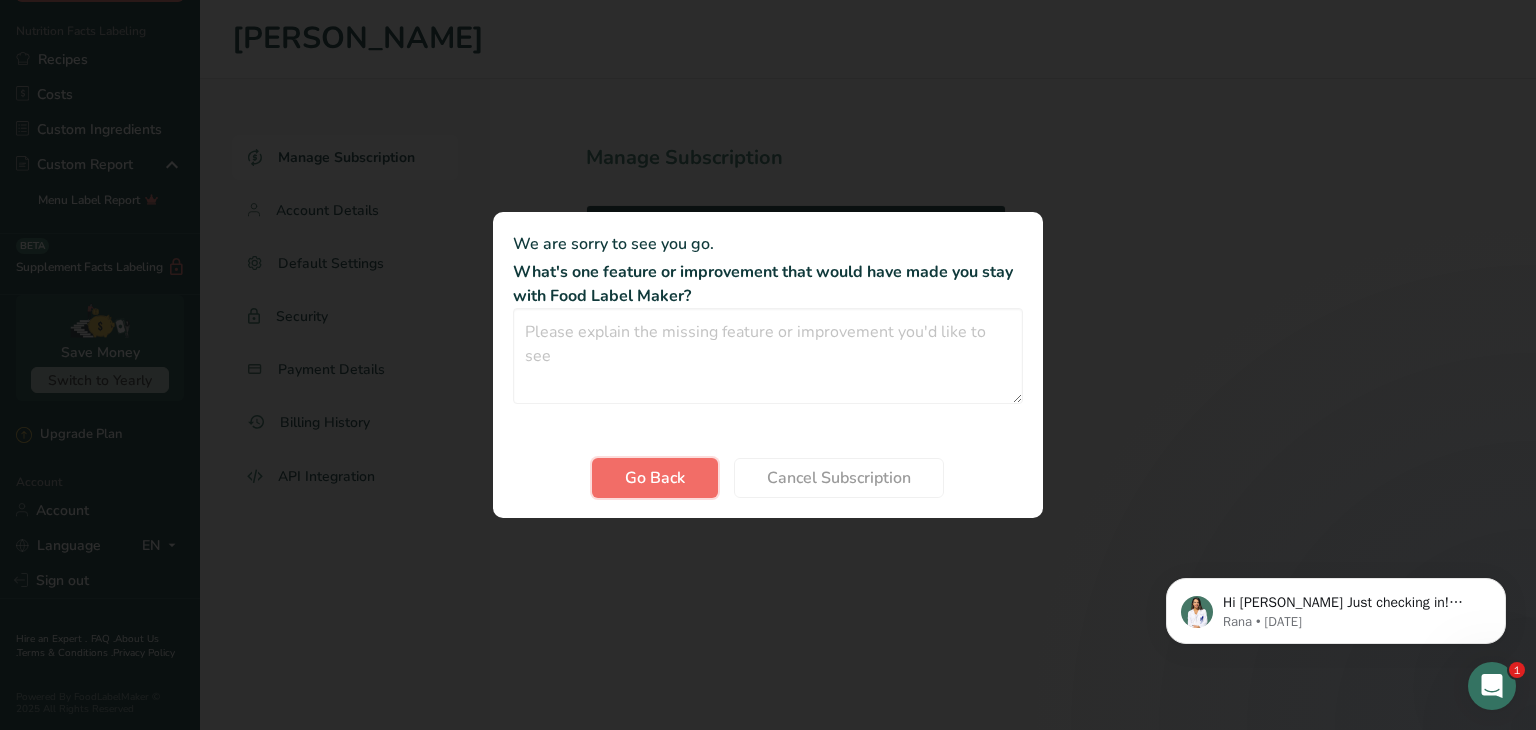 click on "Go Back" at bounding box center [655, 478] 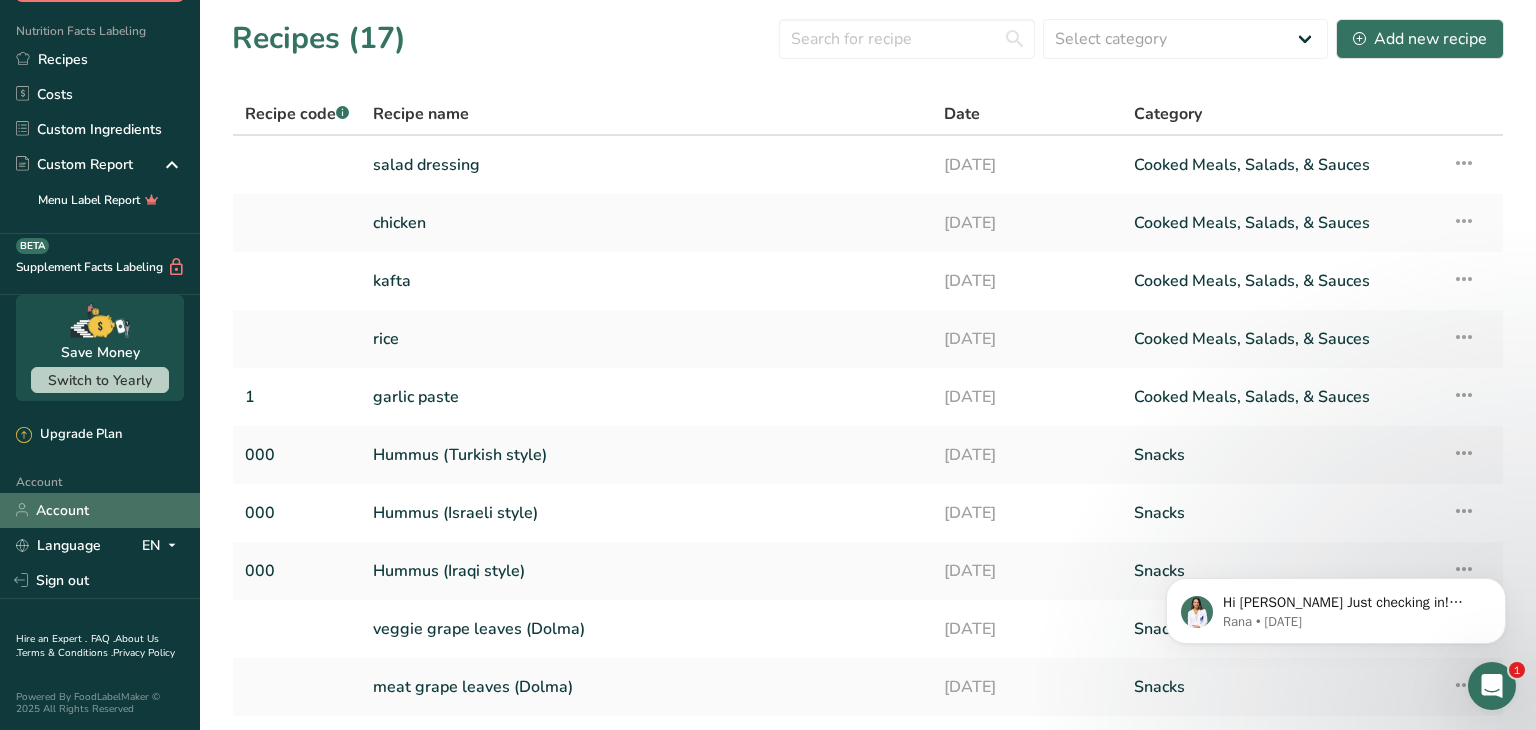 click on "Account" at bounding box center (100, 510) 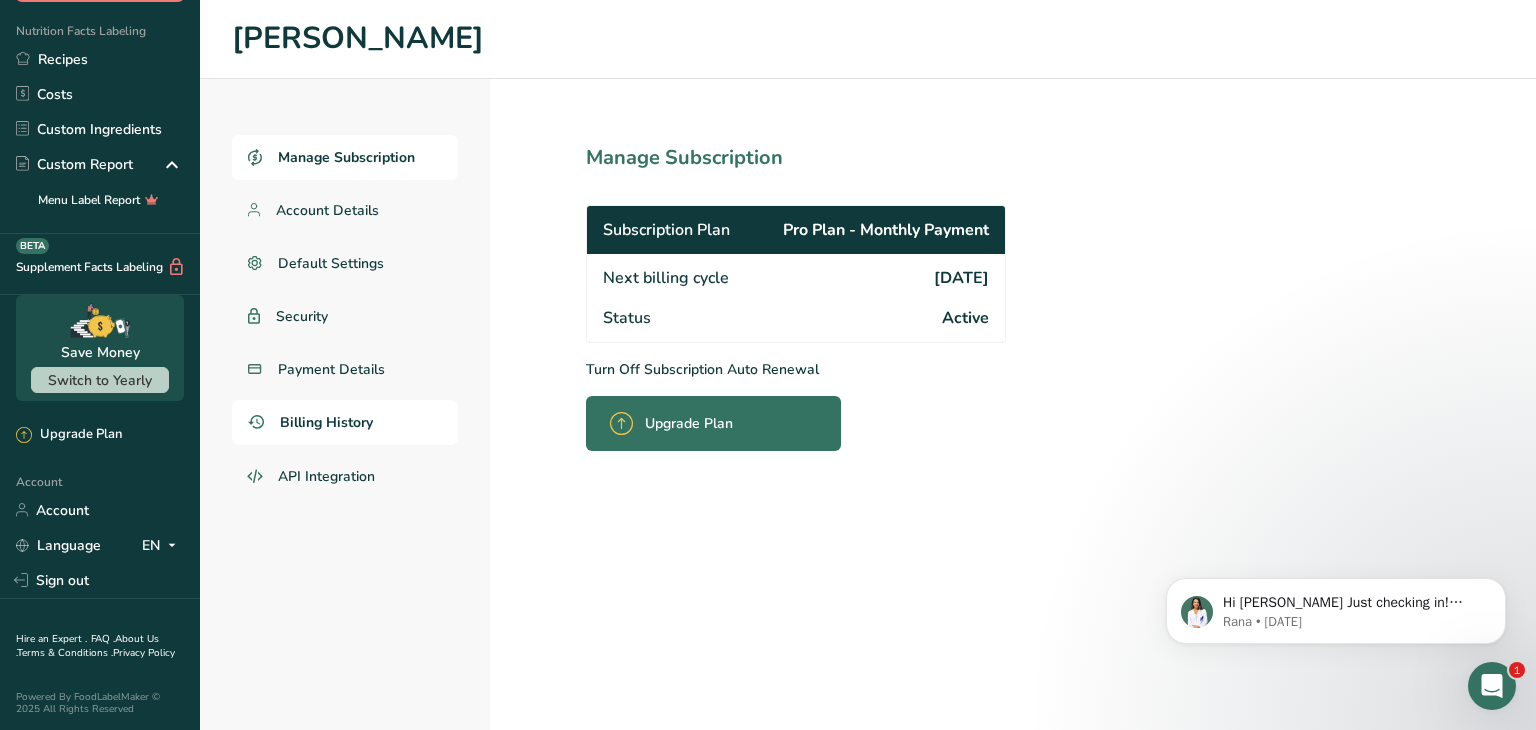 click on "Billing History" at bounding box center (326, 422) 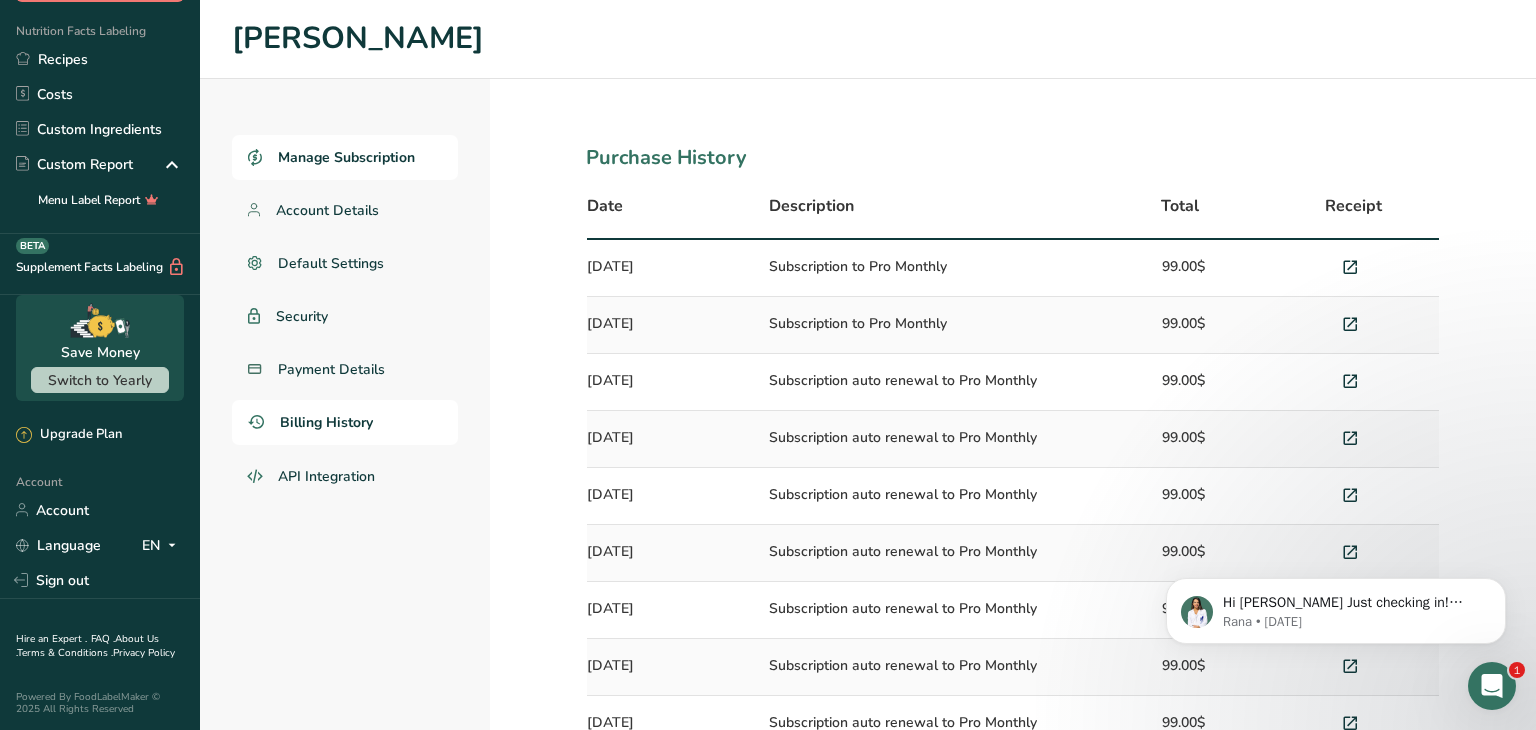 click on "Manage Subscription" at bounding box center [345, 157] 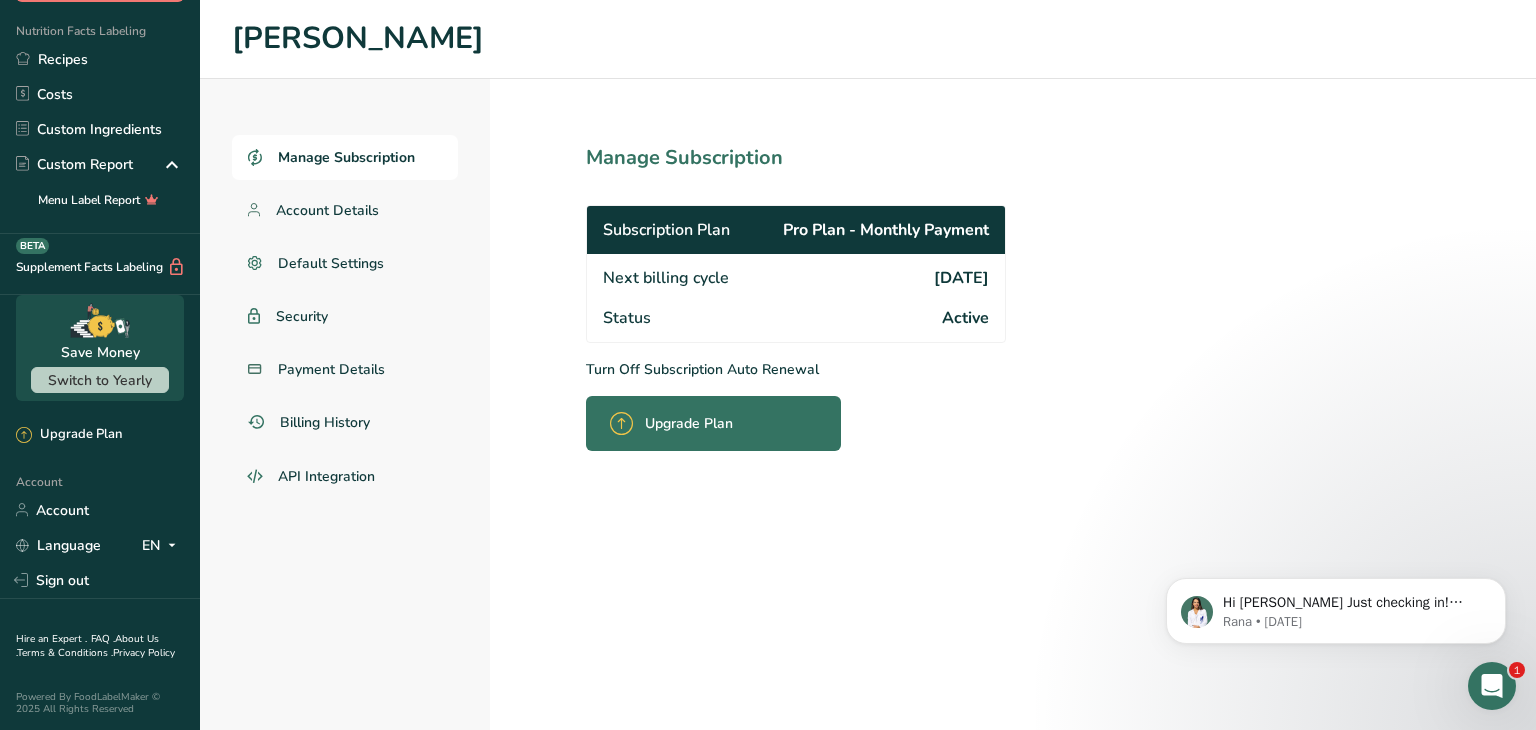 click on "Turn Off Subscription Auto Renewal" at bounding box center (840, 369) 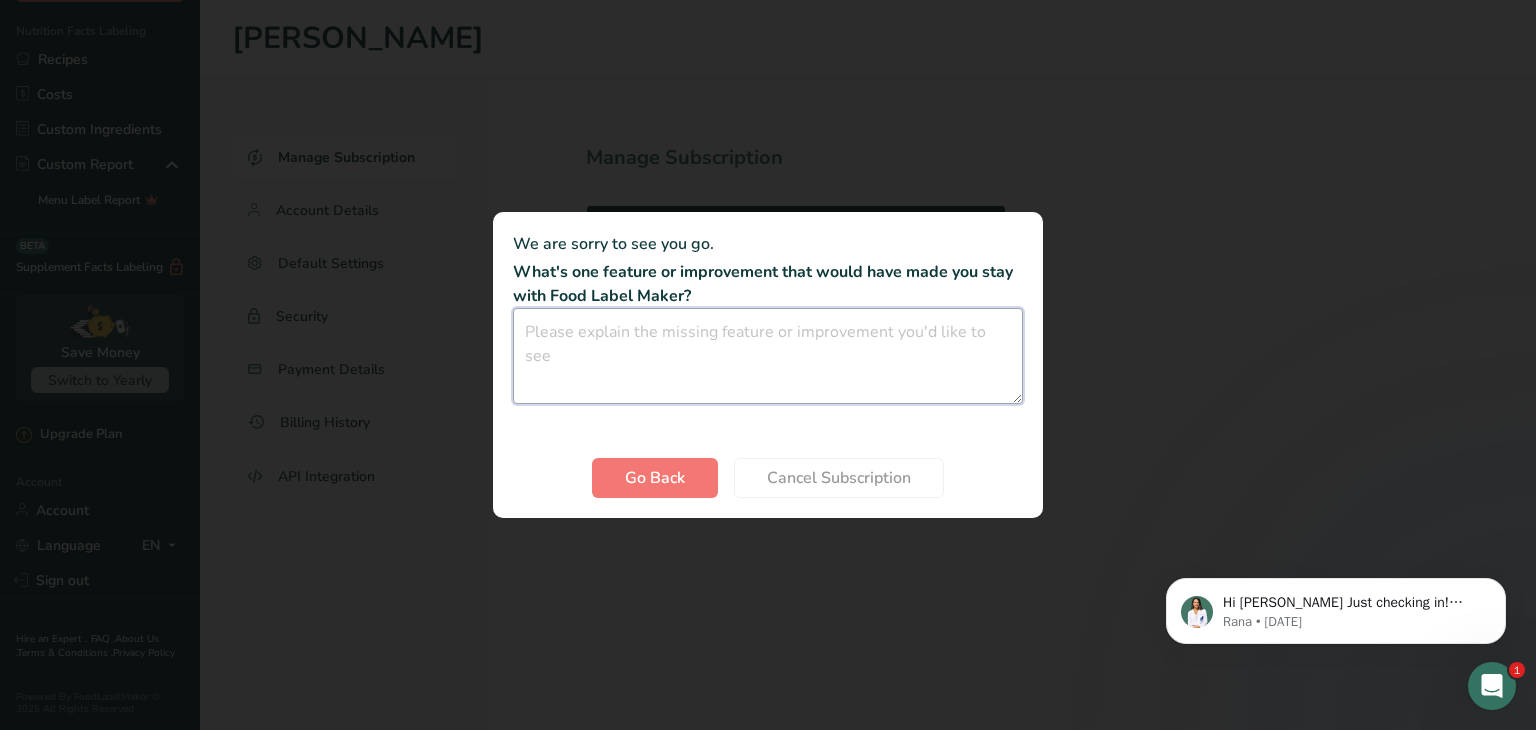 click at bounding box center [768, 356] 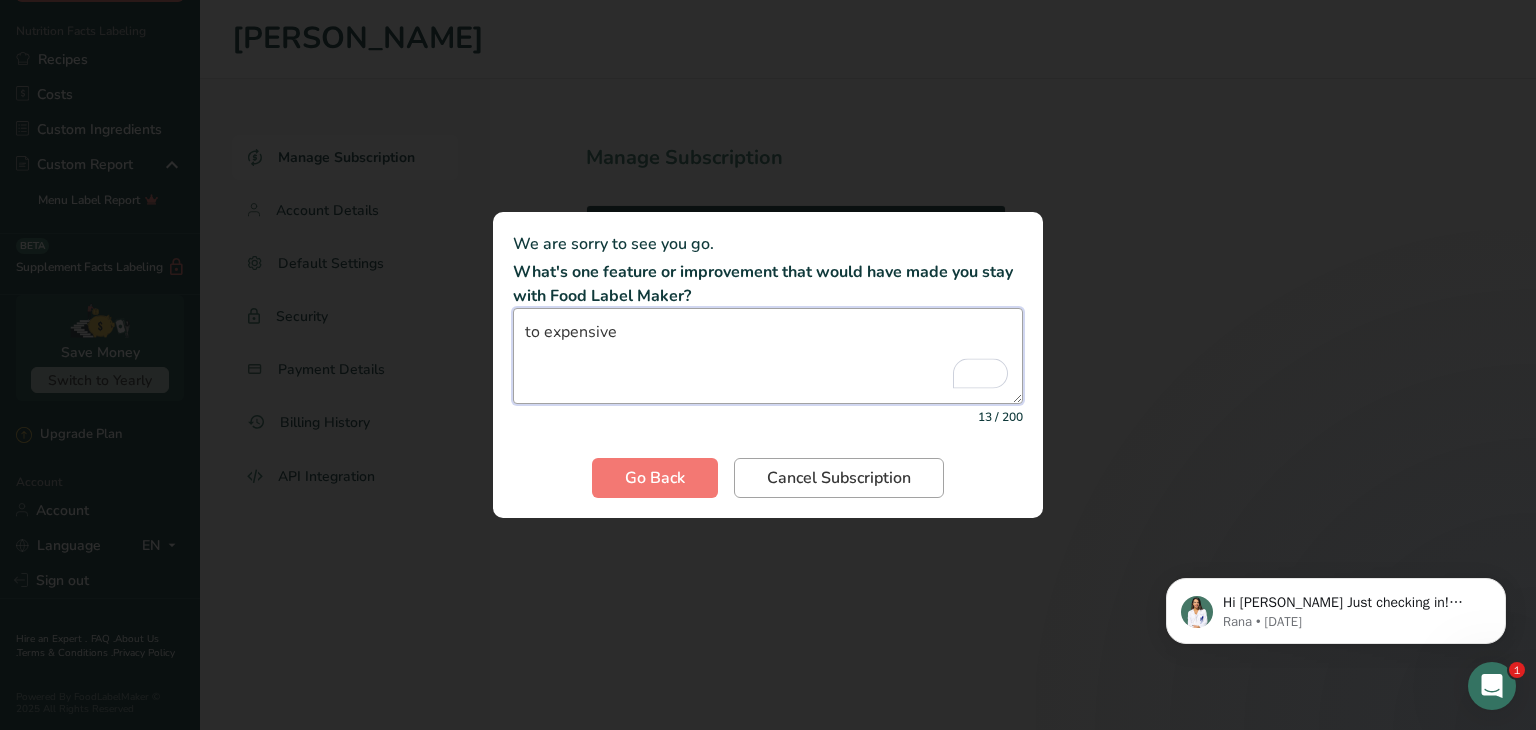 type on "to expensive" 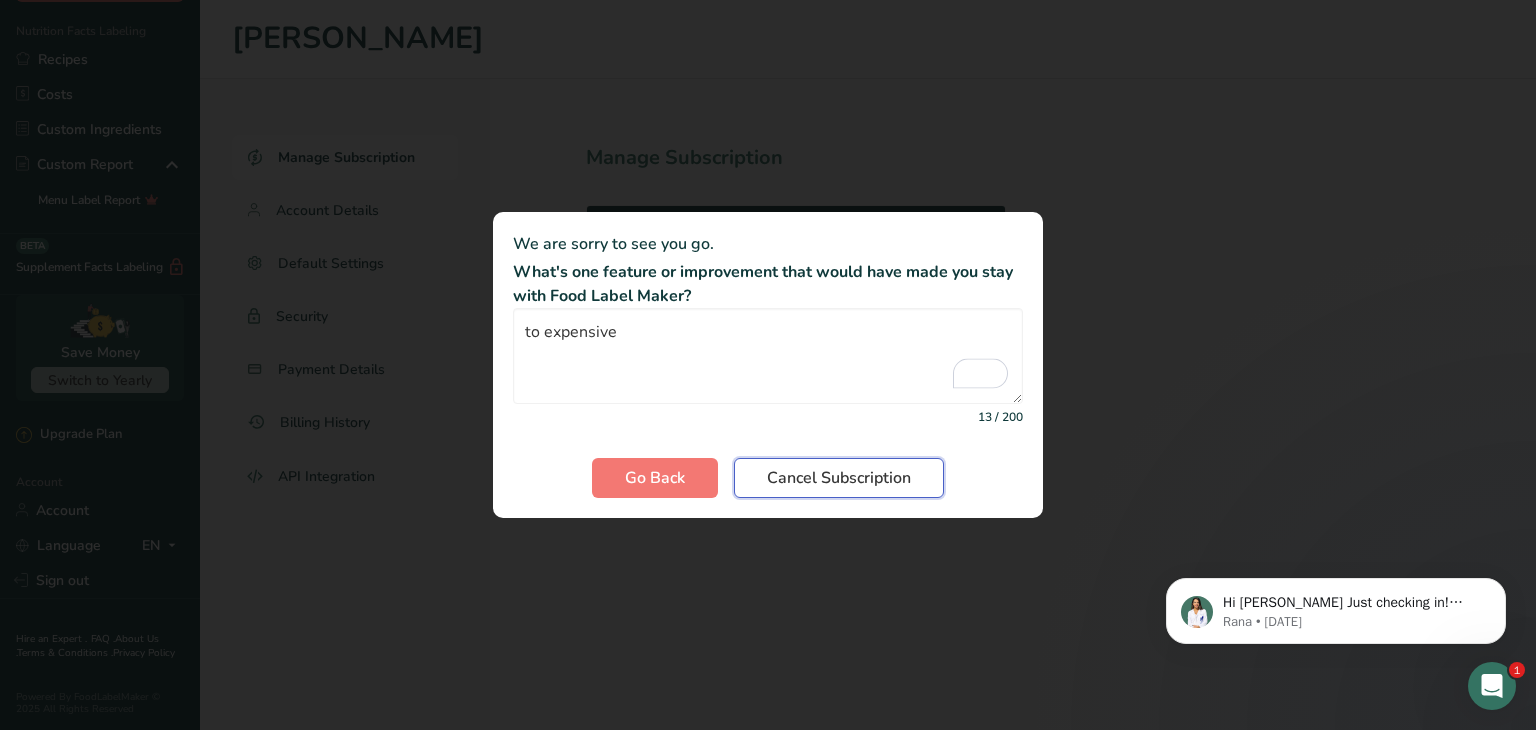click on "Cancel Subscription" at bounding box center (839, 478) 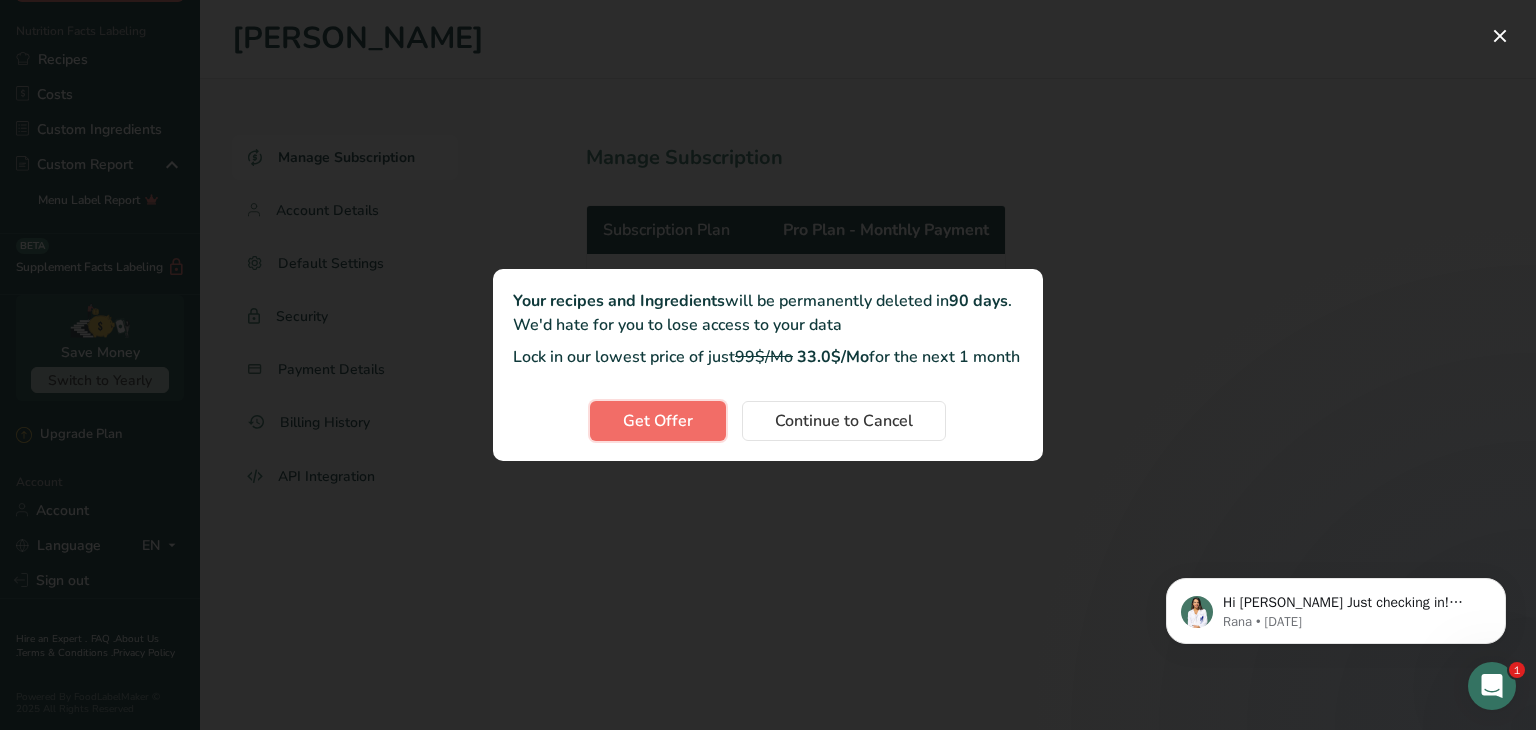 click on "Get Offer" at bounding box center (658, 421) 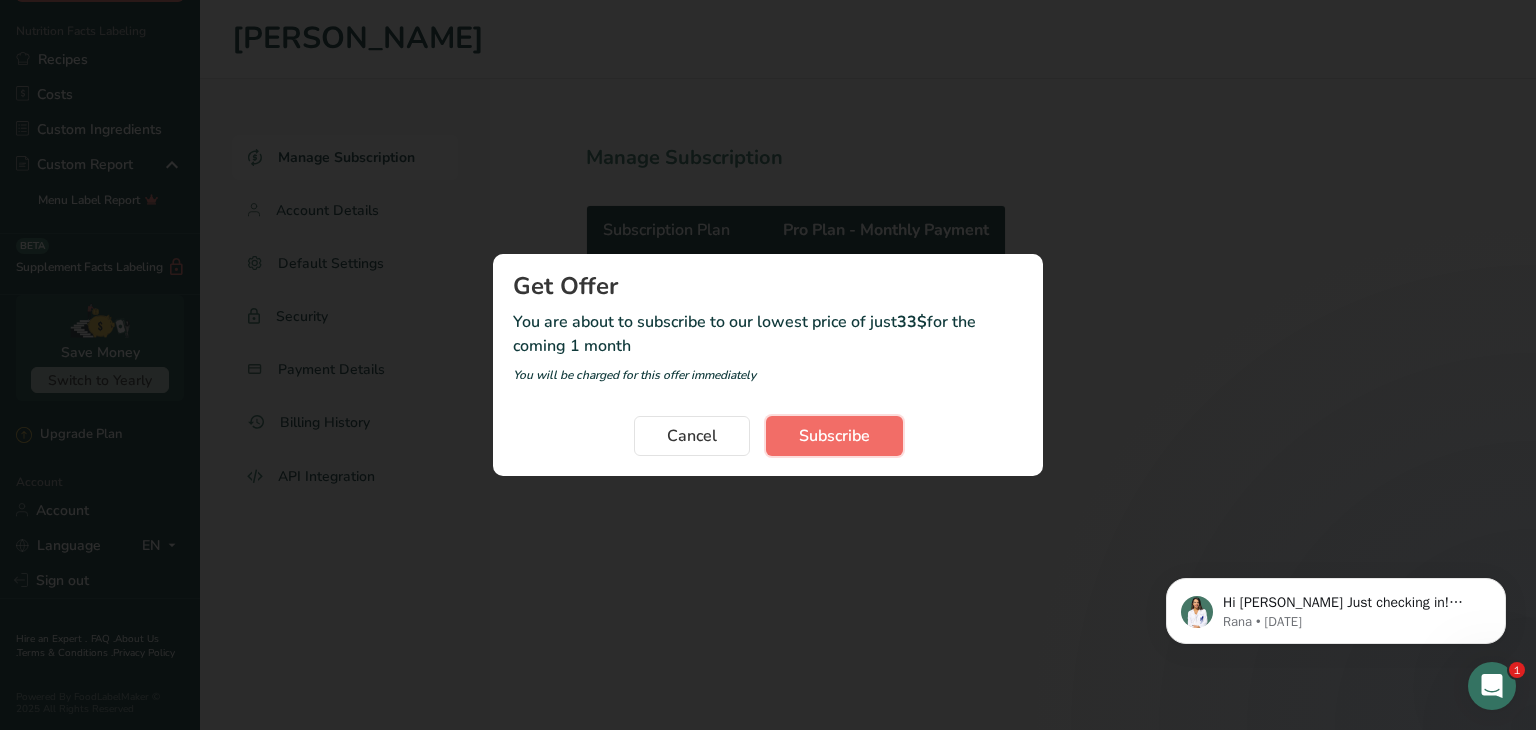 click on "Subscribe" at bounding box center (834, 436) 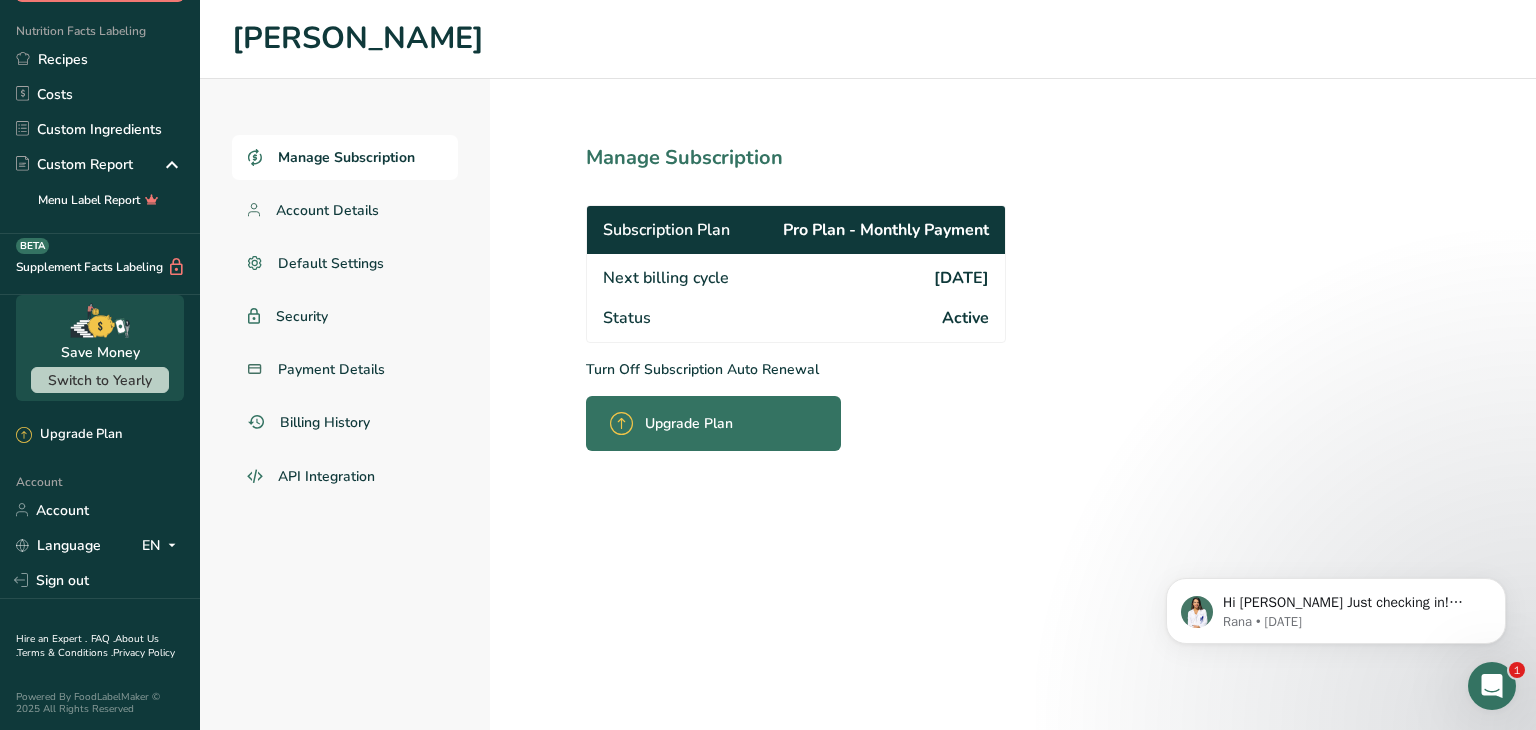 click on "Manage Subscription
Subscription Plan
Pro Plan - Monthly Payment
Next billing cycle
2025-07-12
Status
Active
Turn Off Subscription Auto Renewal
Upgrade Plan" at bounding box center (840, 404) 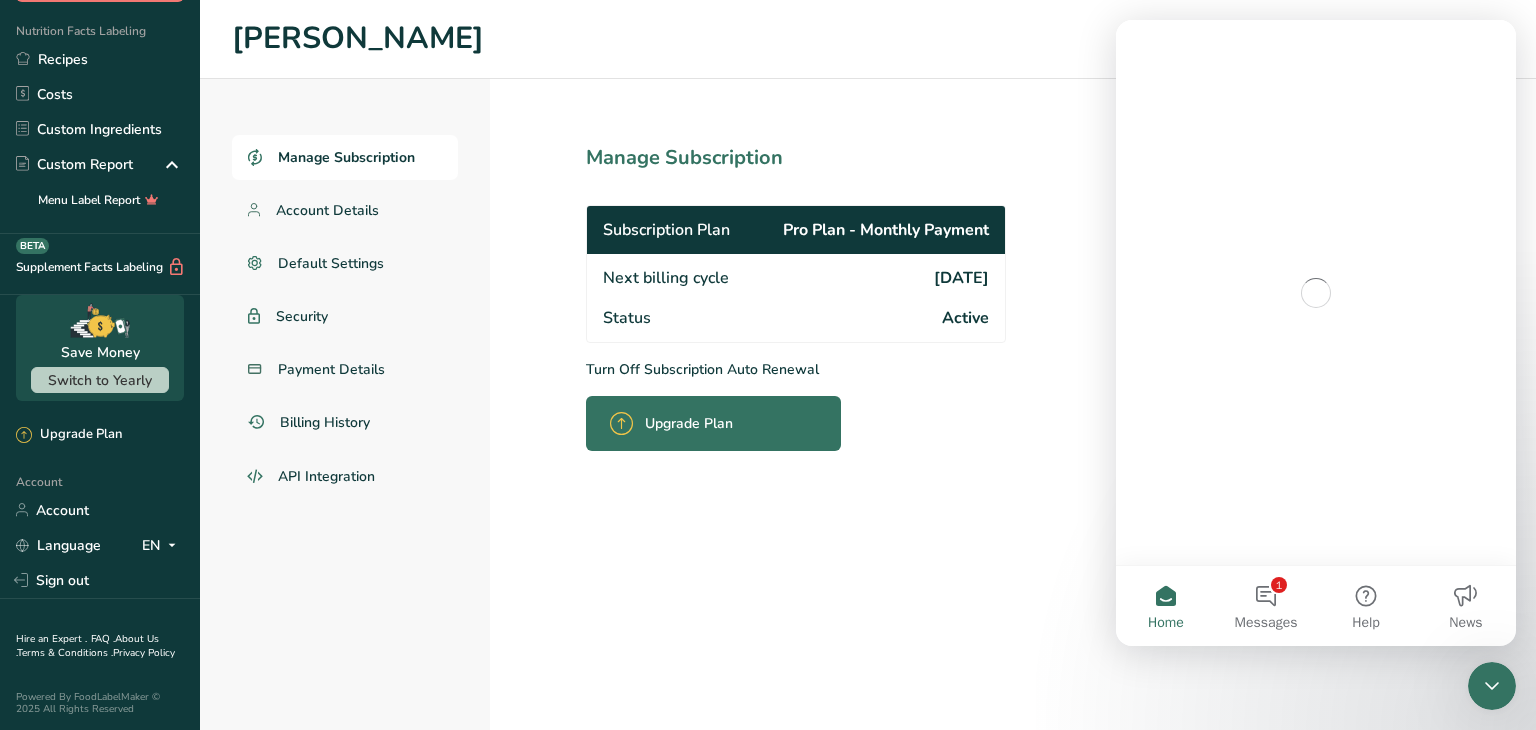 scroll, scrollTop: 0, scrollLeft: 0, axis: both 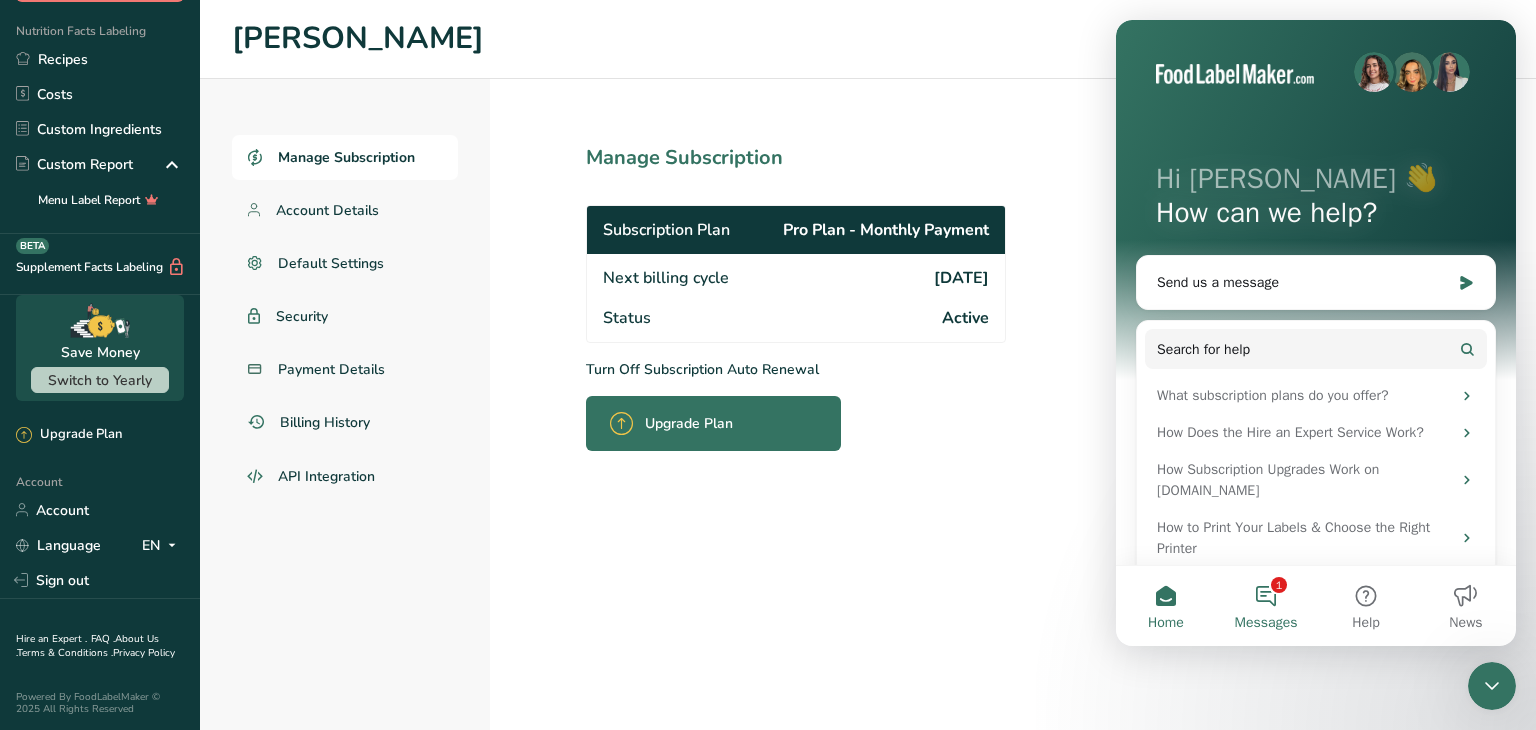 click on "1 Messages" at bounding box center (1266, 606) 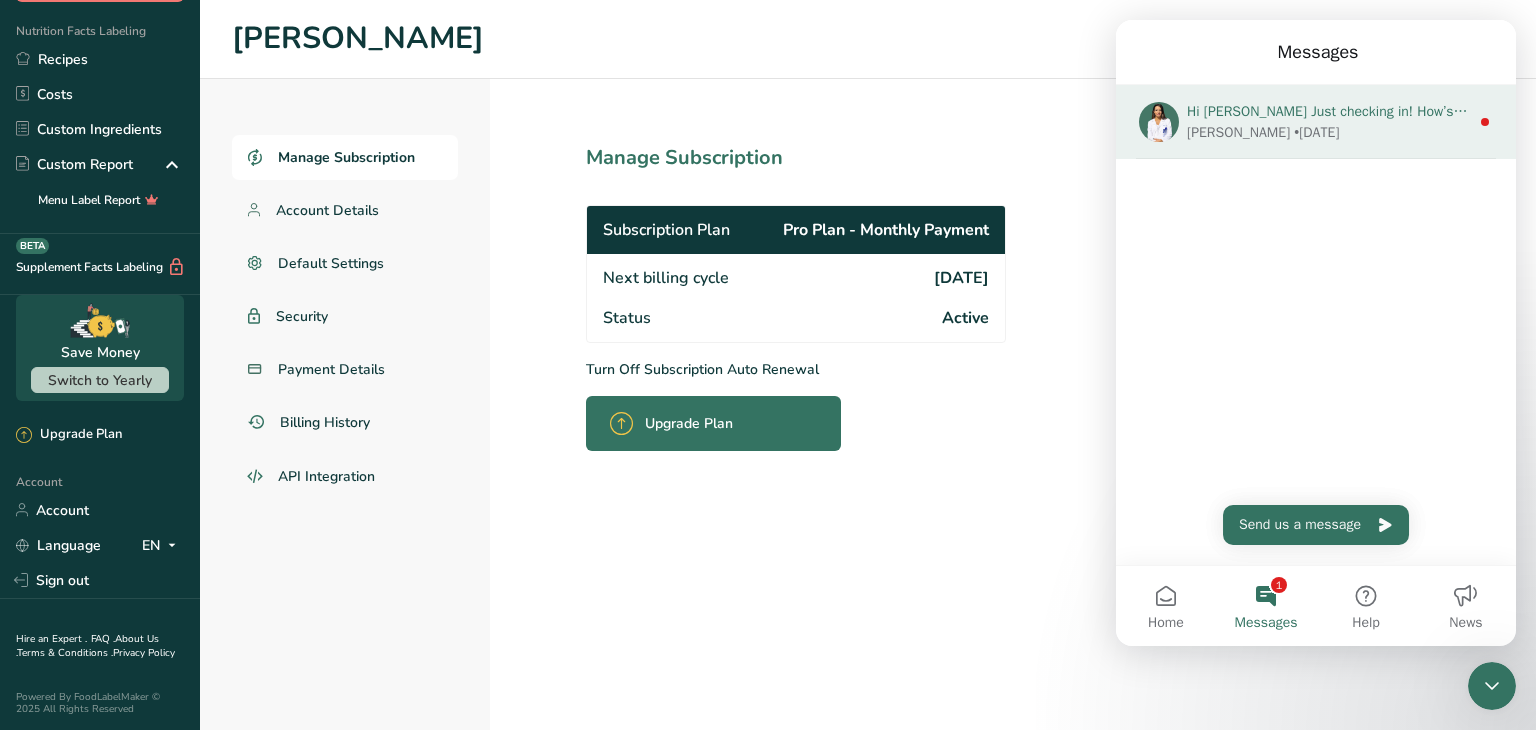 click on "Rana •  14w ago" at bounding box center [1328, 132] 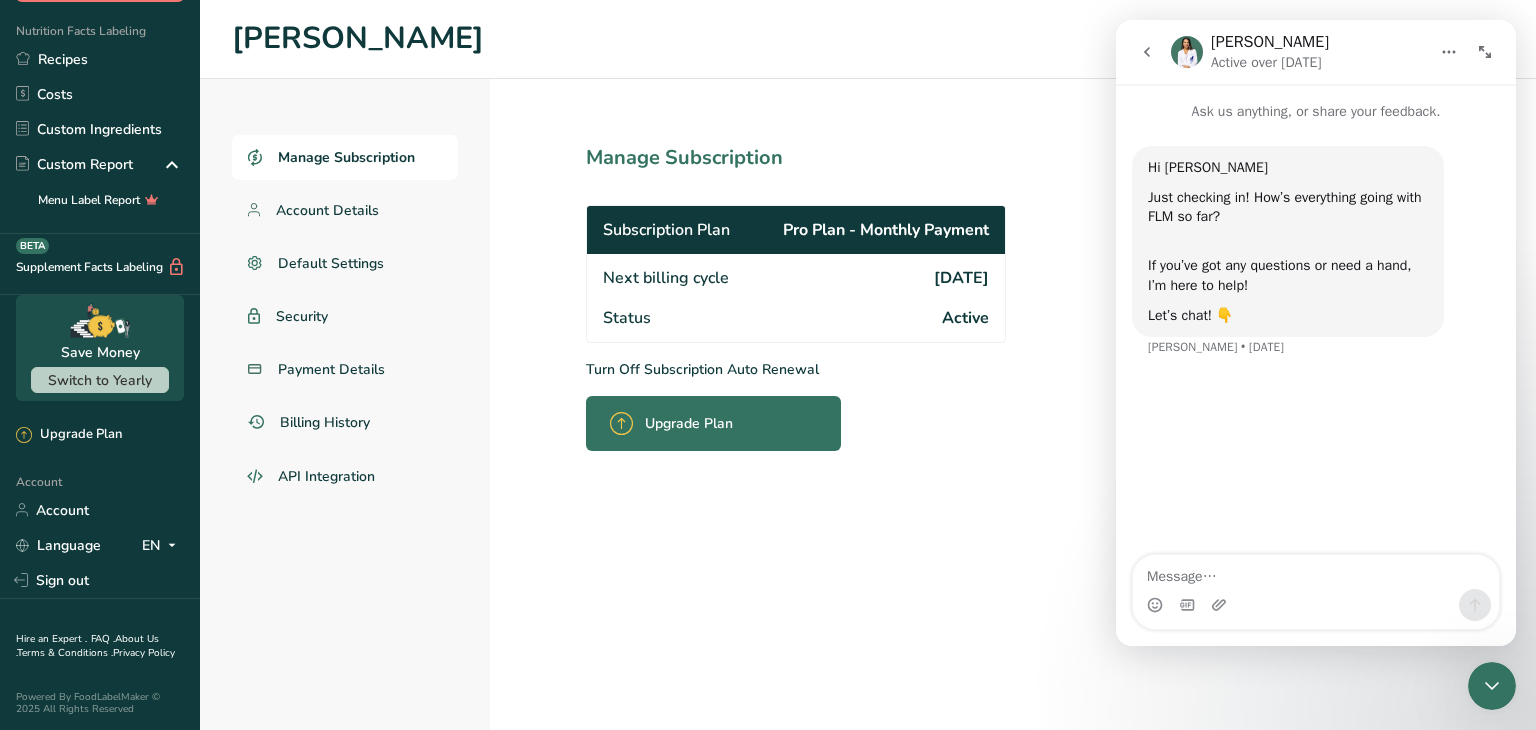 click at bounding box center [1316, 572] 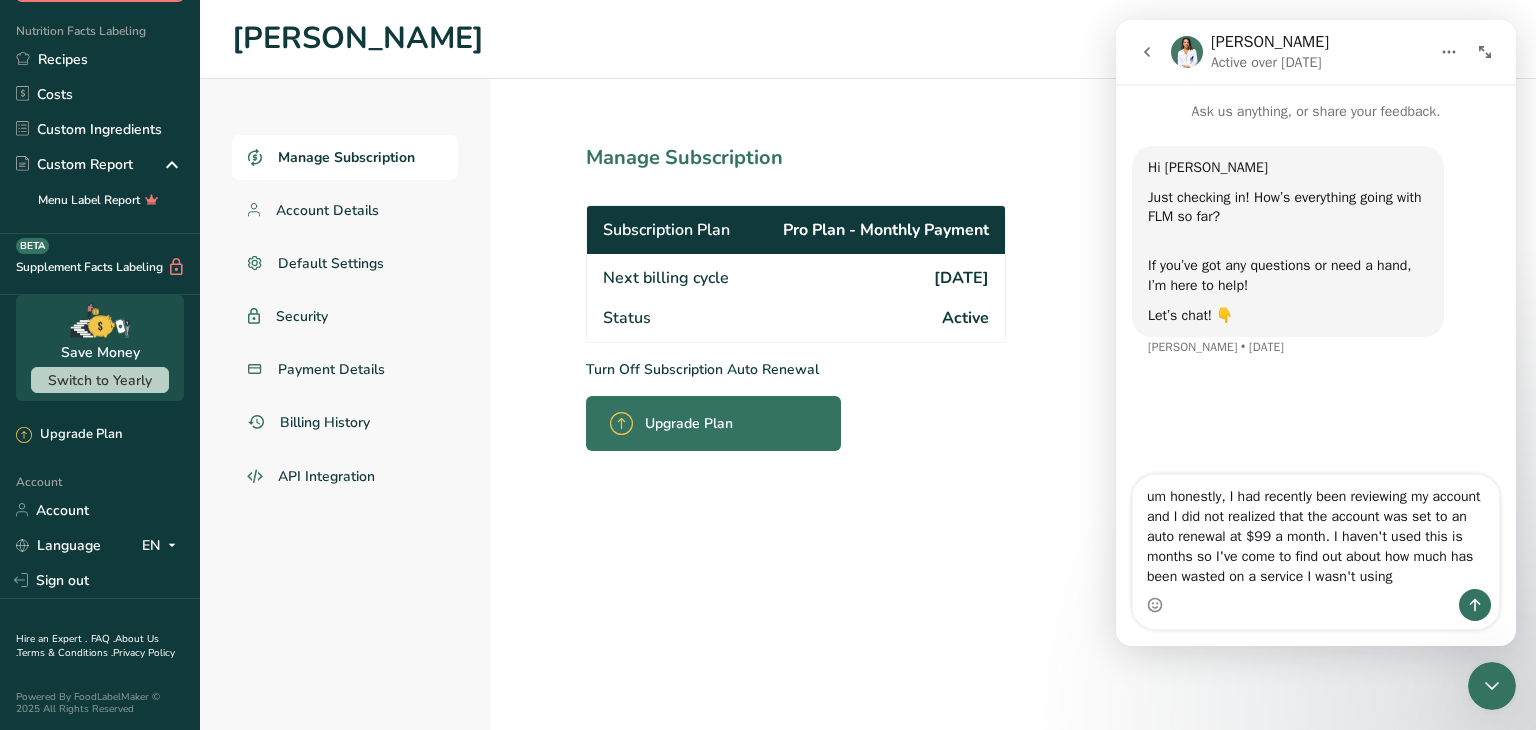 type on "um honestly, I had recently been reviewing my account and I did not realized that the account was set to an auto renewal at $99 a month. I haven't used this is months so I've come to find out about how much has been wasted on a service I wasn't using" 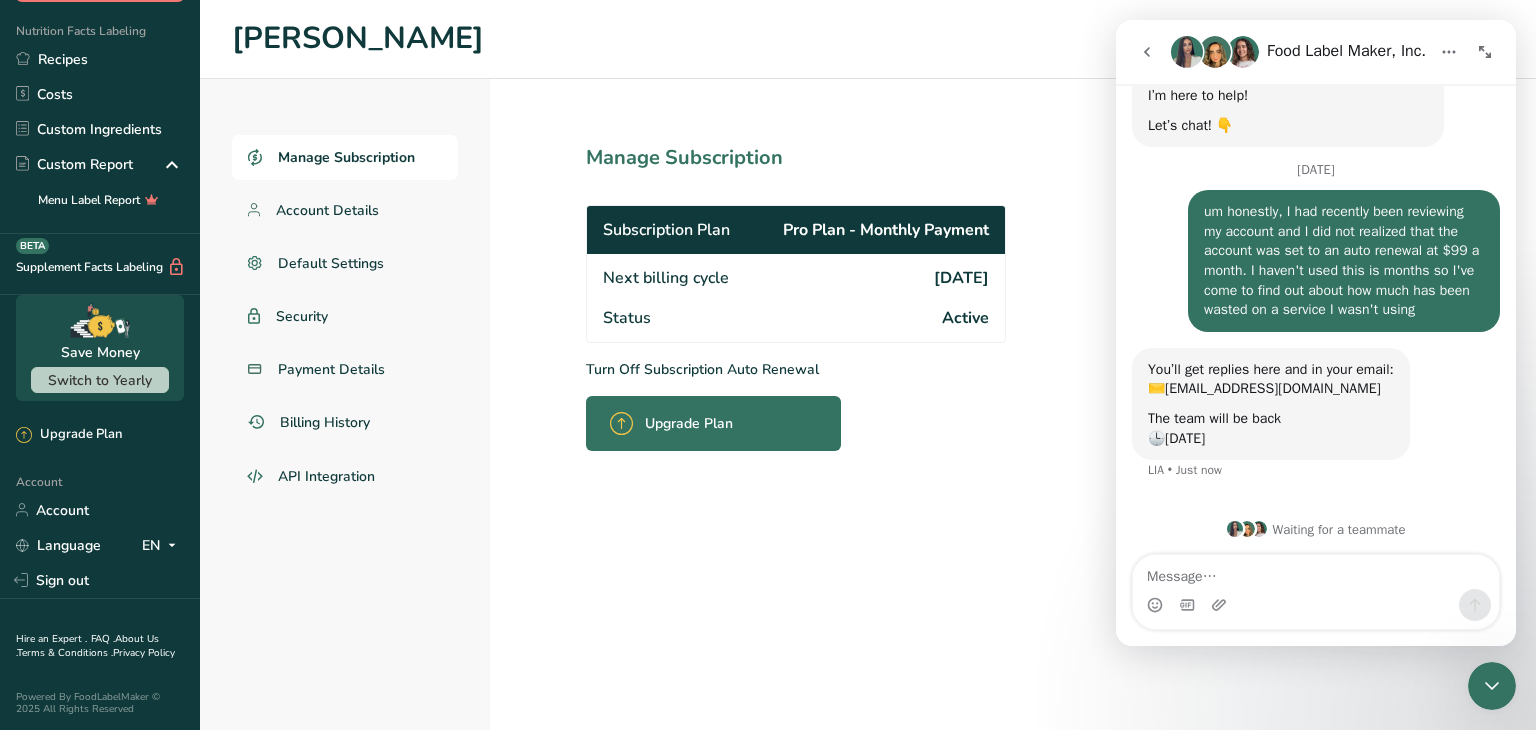scroll, scrollTop: 192, scrollLeft: 0, axis: vertical 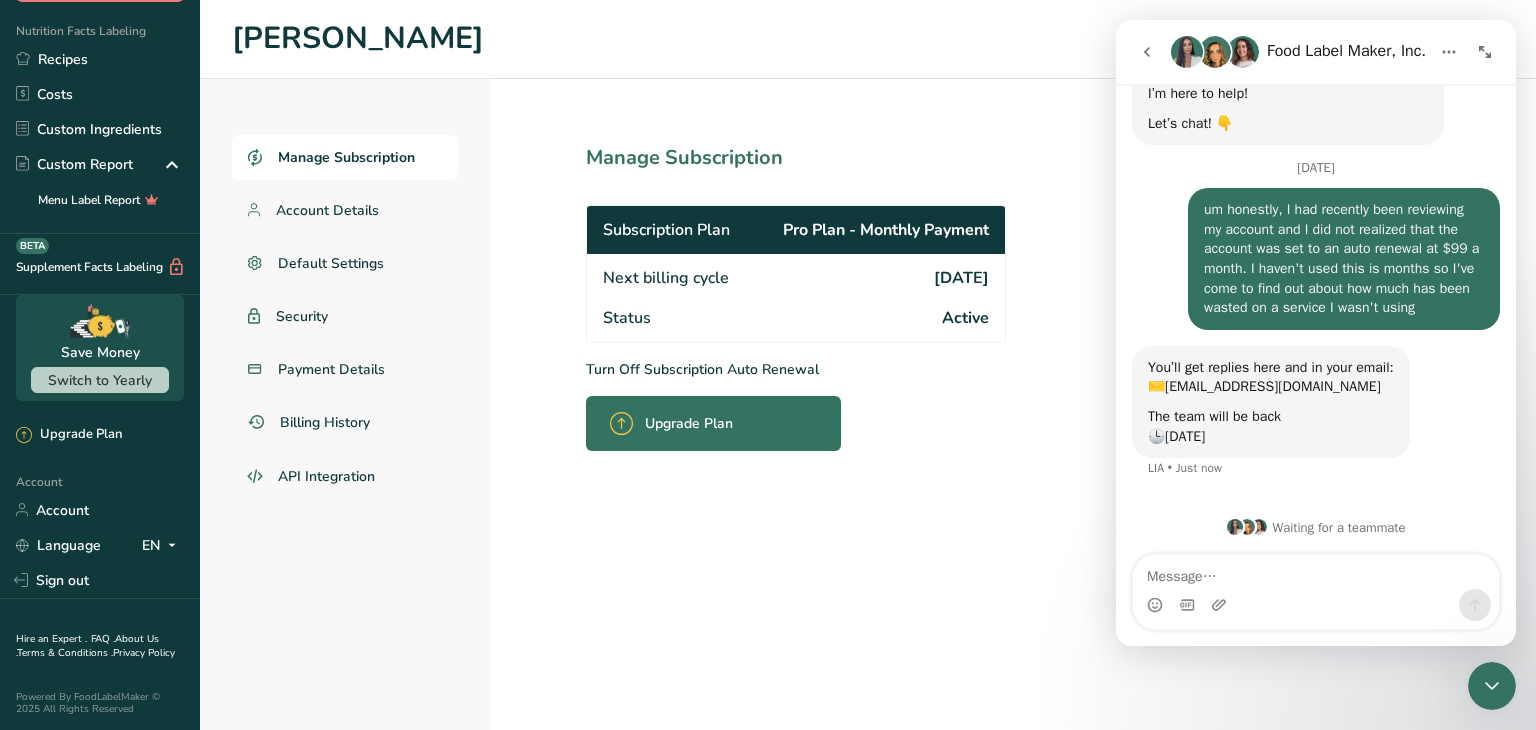 click 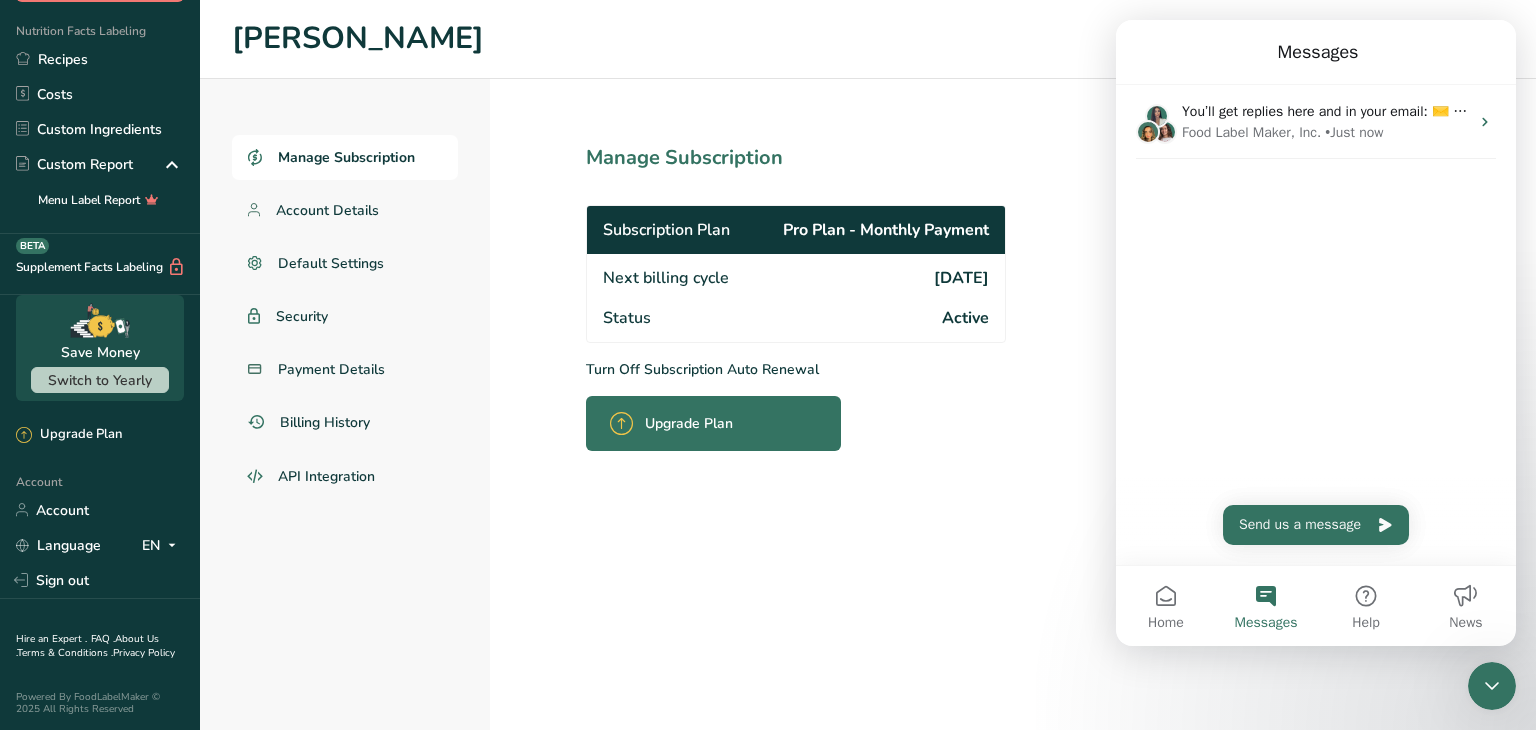 scroll, scrollTop: 0, scrollLeft: 0, axis: both 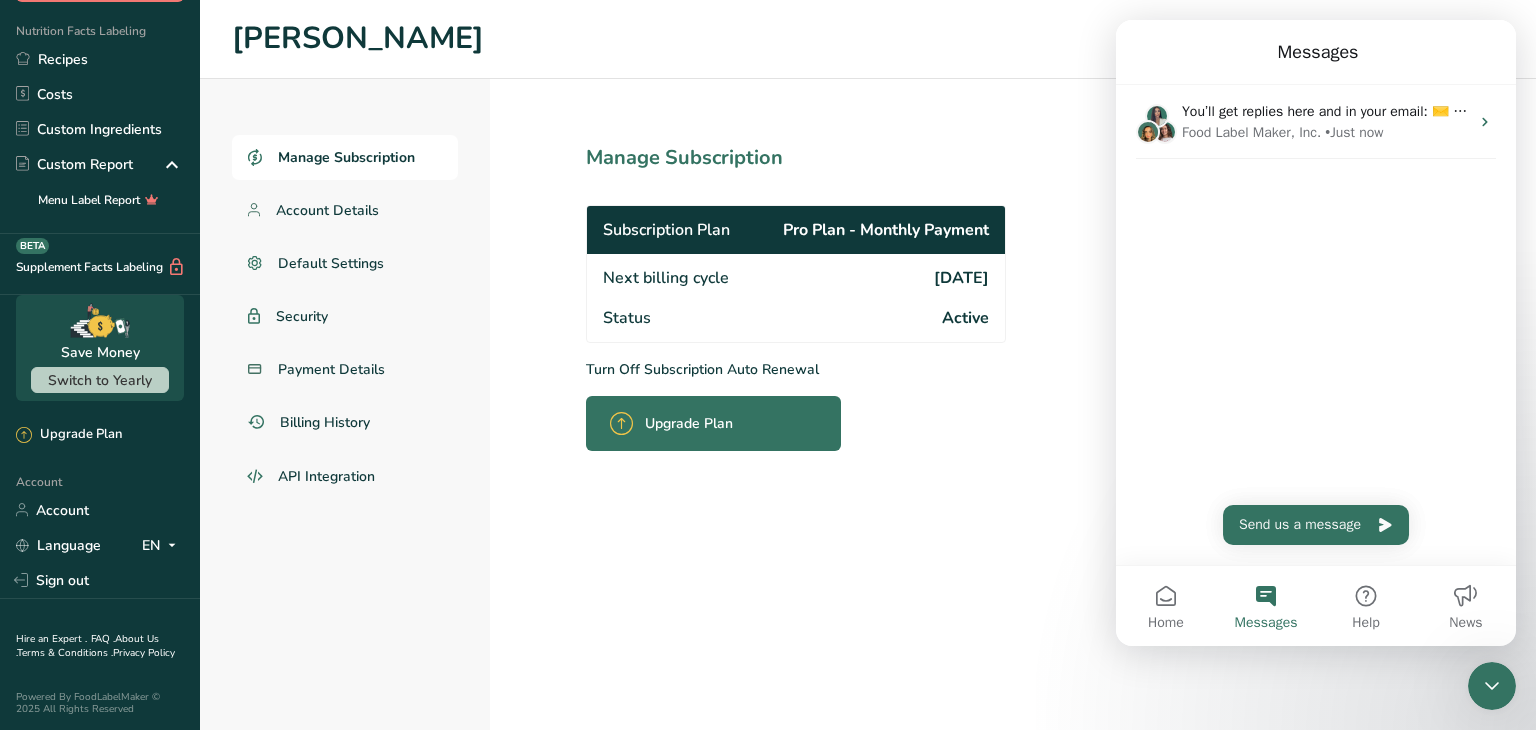 click on "Manage Subscription
Subscription Plan
Pro Plan - Monthly Payment
Next billing cycle
2025-07-12
Status
Active
Turn Off Subscription Auto Renewal
Upgrade Plan" at bounding box center [840, 404] 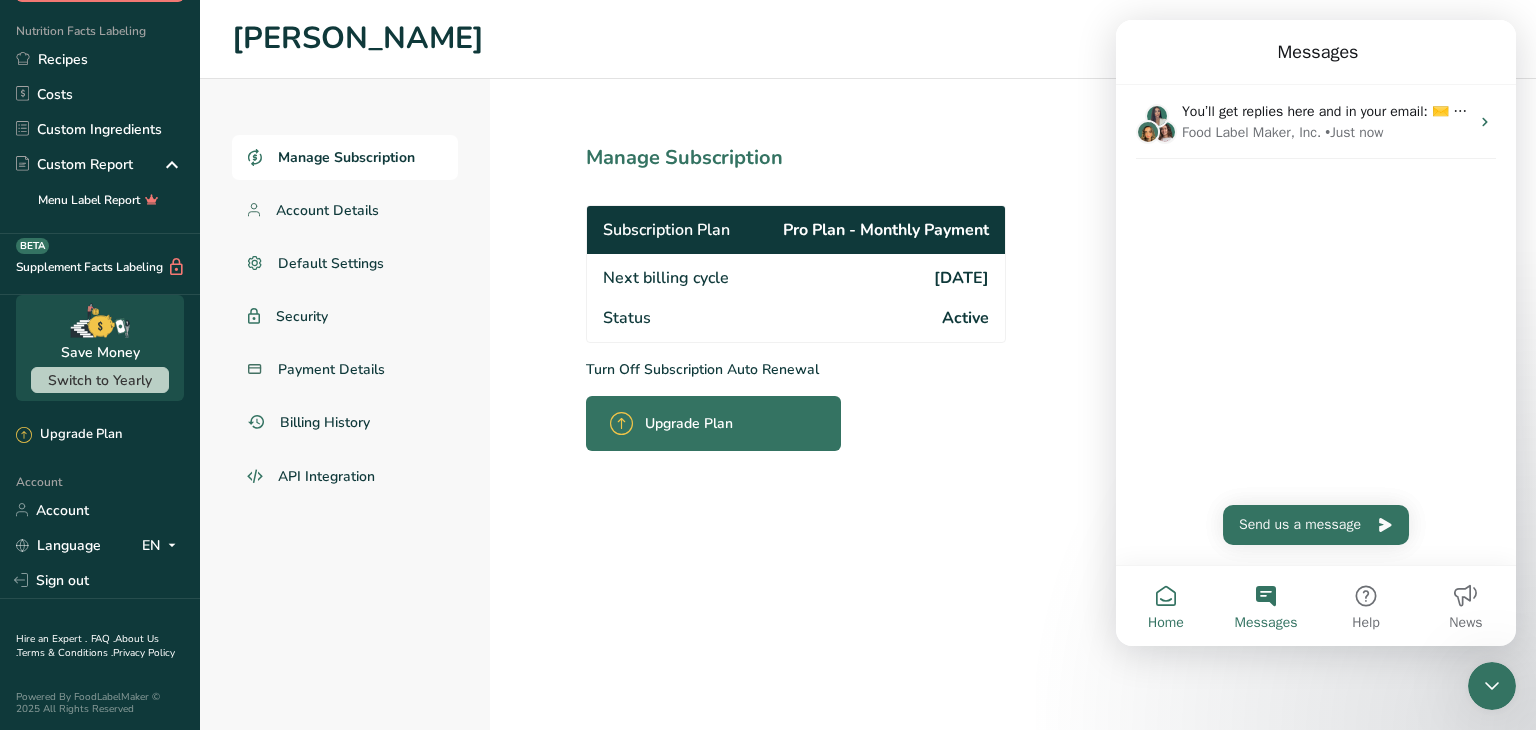 click on "Home" at bounding box center (1166, 606) 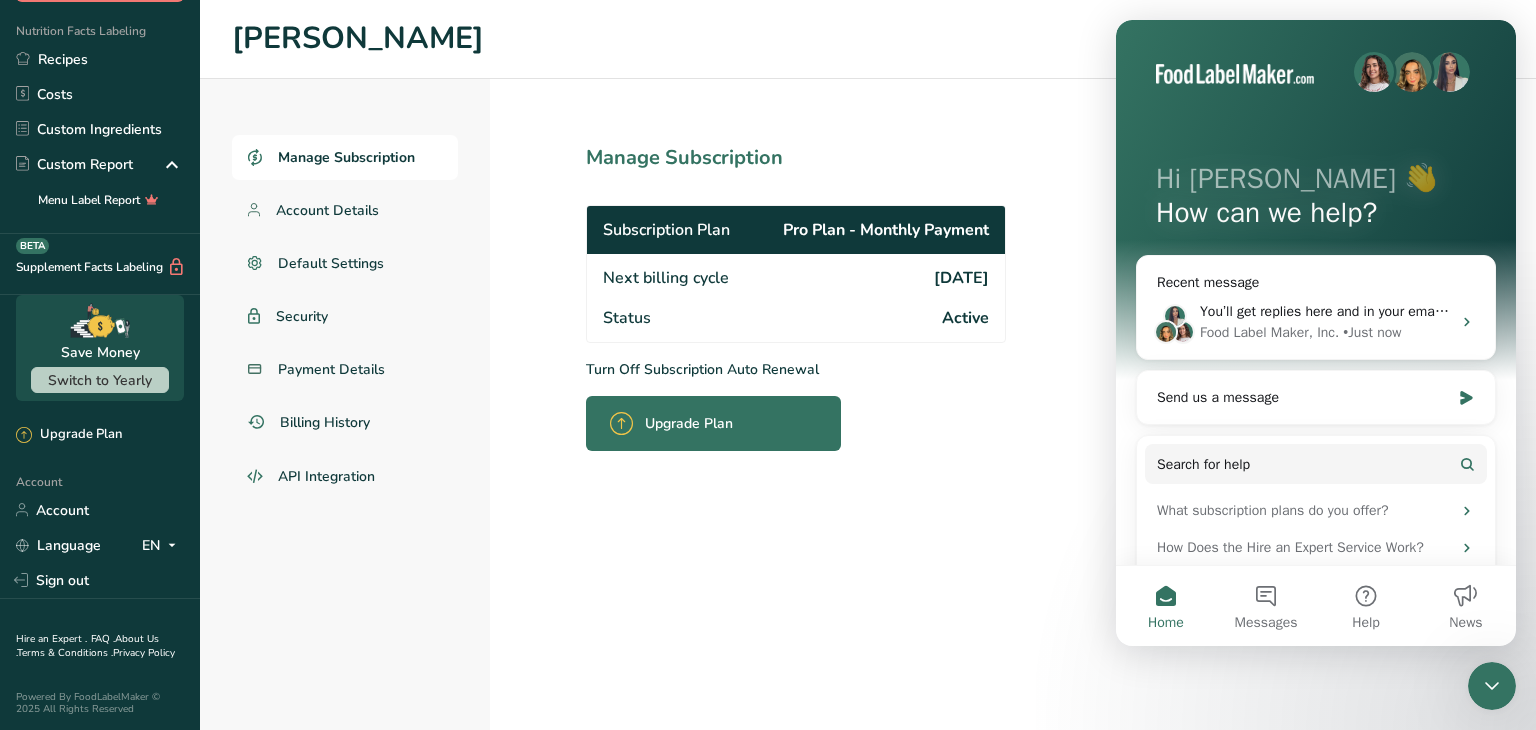 click on "Manage Subscription
Subscription Plan
Pro Plan - Monthly Payment
Next billing cycle
2025-07-12
Status
Active
Turn Off Subscription Auto Renewal
Upgrade Plan" at bounding box center [840, 404] 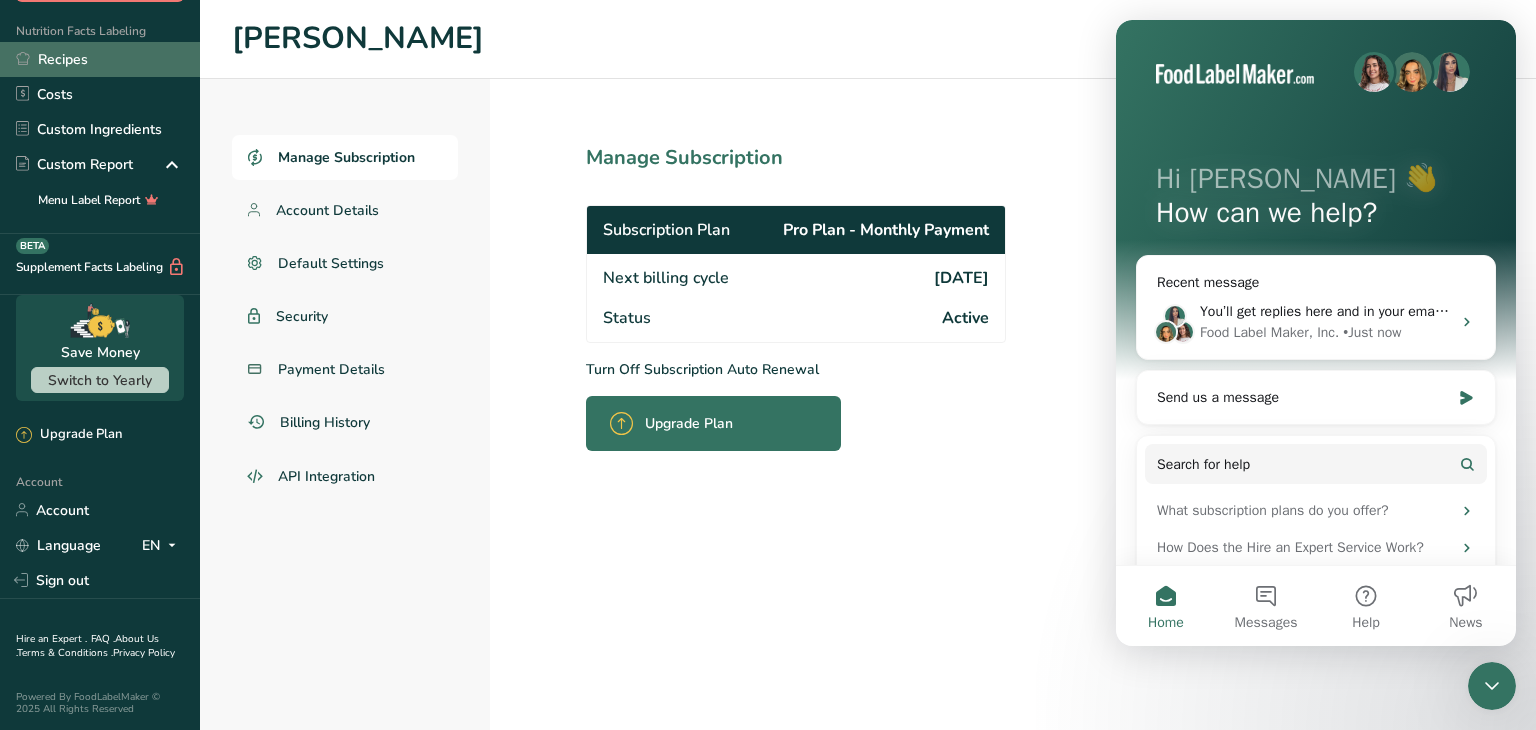 click on "Recipes" at bounding box center (100, 59) 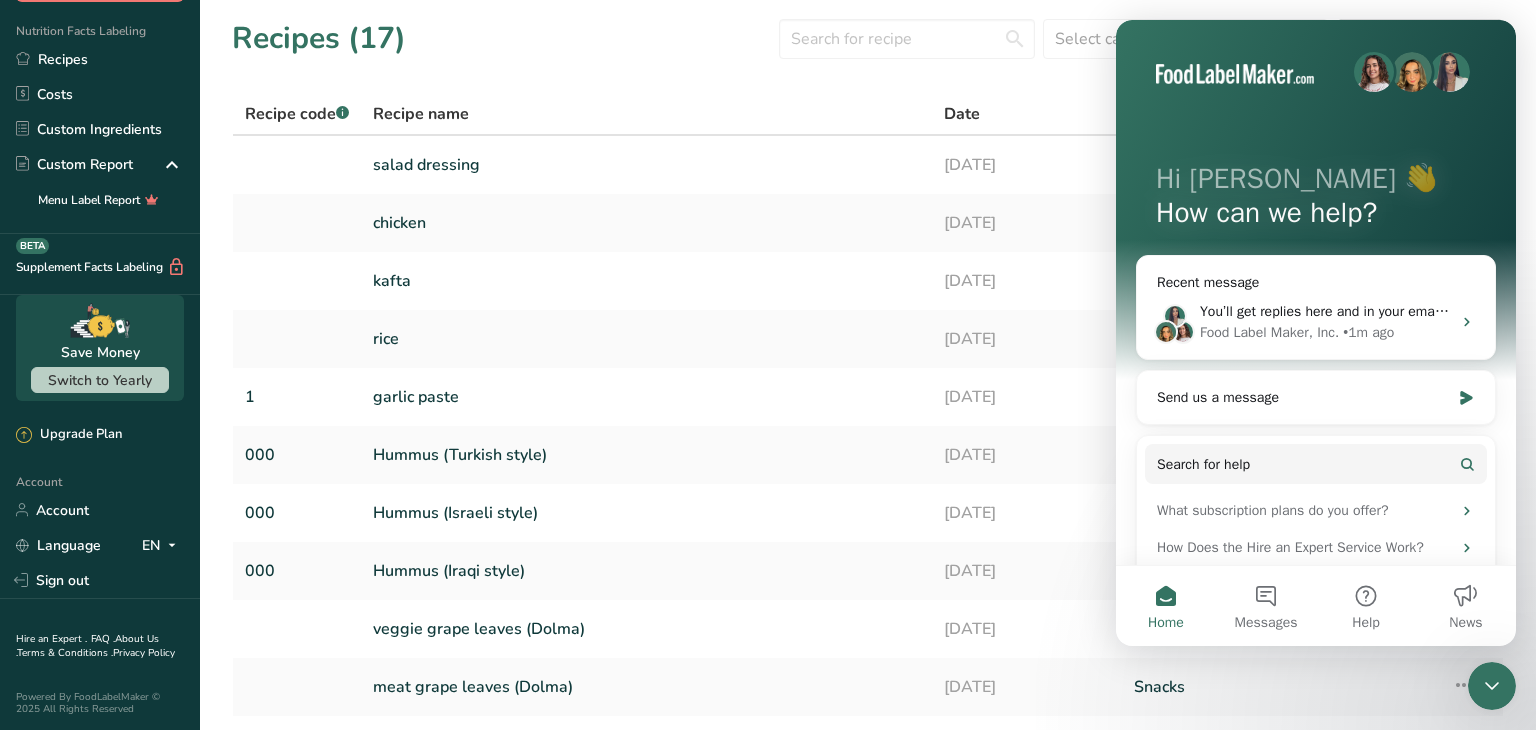 scroll, scrollTop: 146, scrollLeft: 0, axis: vertical 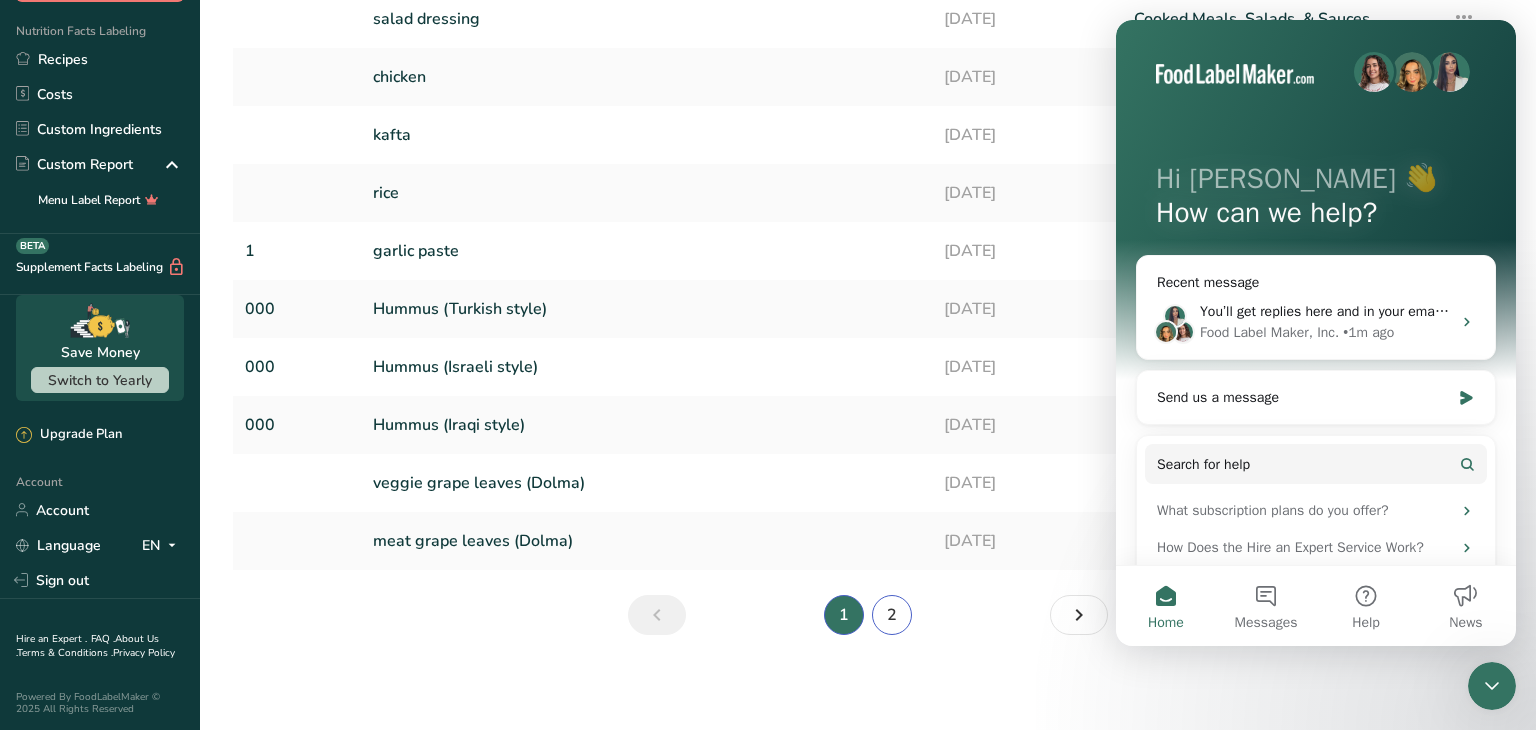 click on "2" at bounding box center [892, 615] 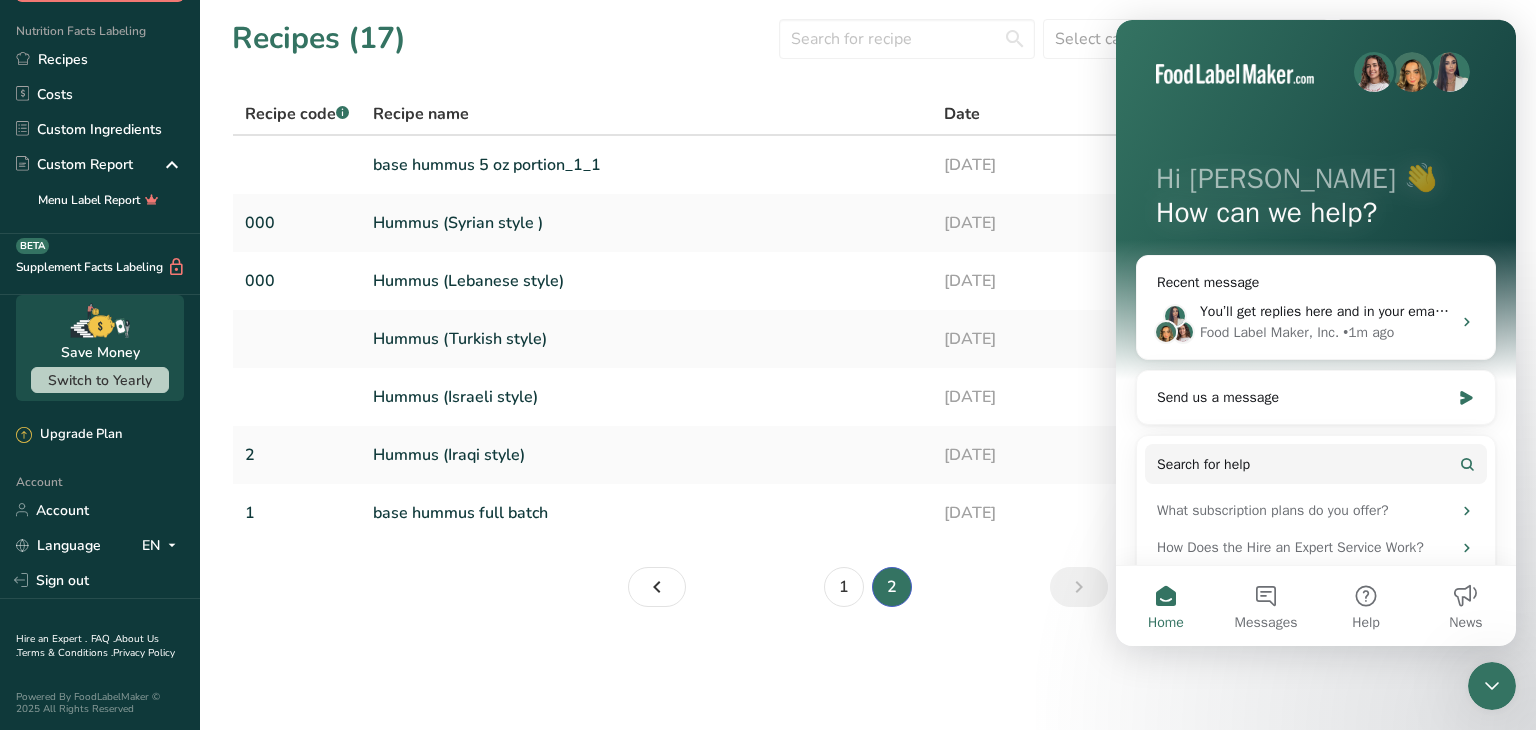 scroll, scrollTop: 0, scrollLeft: 0, axis: both 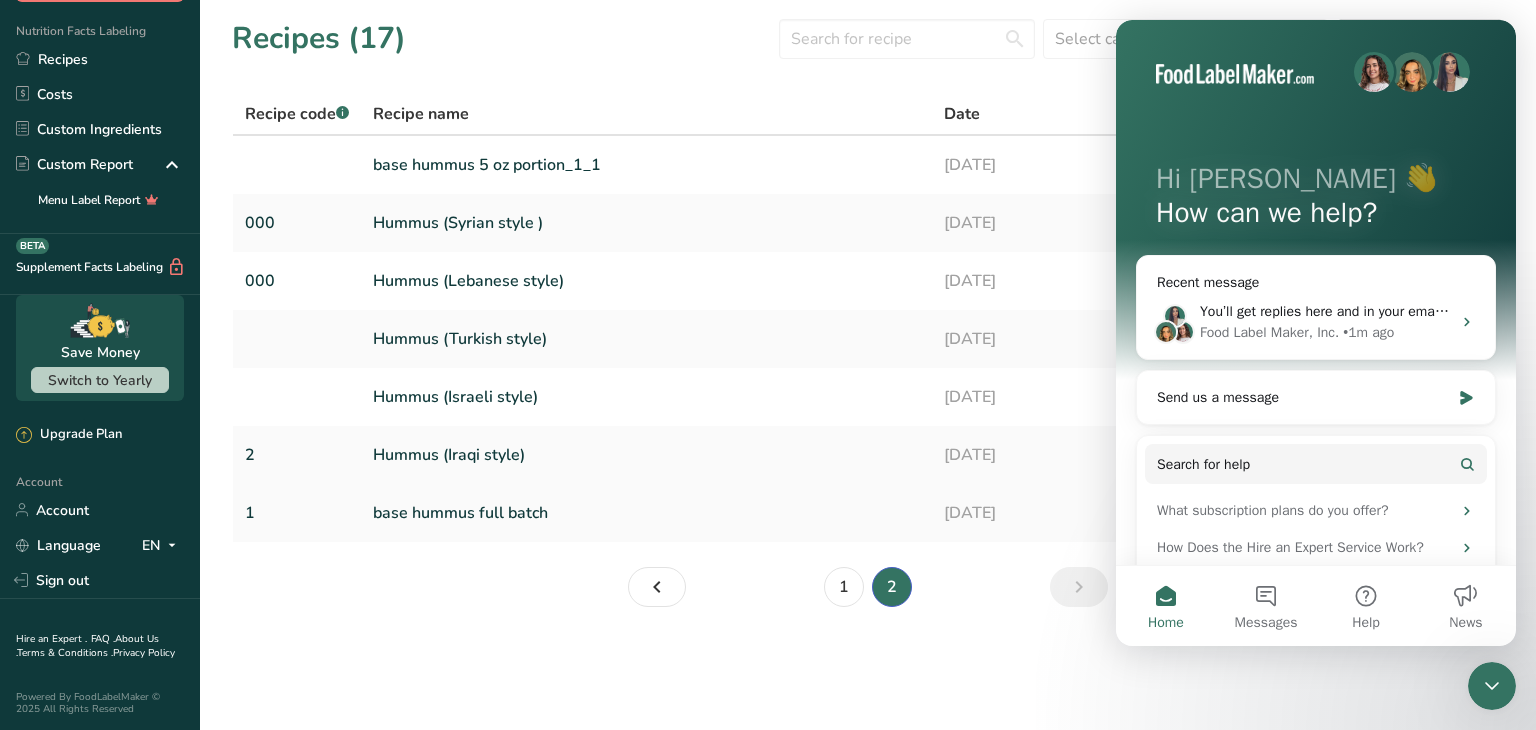click on "base hummus full batch" at bounding box center (646, 513) 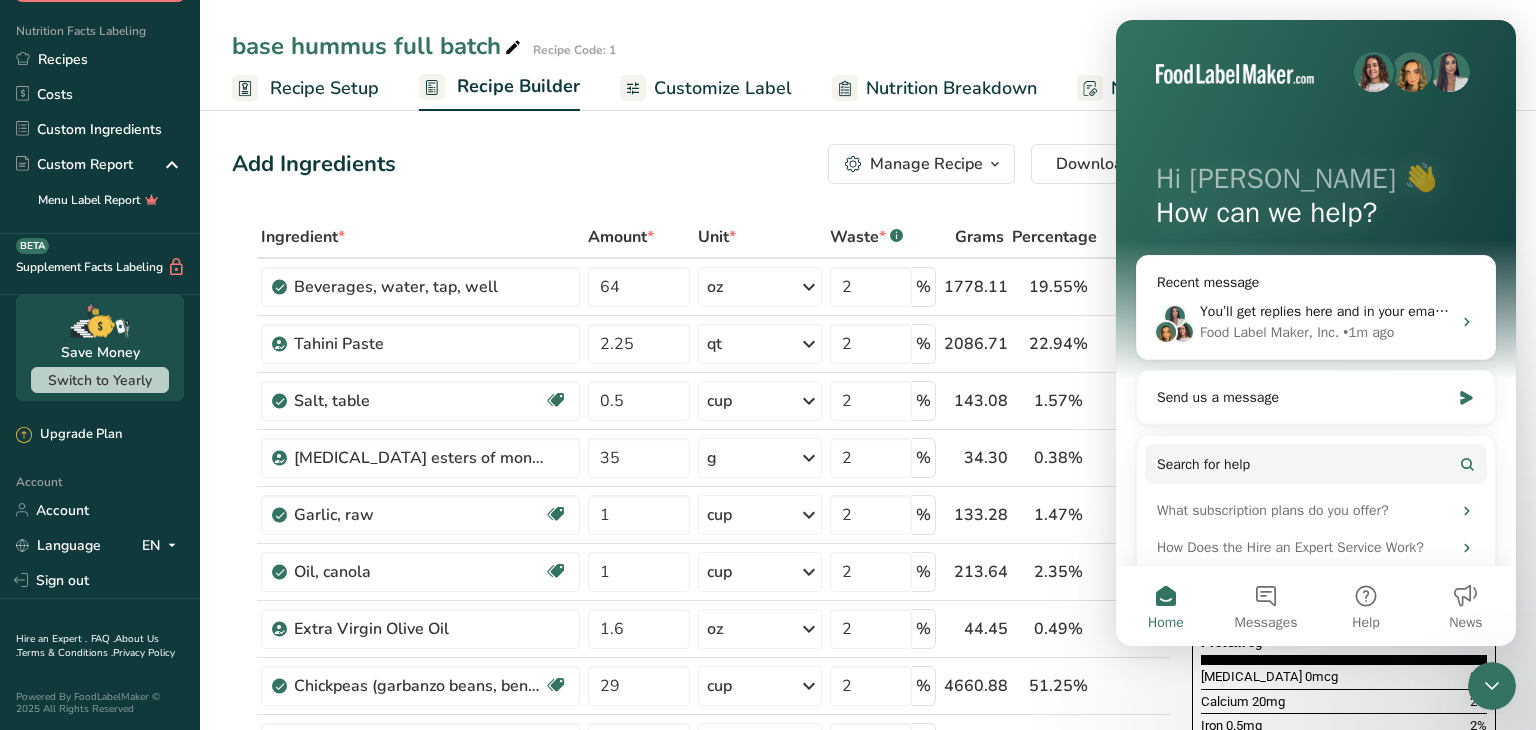 click 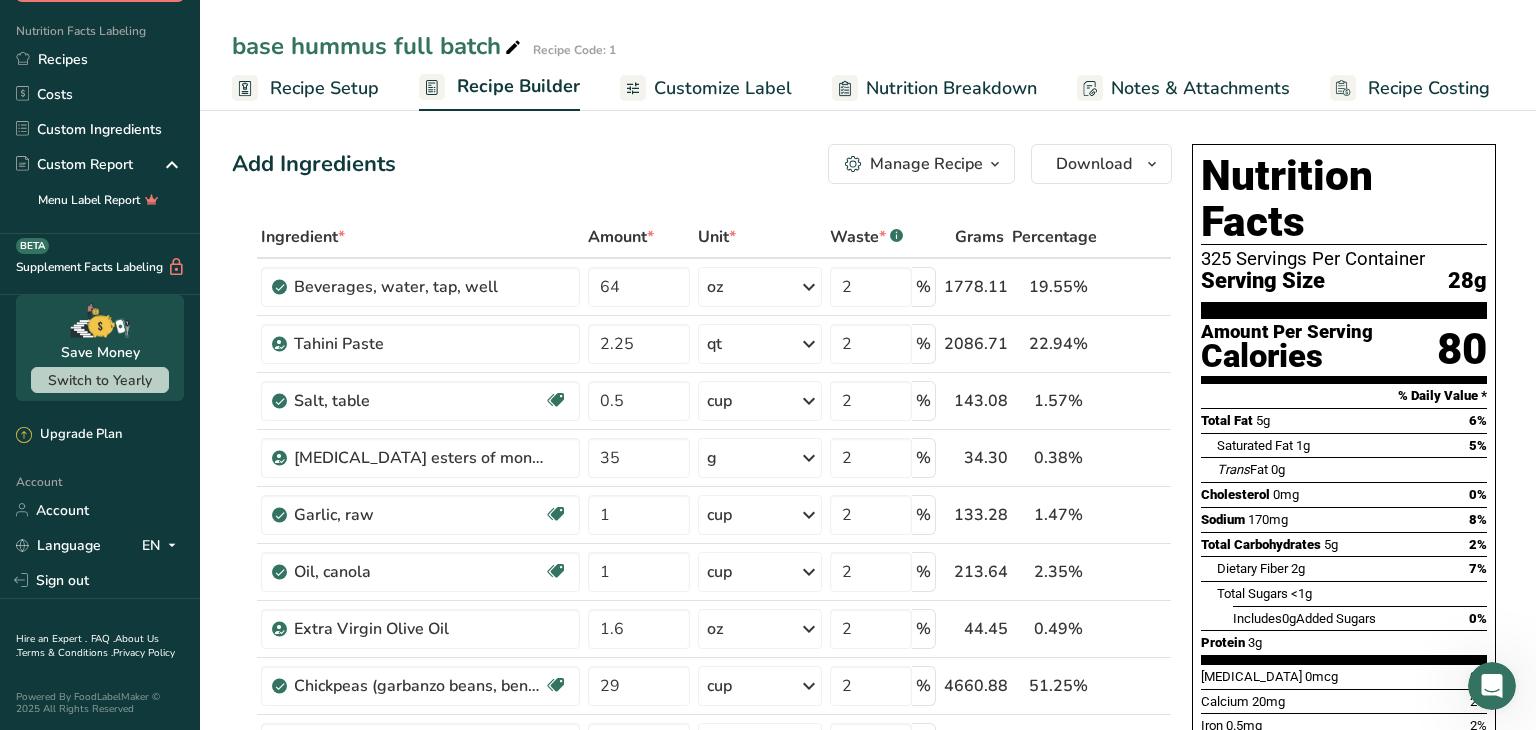 scroll, scrollTop: 0, scrollLeft: 0, axis: both 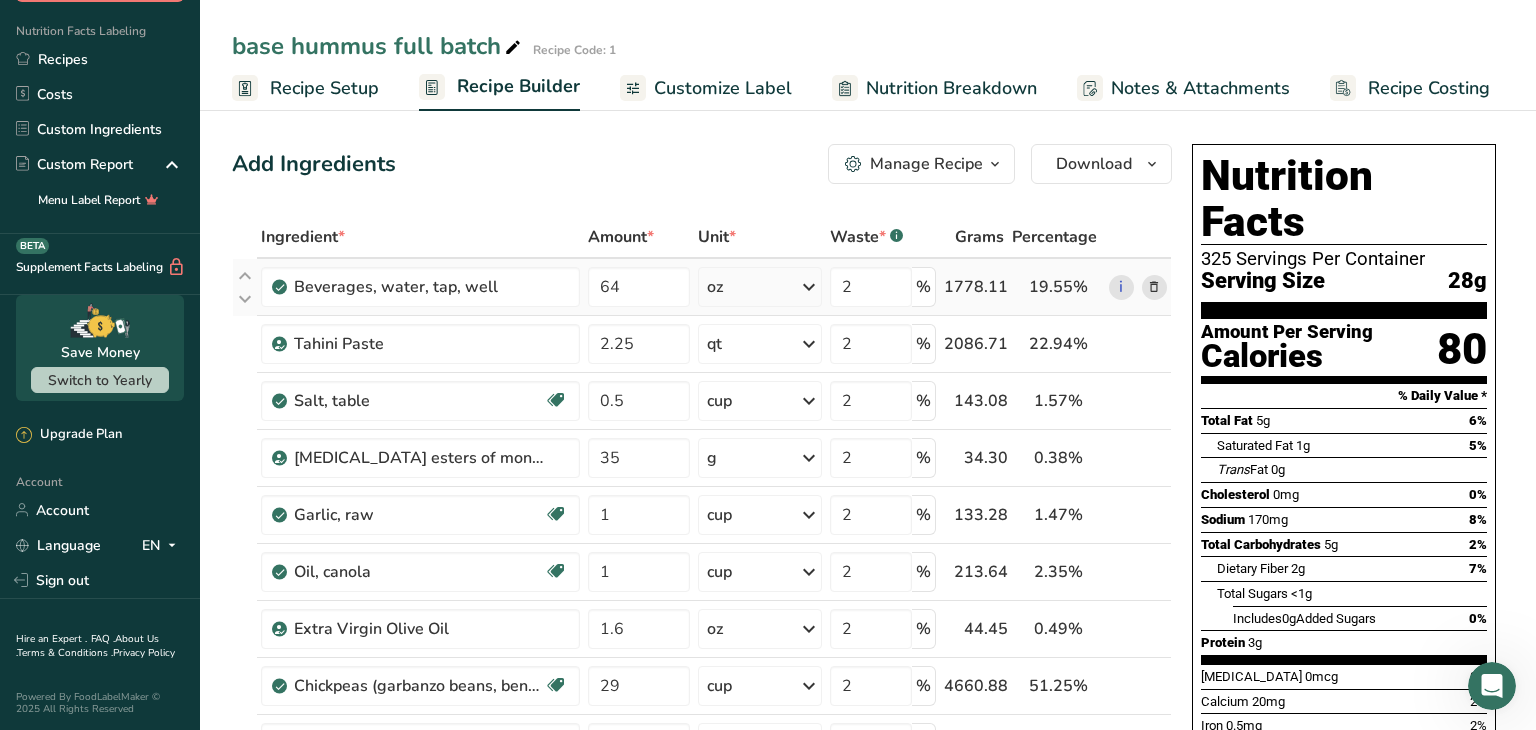 click at bounding box center (809, 287) 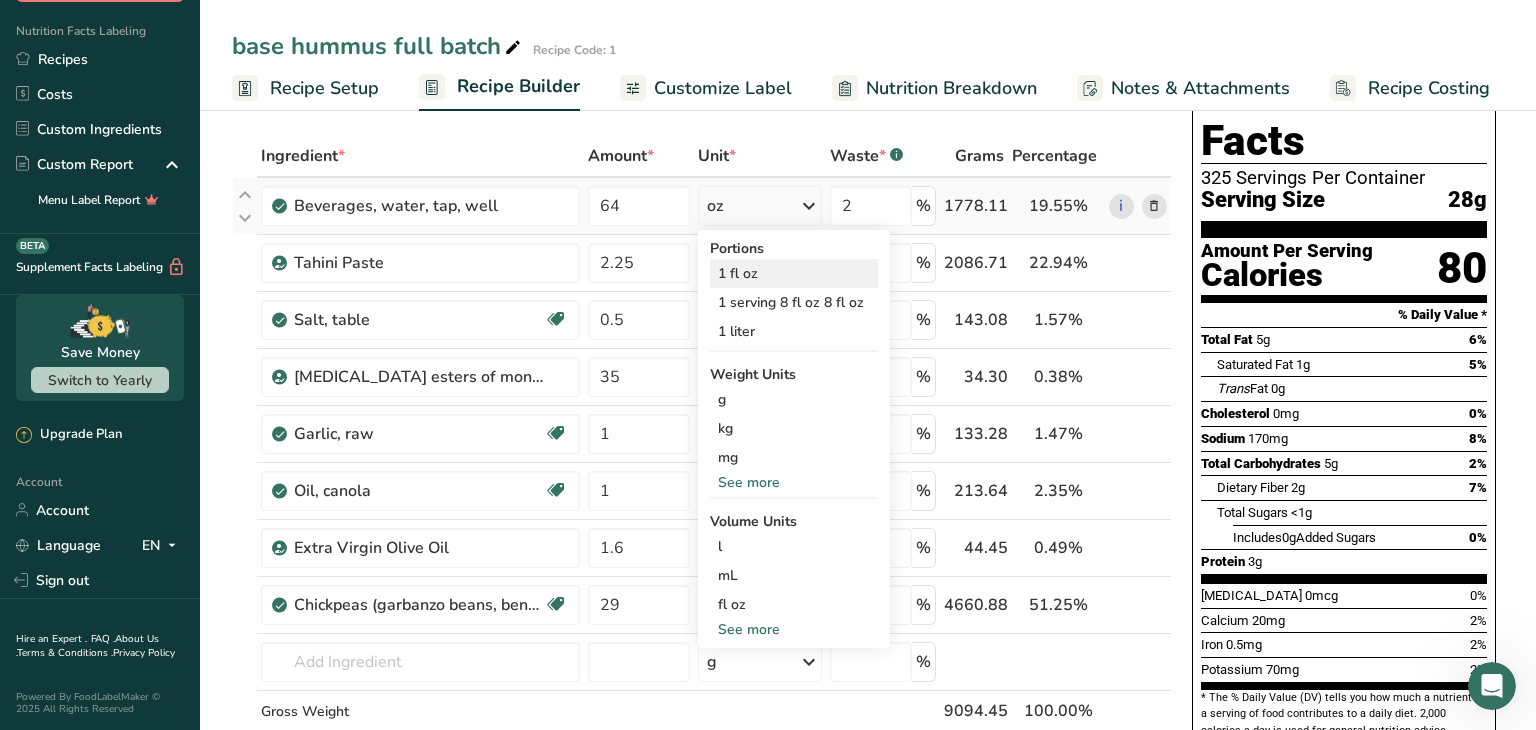 scroll, scrollTop: 67, scrollLeft: 0, axis: vertical 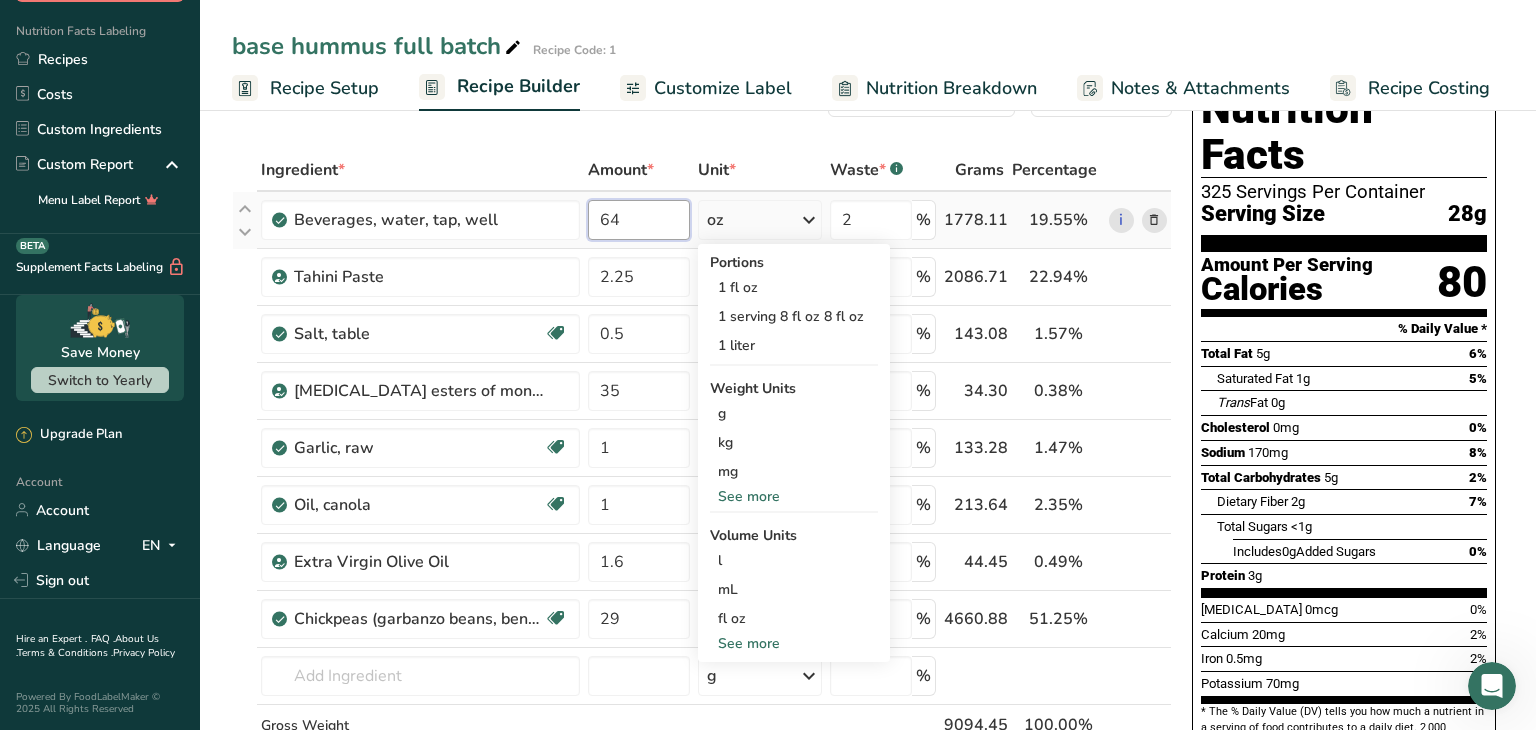 click on "64" at bounding box center (639, 220) 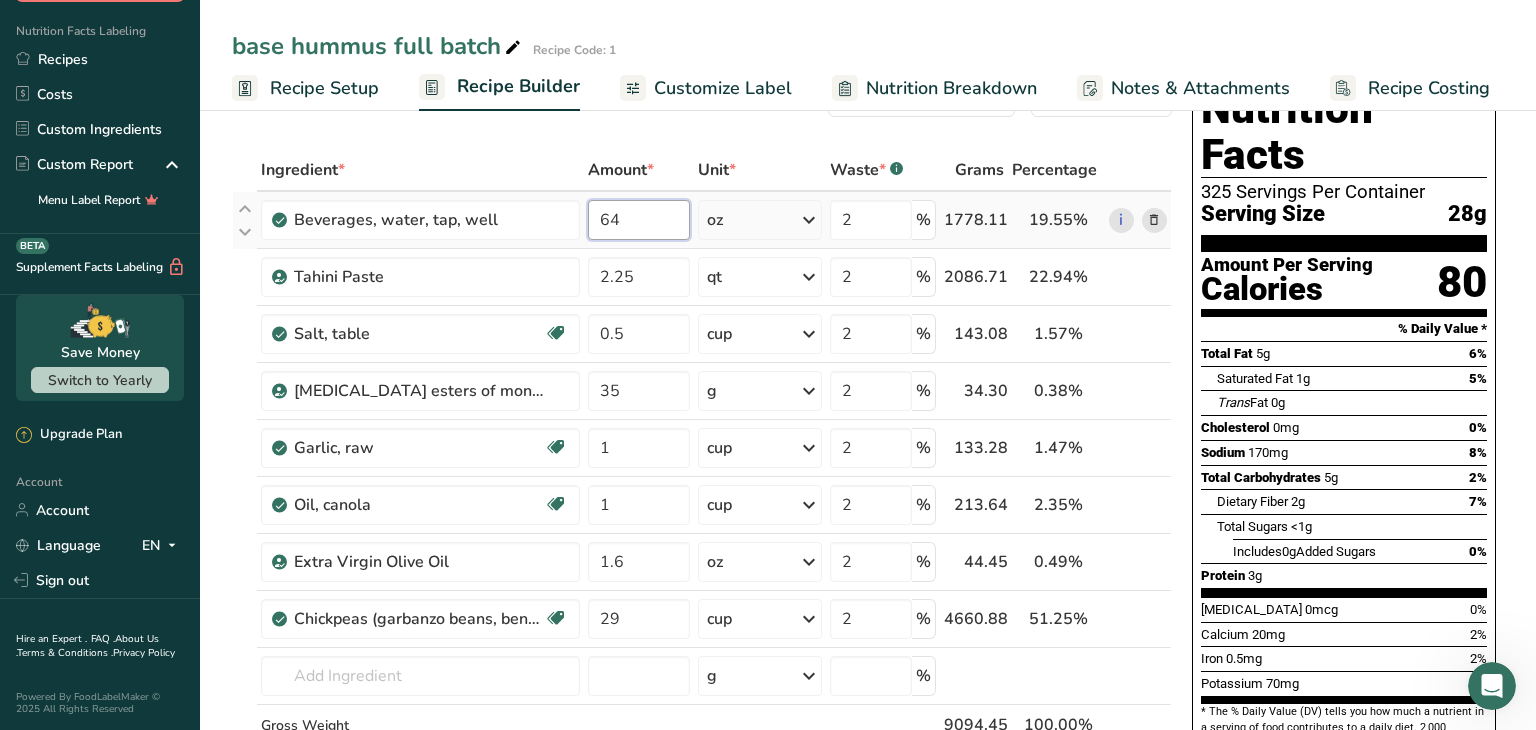 type on "6" 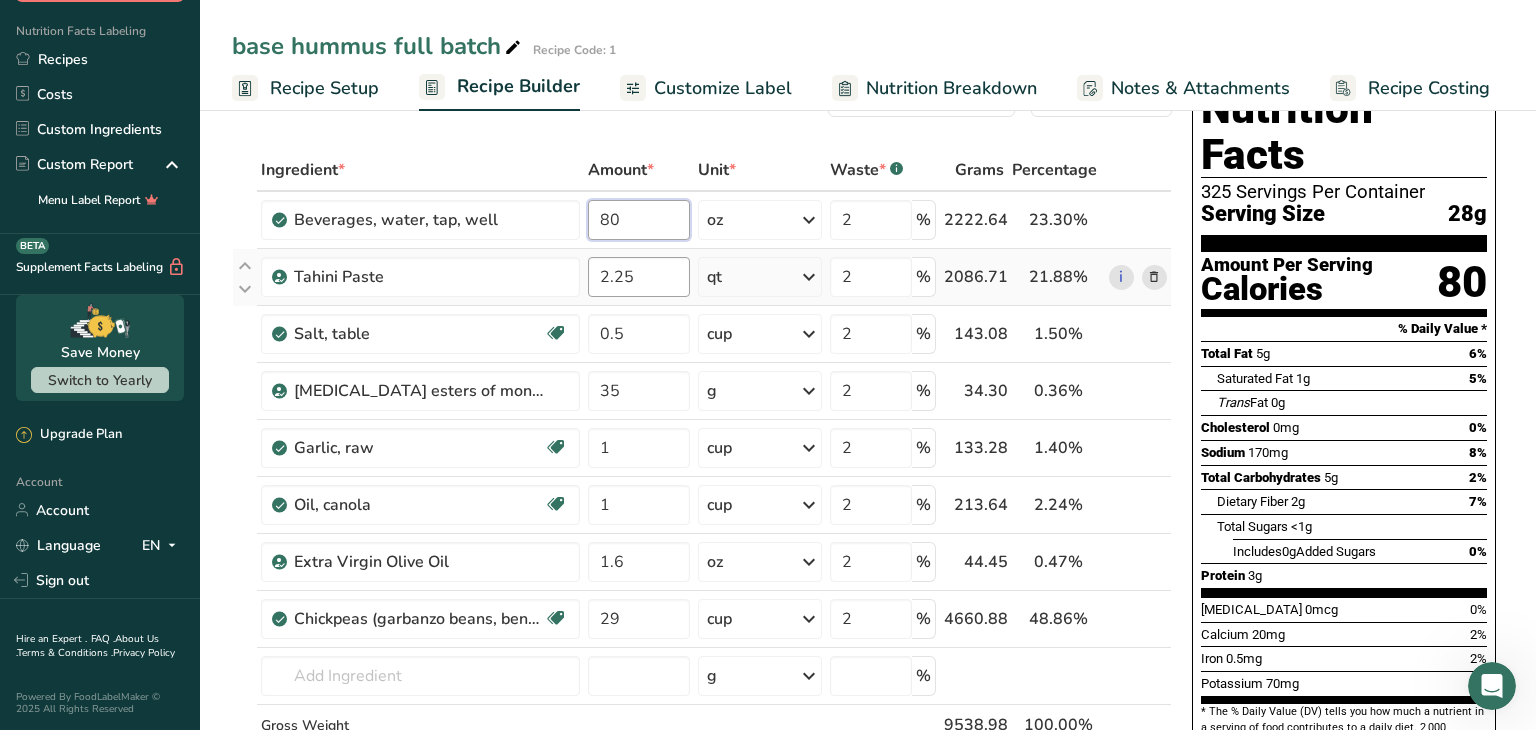 type on "80" 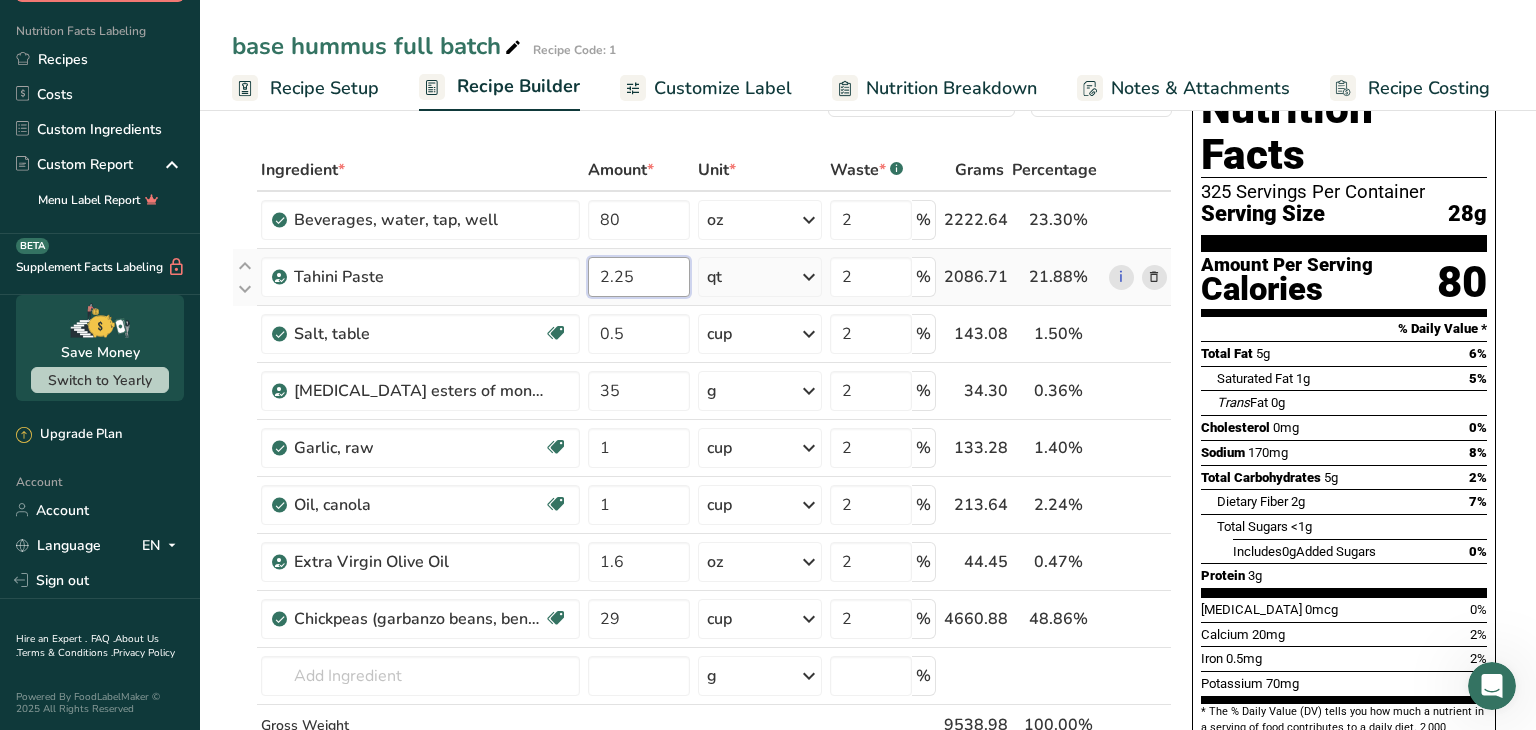 click on "Ingredient *
Amount *
Unit *
Waste *   .a-a{fill:#347362;}.b-a{fill:#fff;}          Grams
Percentage
Beverages, water, tap, well
80
oz
Portions
1 fl oz
1 serving 8 fl oz 8 fl oz
1 liter
Weight Units
g
kg
mg
See more
Volume Units
l
Volume units require a density conversion. If you know your ingredient's density enter it below. Otherwise, click on "RIA" our AI Regulatory bot - she will be able to help you
lb/ft3
g/cm3
Confirm
mL
lb/ft3
g/cm3
Confirm" at bounding box center (702, 489) 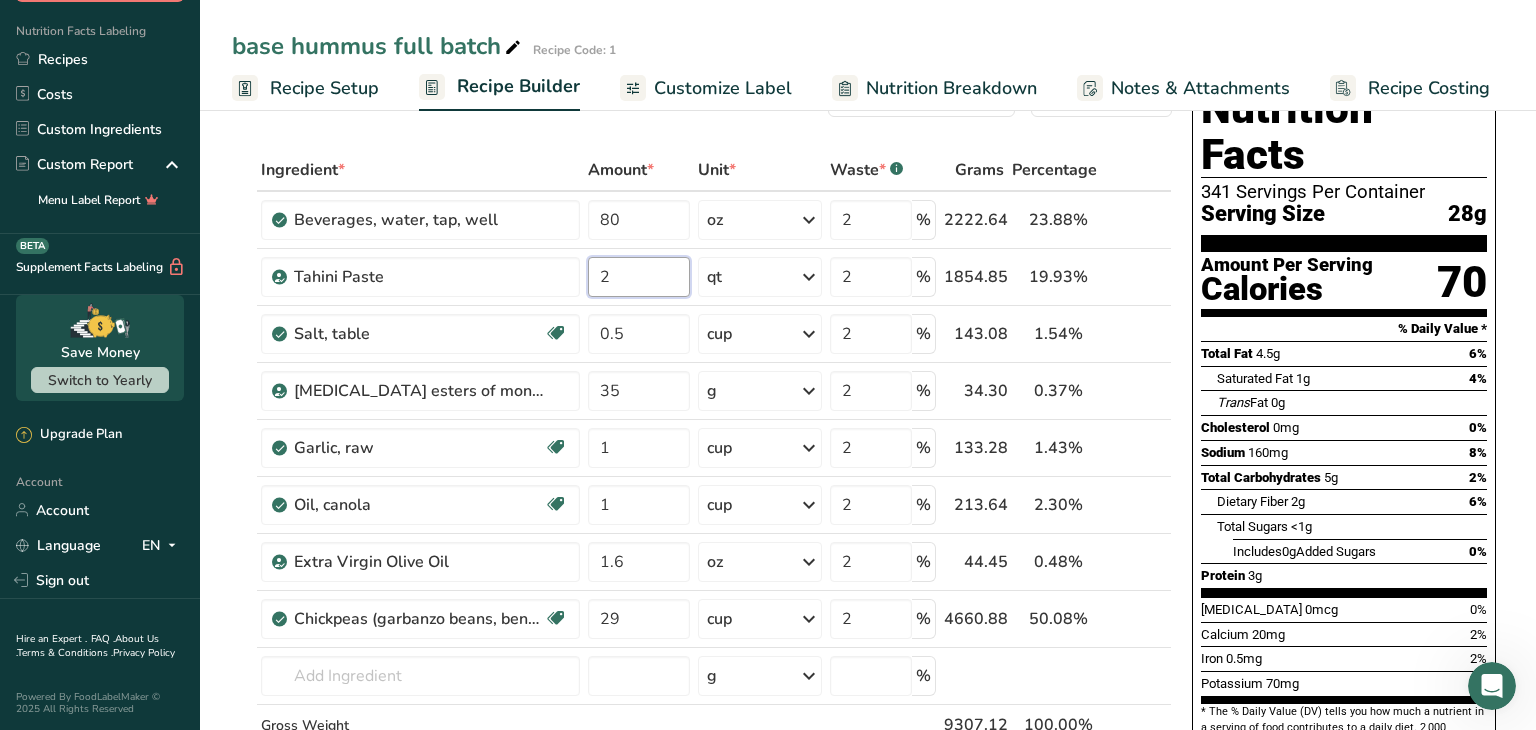 type on "2" 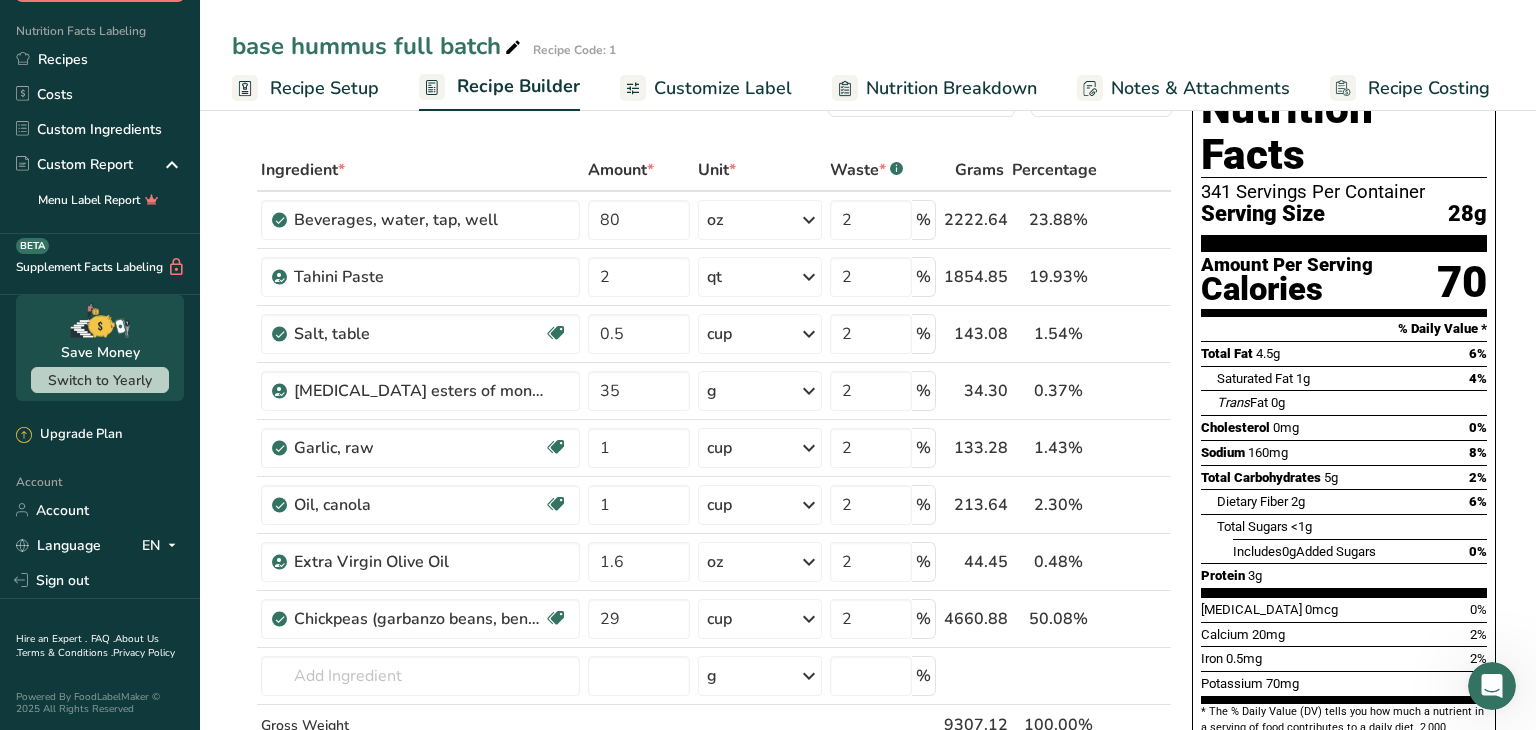 click on "Add Ingredients
Manage Recipe         Delete Recipe           Duplicate Recipe             Scale Recipe             Save as Sub-Recipe   .a-a{fill:#347362;}.b-a{fill:#fff;}                               Nutrition Breakdown                 Recipe Card
NEW
Amino Acids Pattern Report             Activity History
Download
Choose your preferred label style
Standard FDA label
Standard FDA label
The most common format for nutrition facts labels in compliance with the FDA's typeface, style and requirements
Tabular FDA label
A label format compliant with the FDA regulations presented in a tabular (horizontal) display.
Linear FDA label
A simple linear display for small sized packages.
Simplified FDA label" at bounding box center (708, 767) 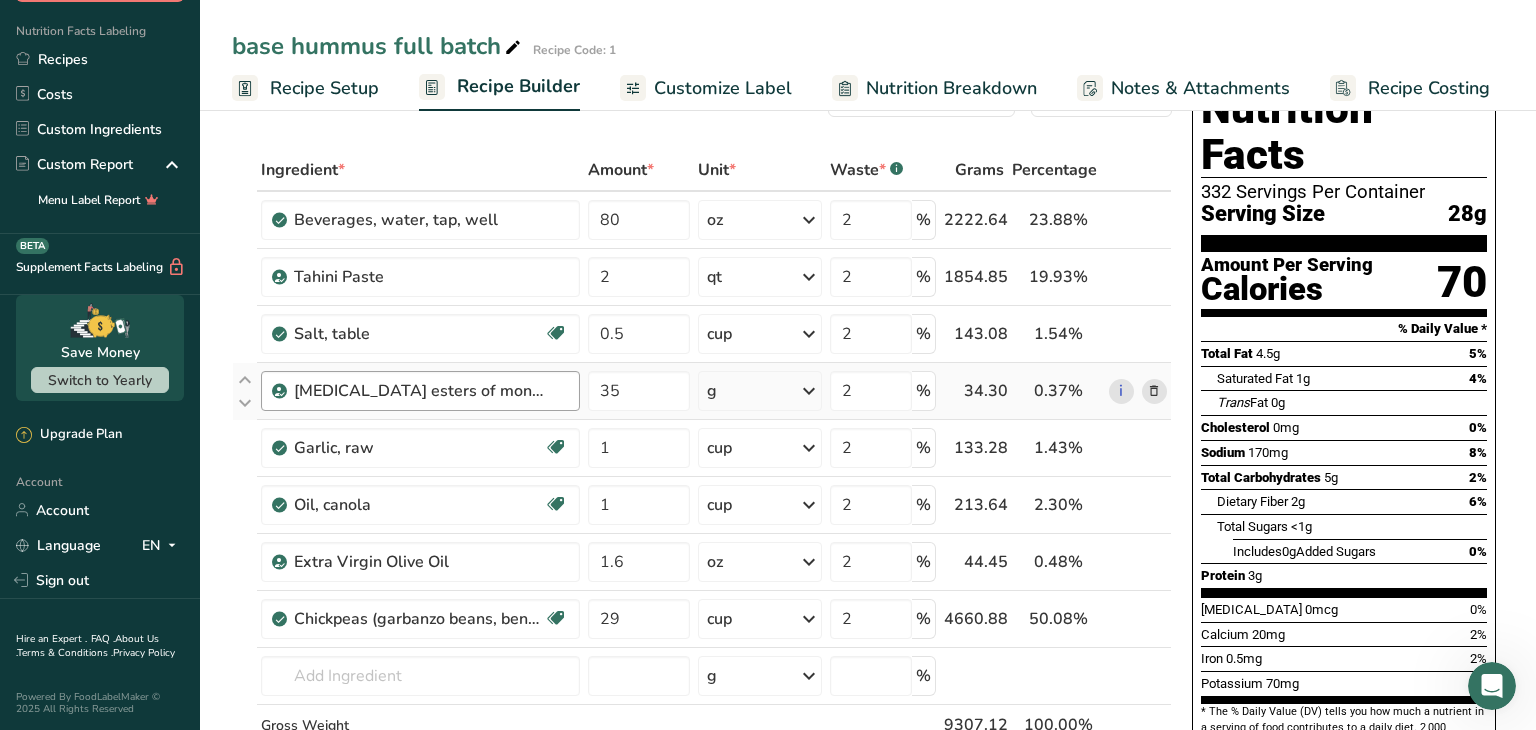 click on "Citric acid esters of mono- and diglycerides of fatty acids (E472c)" at bounding box center [420, 391] 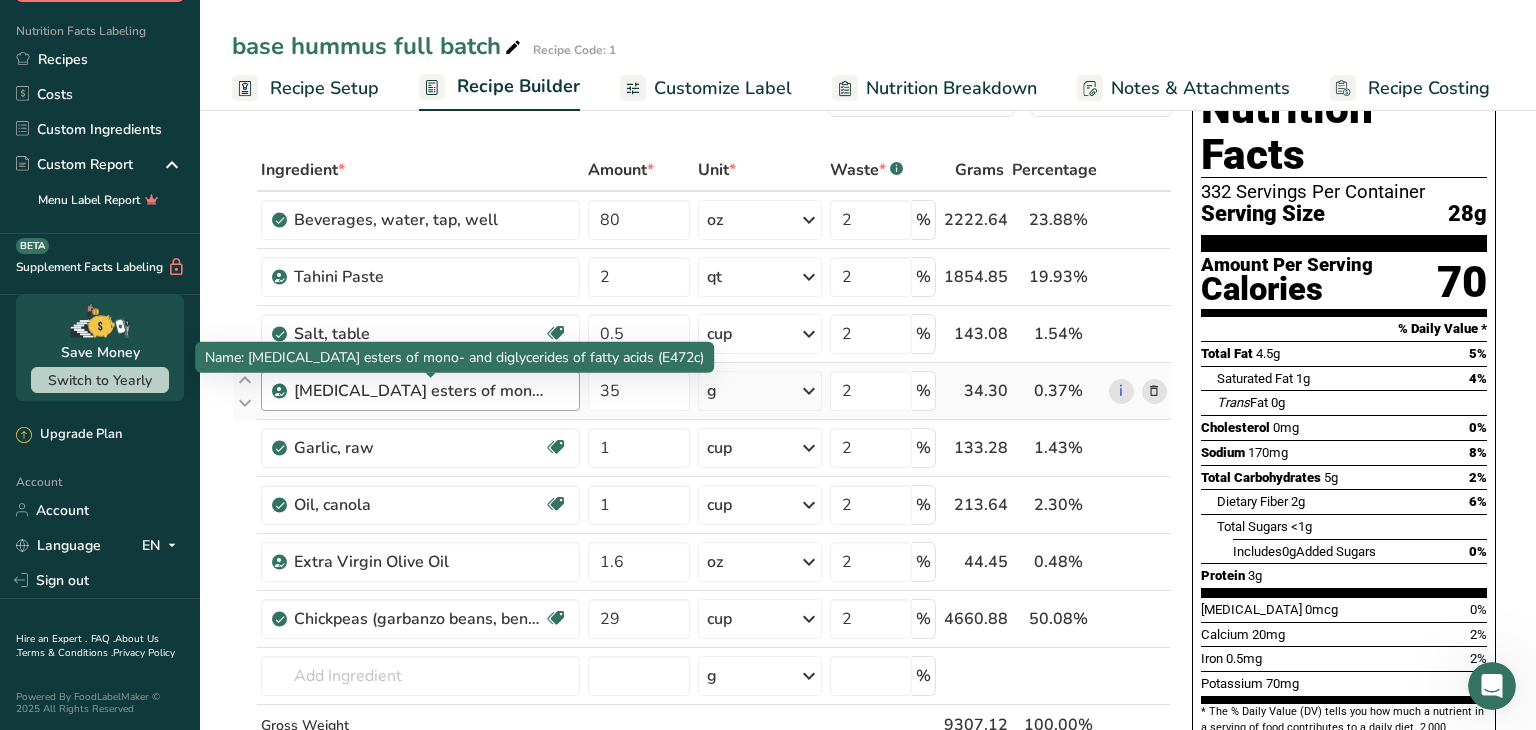click on "Citric acid esters of mono- and diglycerides of fatty acids (E472c)" at bounding box center (419, 391) 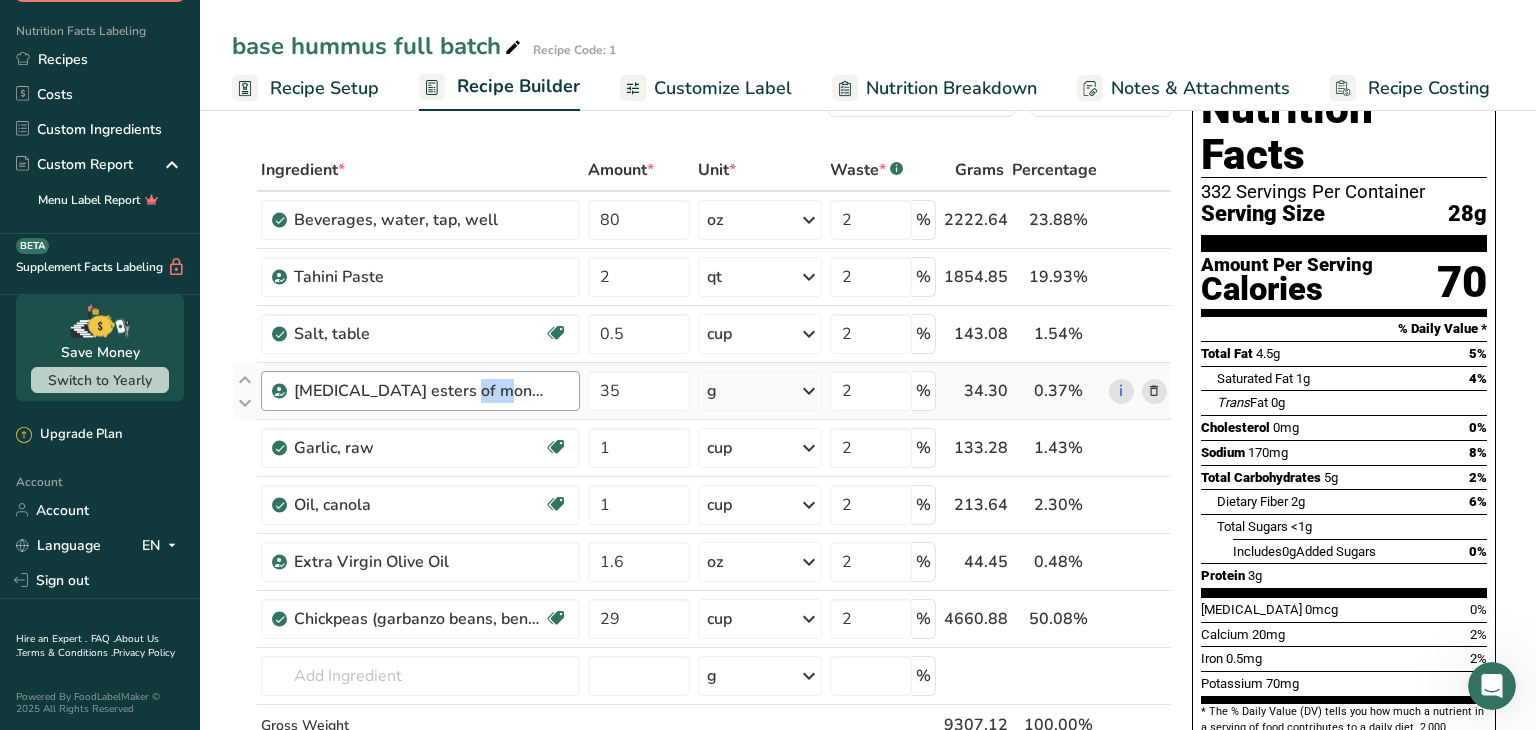 click on "Citric acid esters of mono- and diglycerides of fatty acids (E472c)" at bounding box center (419, 391) 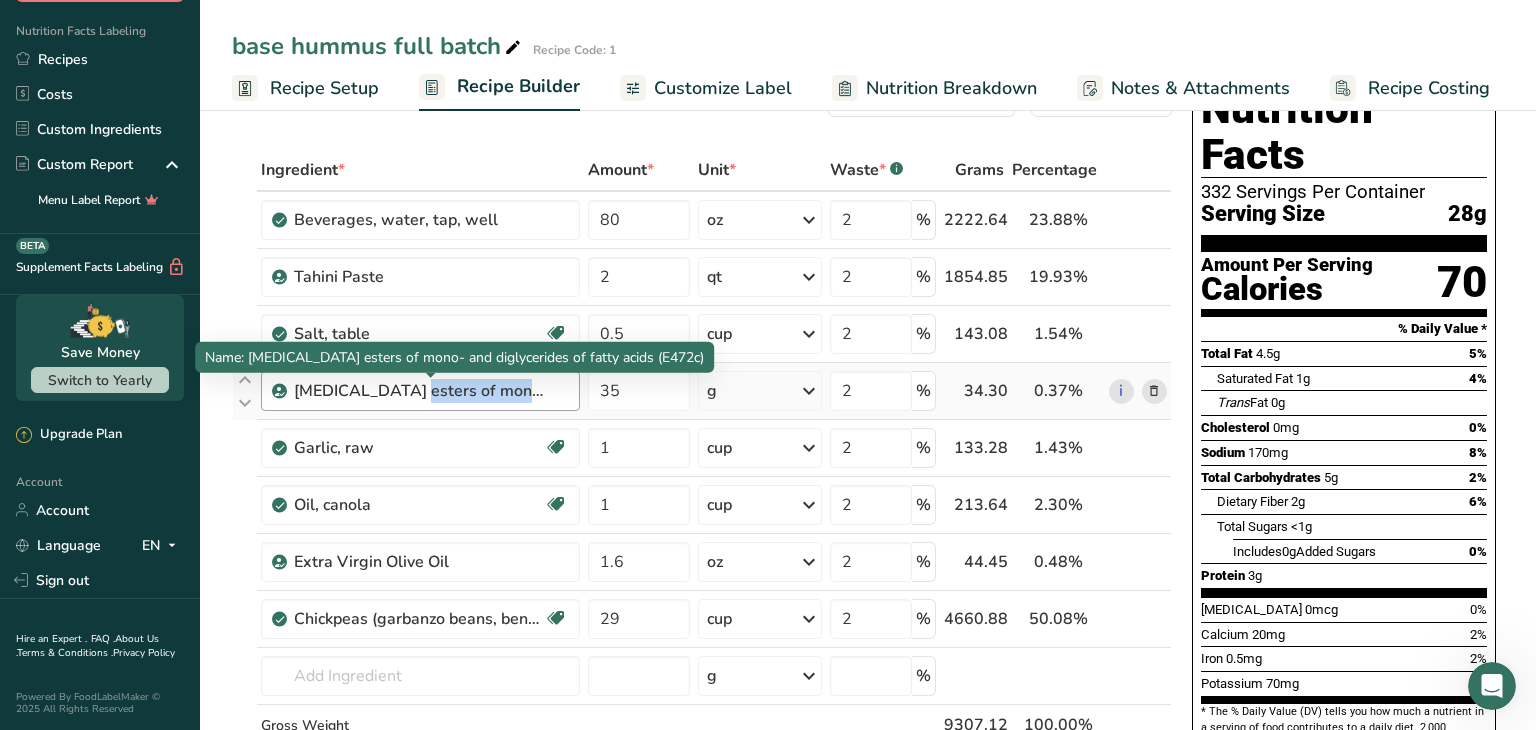 drag, startPoint x: 296, startPoint y: 390, endPoint x: 543, endPoint y: 383, distance: 247.09917 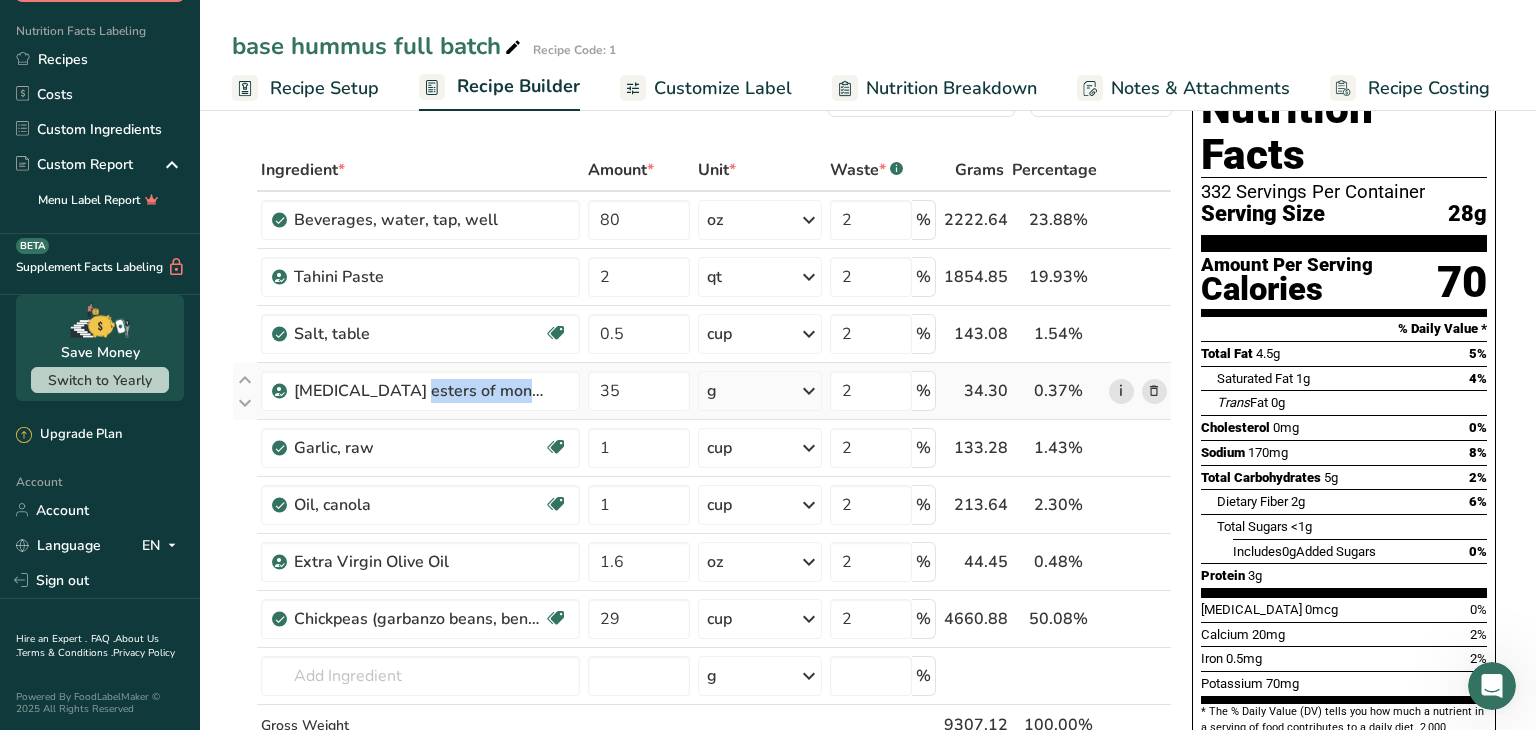 click on "i" at bounding box center (1121, 391) 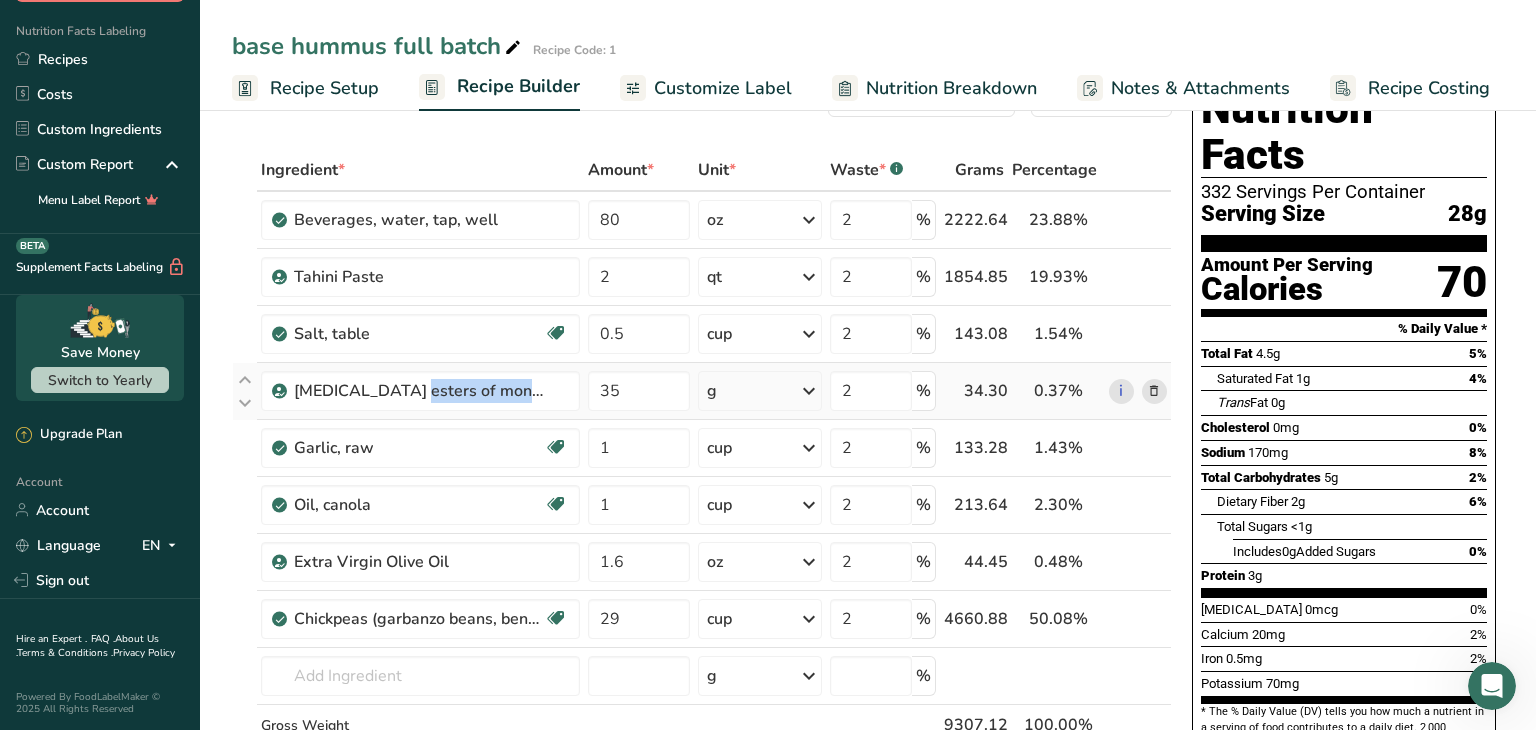 click at bounding box center (1154, 391) 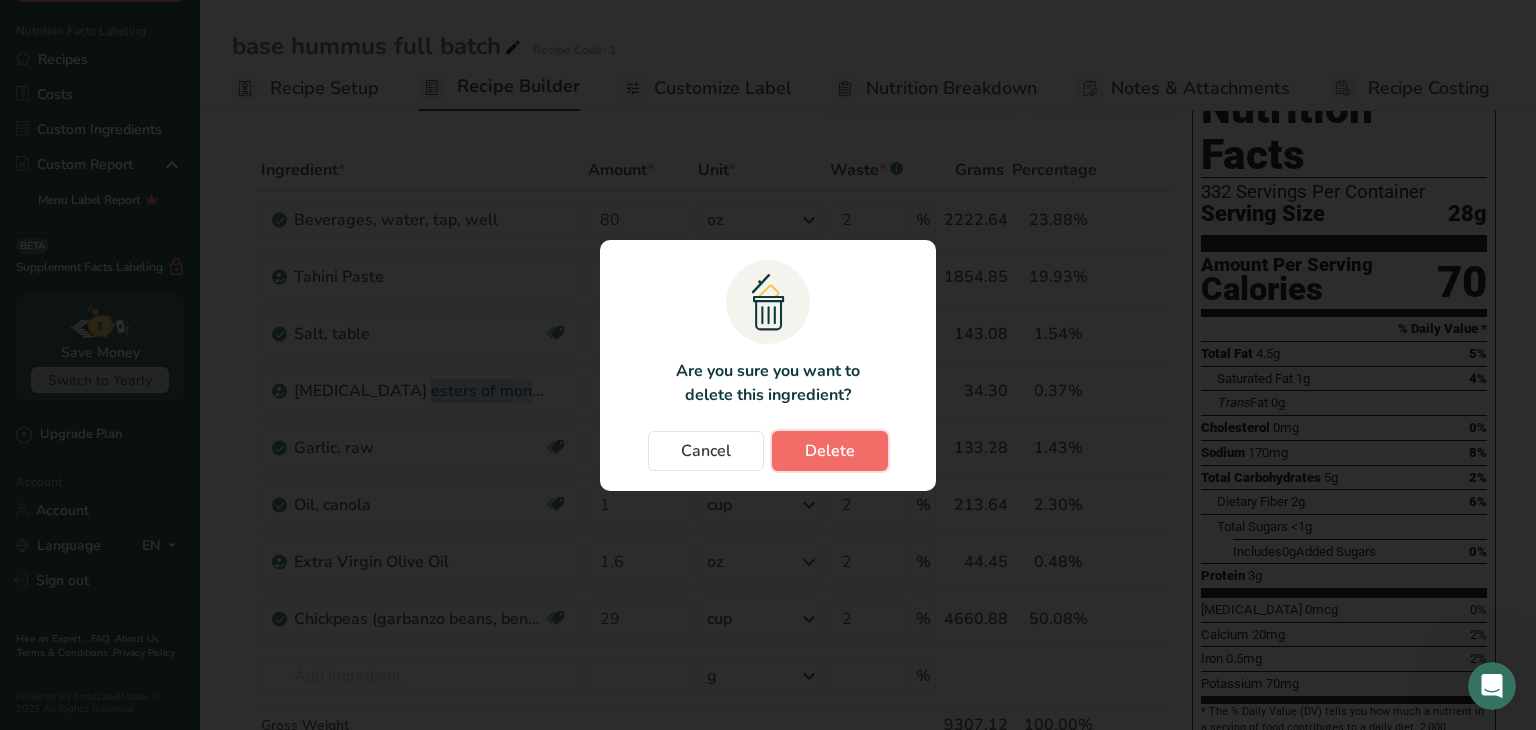 click on "Delete" at bounding box center [830, 451] 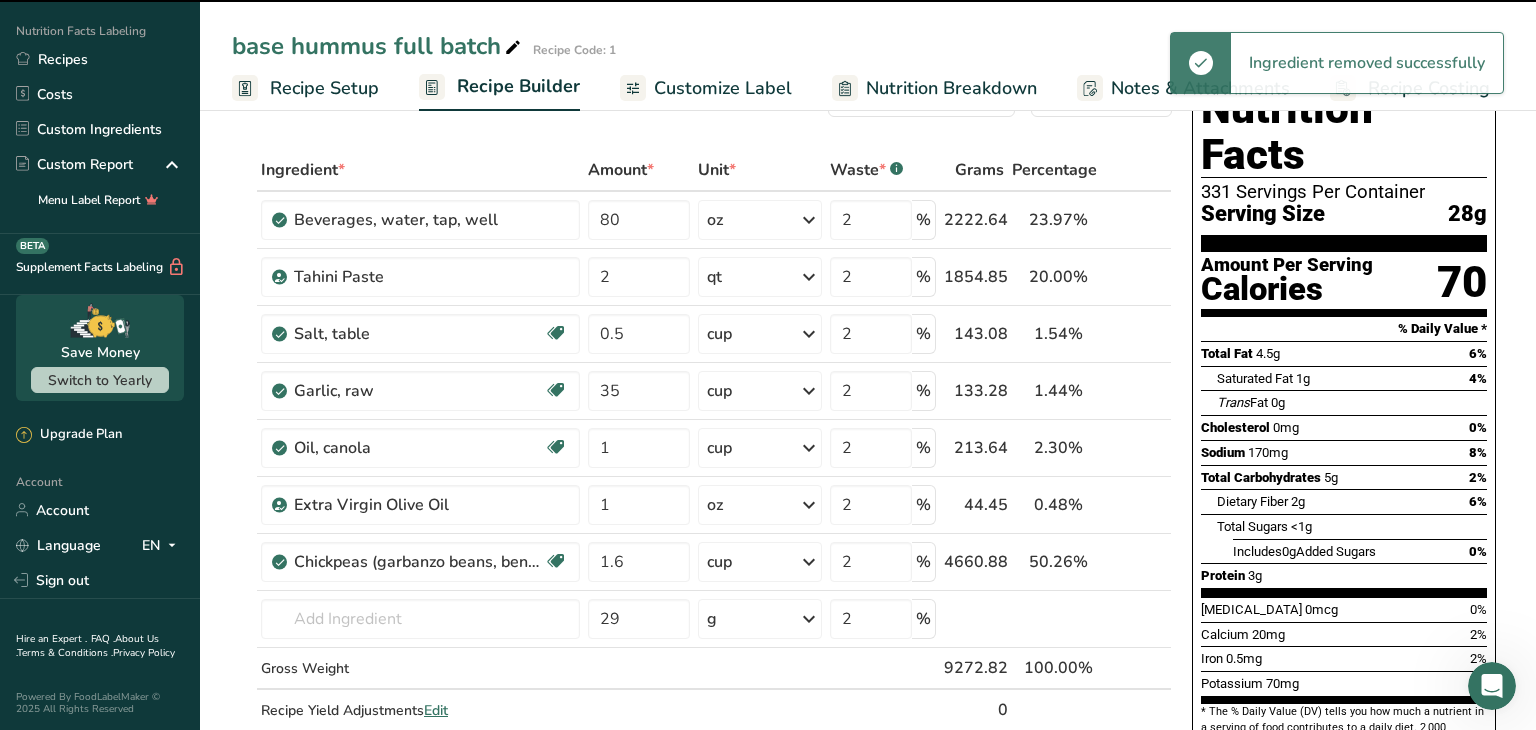 type on "1" 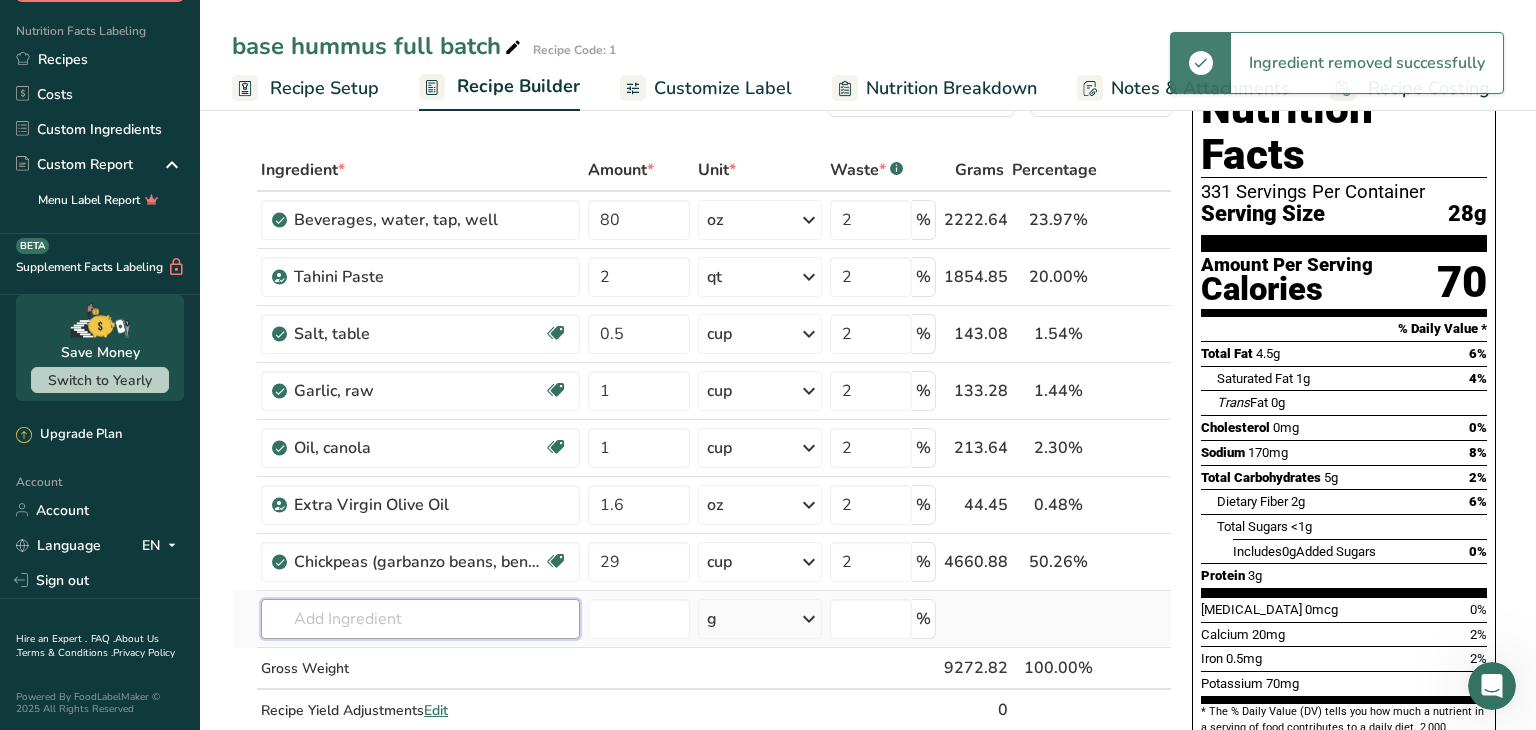 click at bounding box center (420, 619) 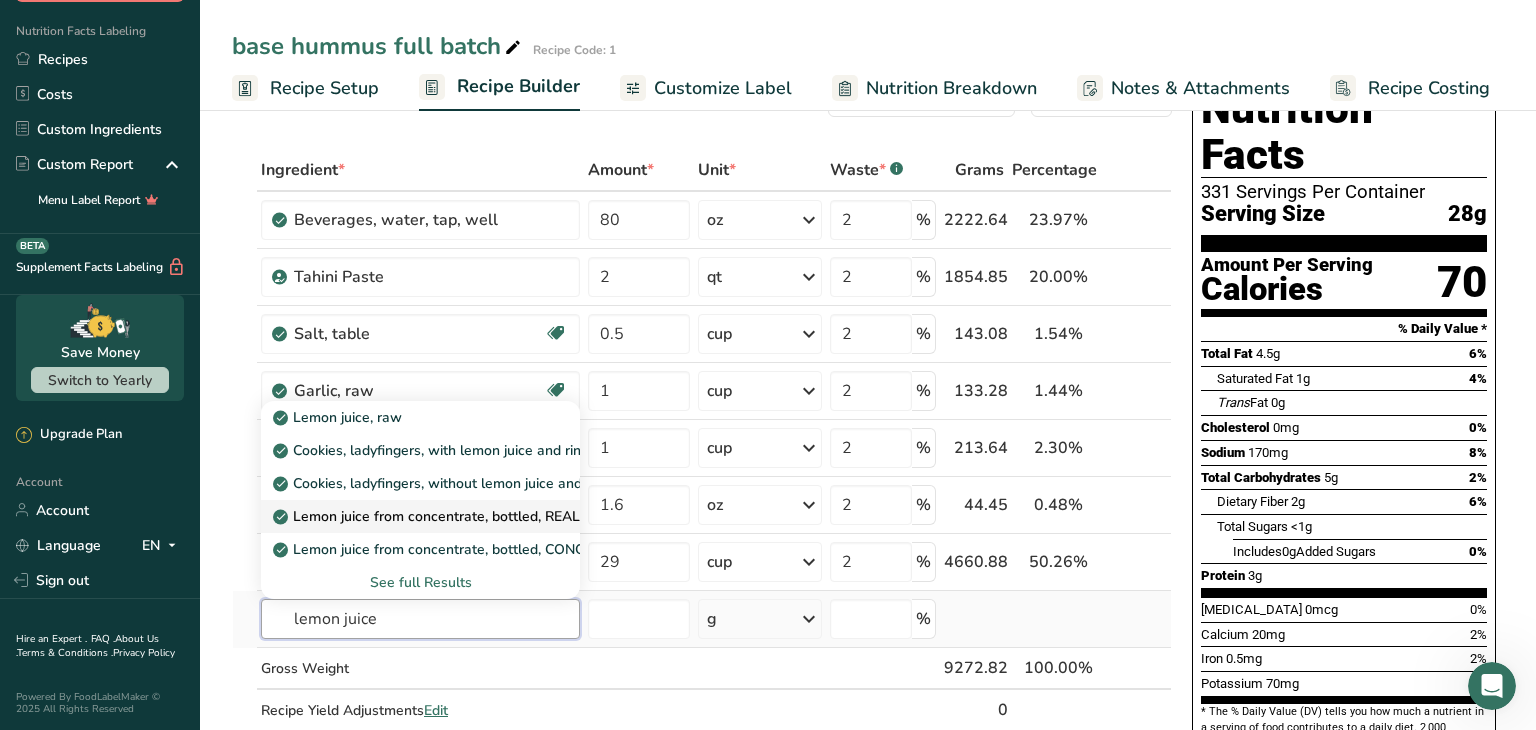type on "lemon juice" 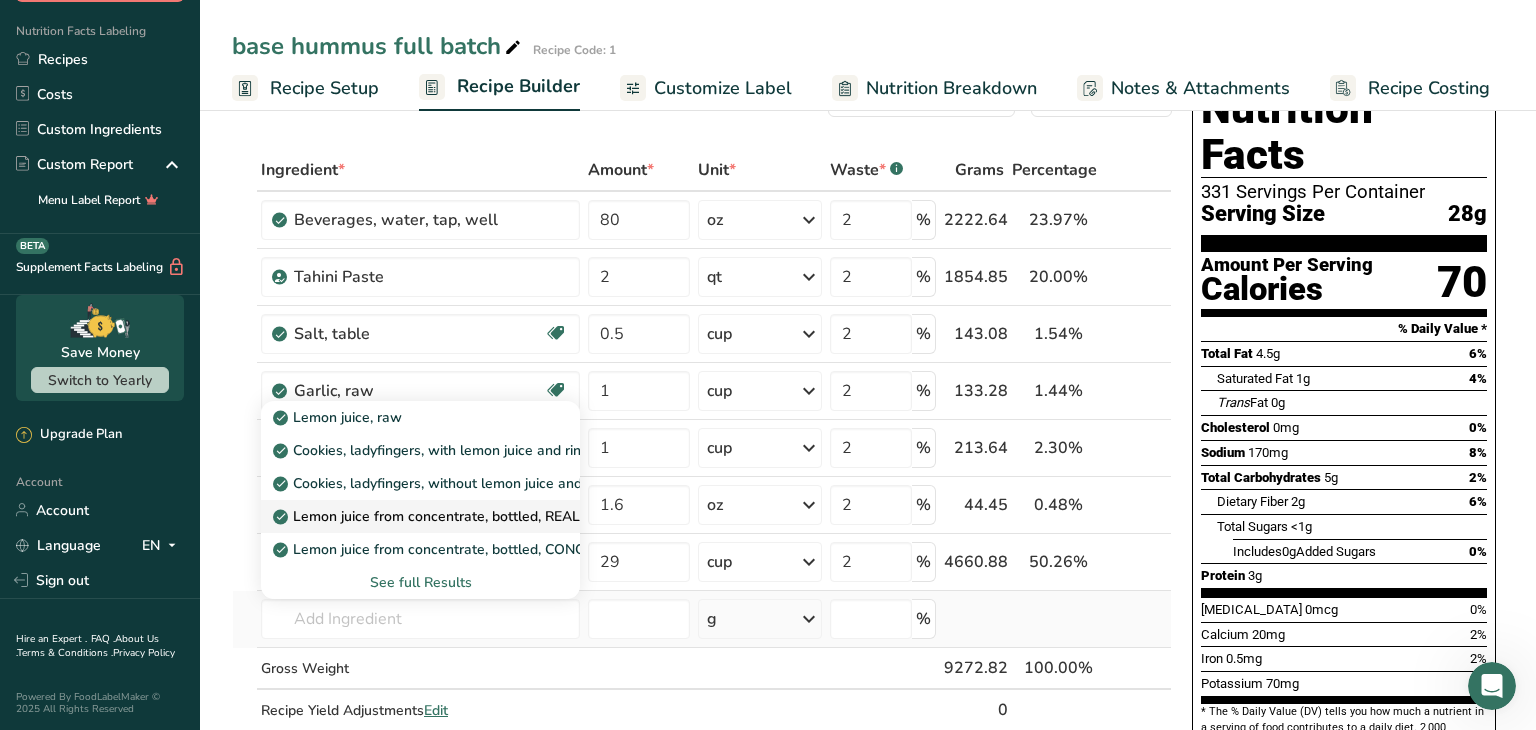 click on "Lemon juice from concentrate, bottled, REAL LEMON" at bounding box center (455, 516) 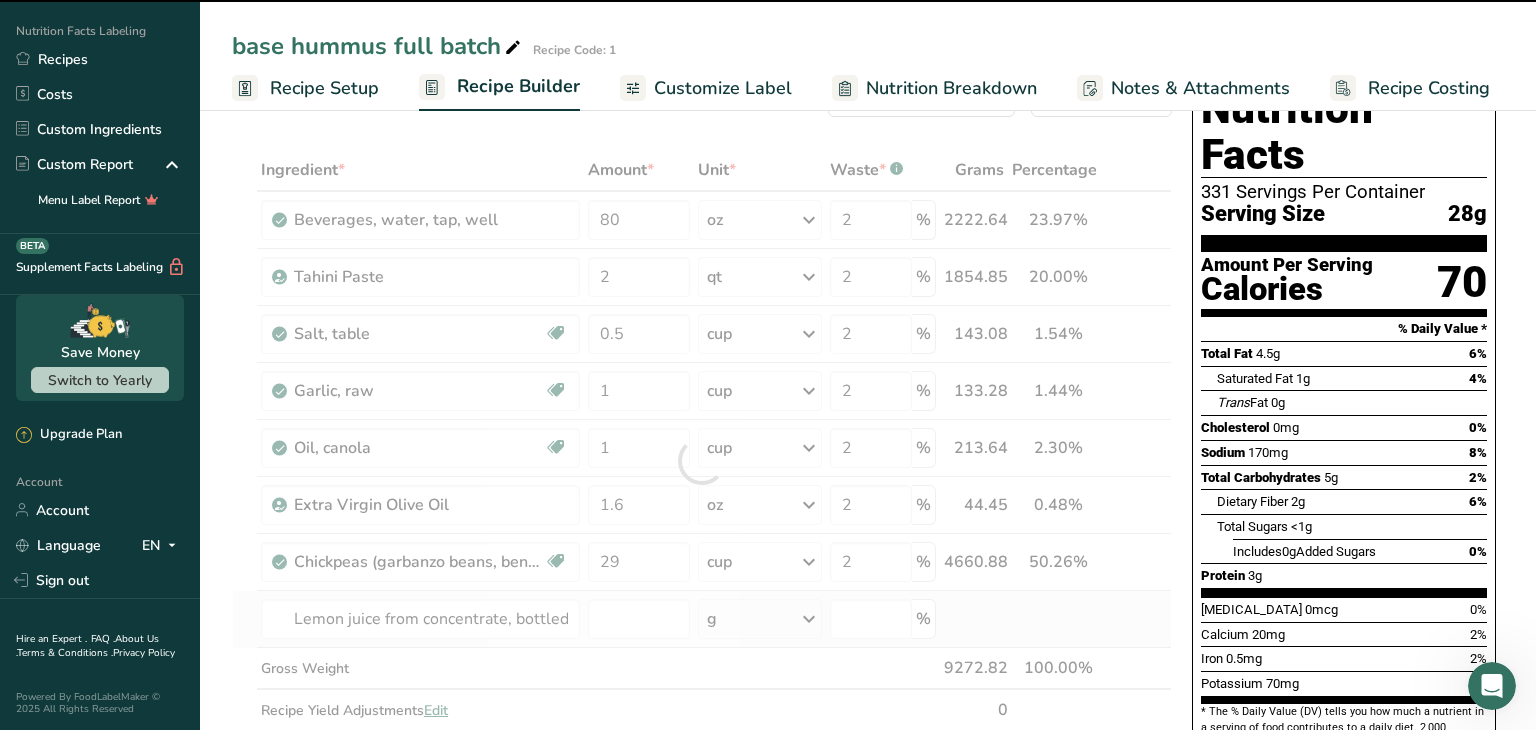 type on "0" 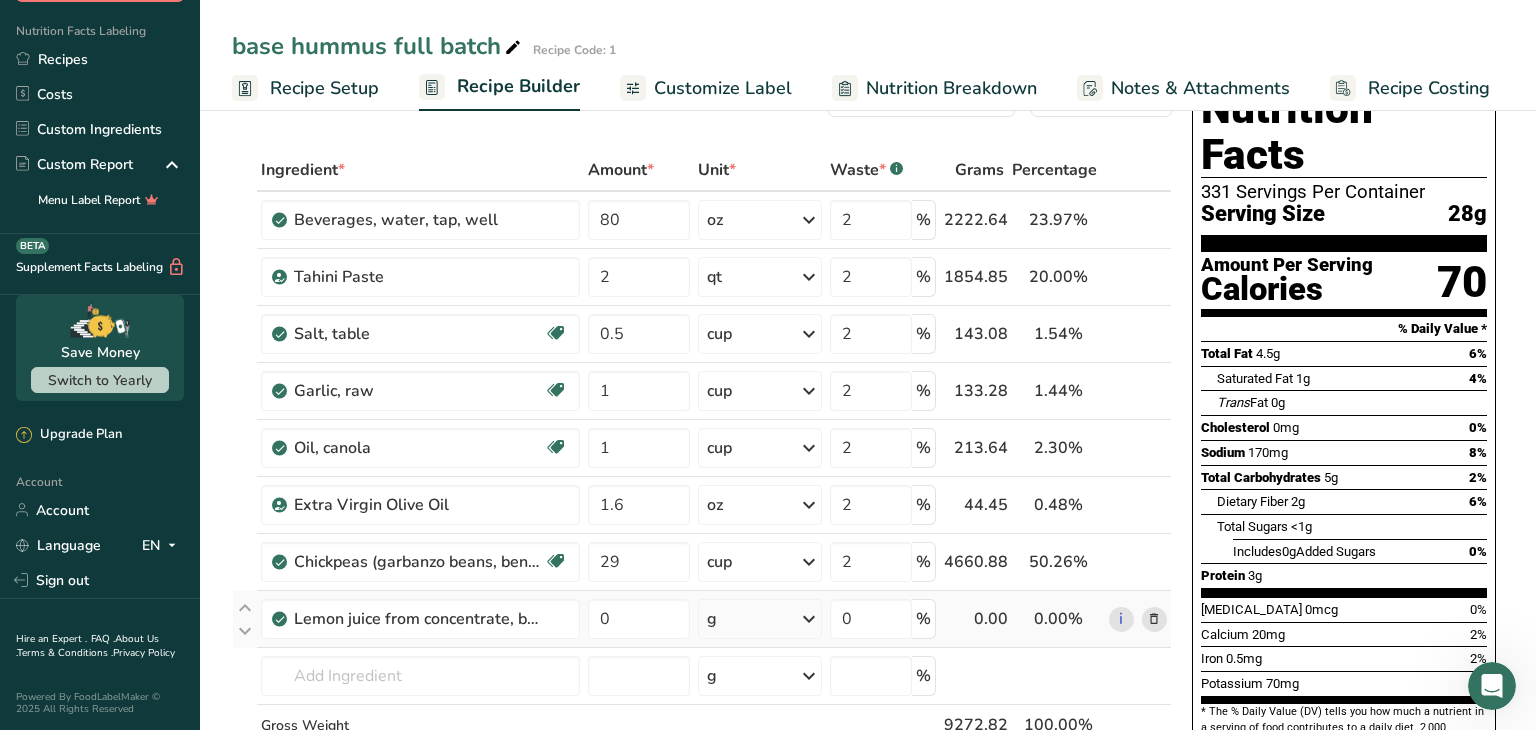 click at bounding box center (809, 619) 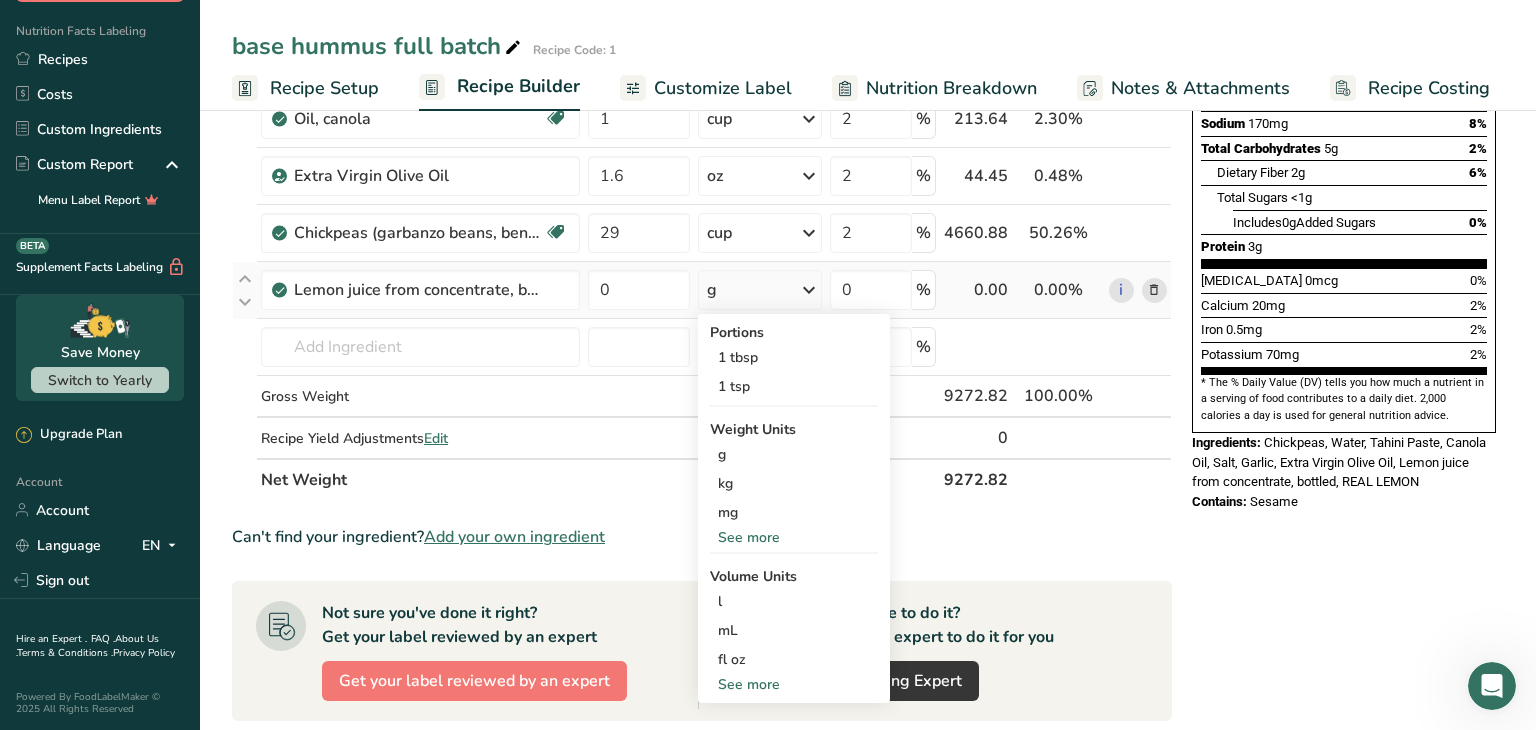 scroll, scrollTop: 399, scrollLeft: 0, axis: vertical 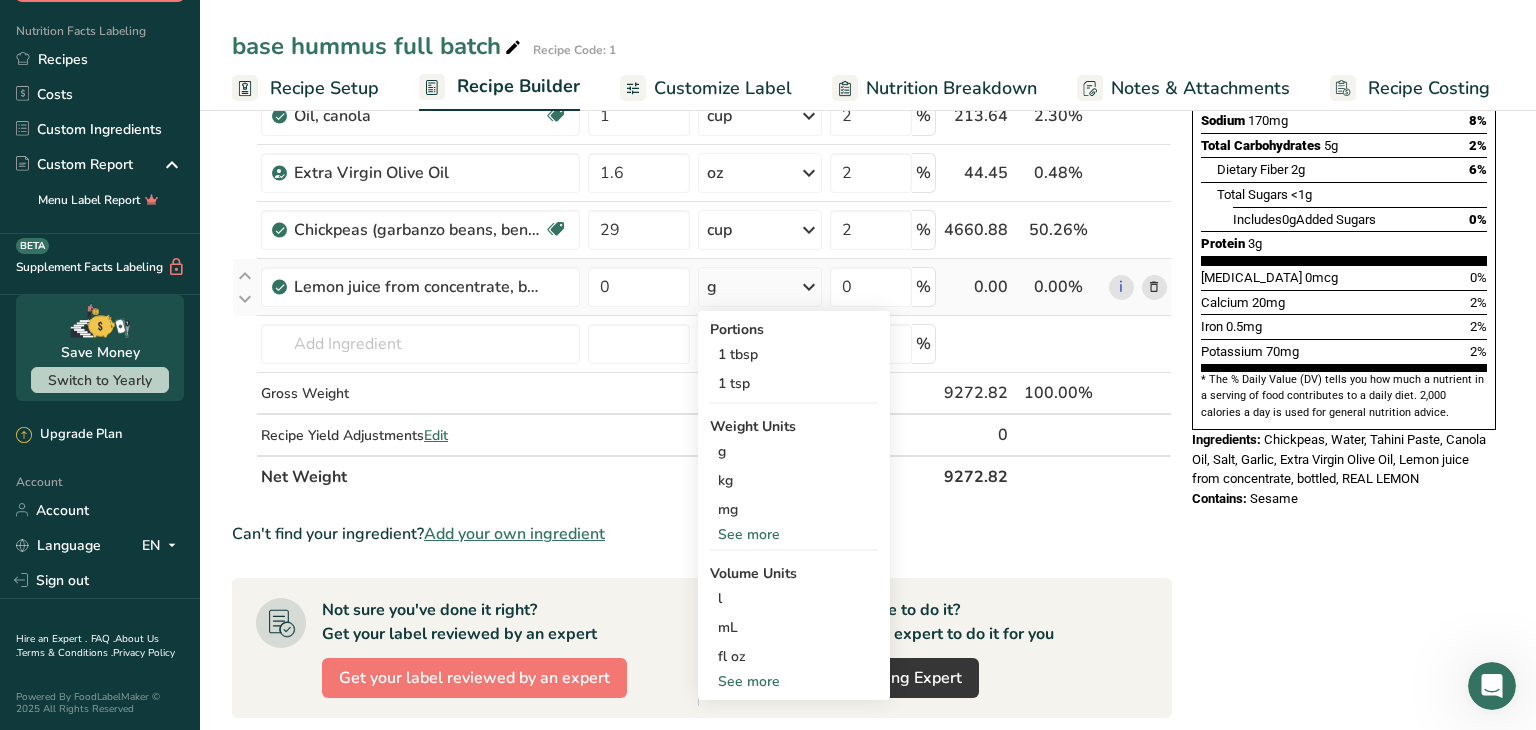 click on "See more" at bounding box center [794, 681] 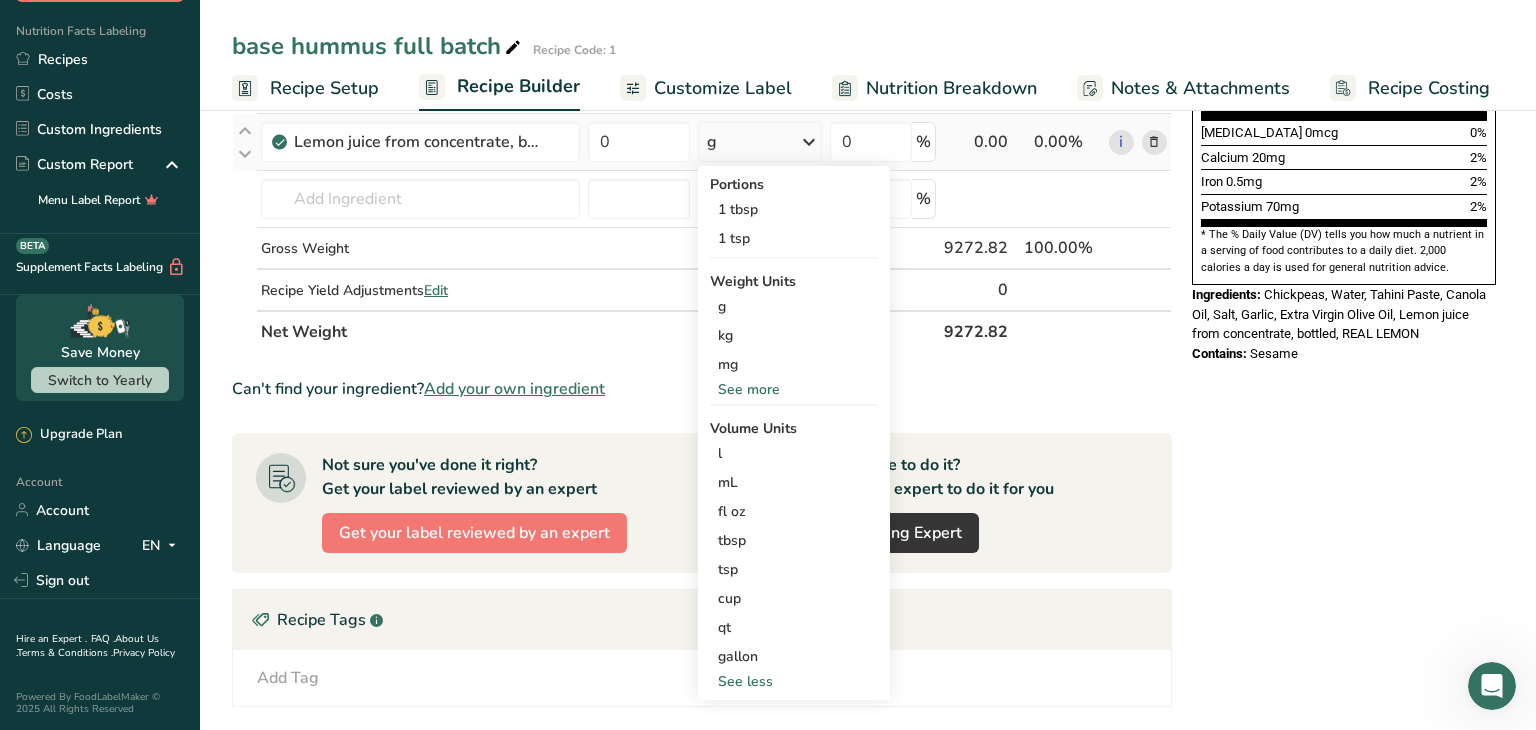 scroll, scrollTop: 574, scrollLeft: 0, axis: vertical 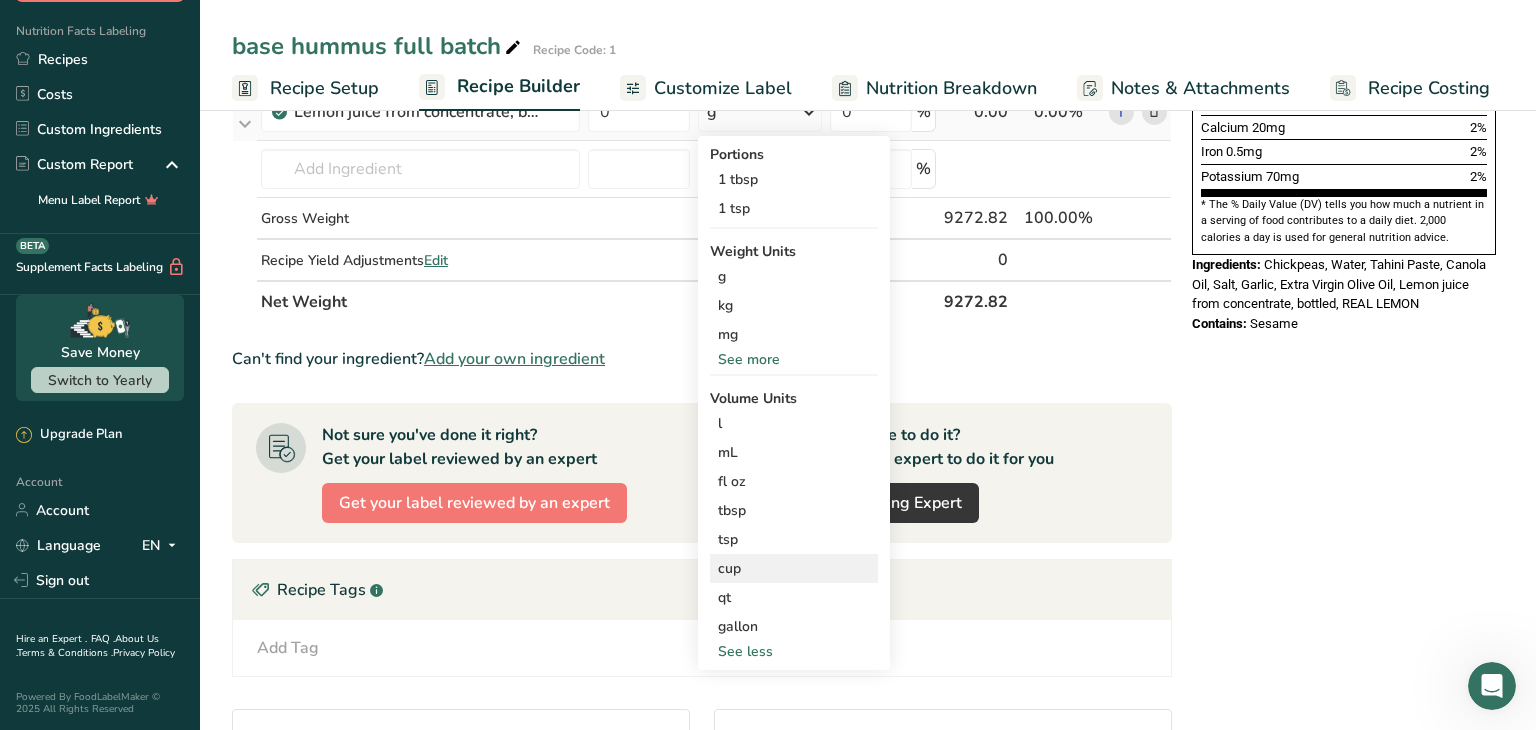 click on "cup" at bounding box center [794, 568] 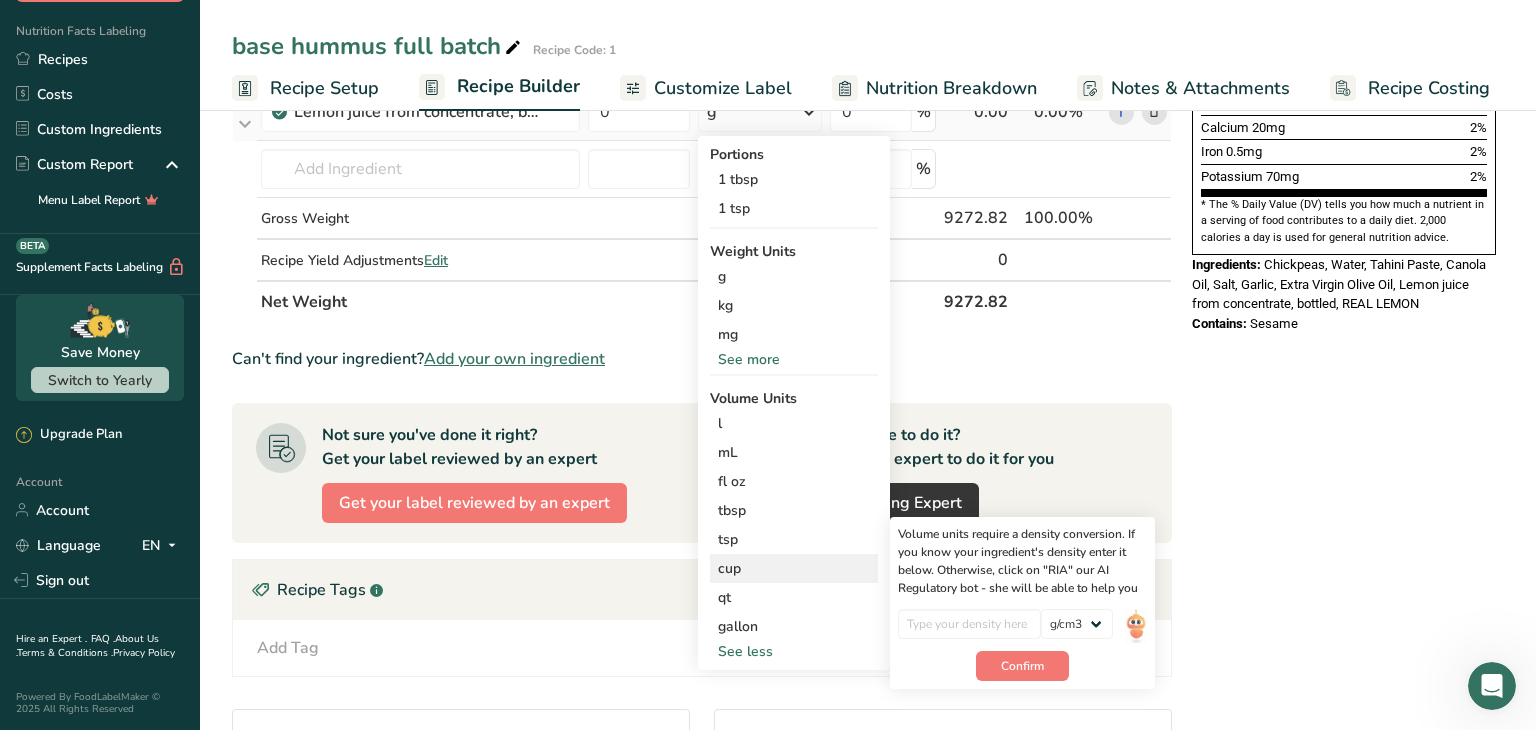 click on "cup" at bounding box center (794, 568) 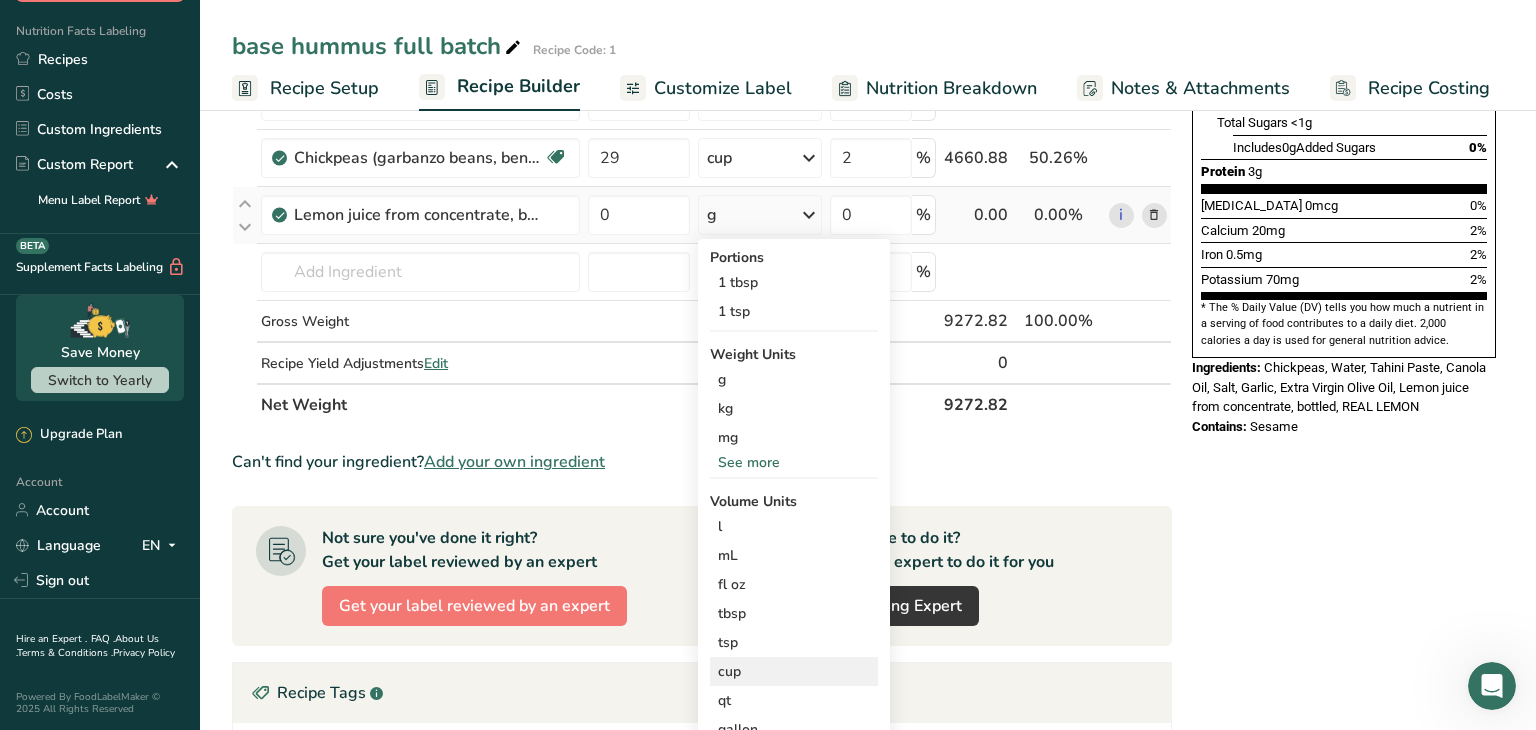 scroll, scrollTop: 472, scrollLeft: 0, axis: vertical 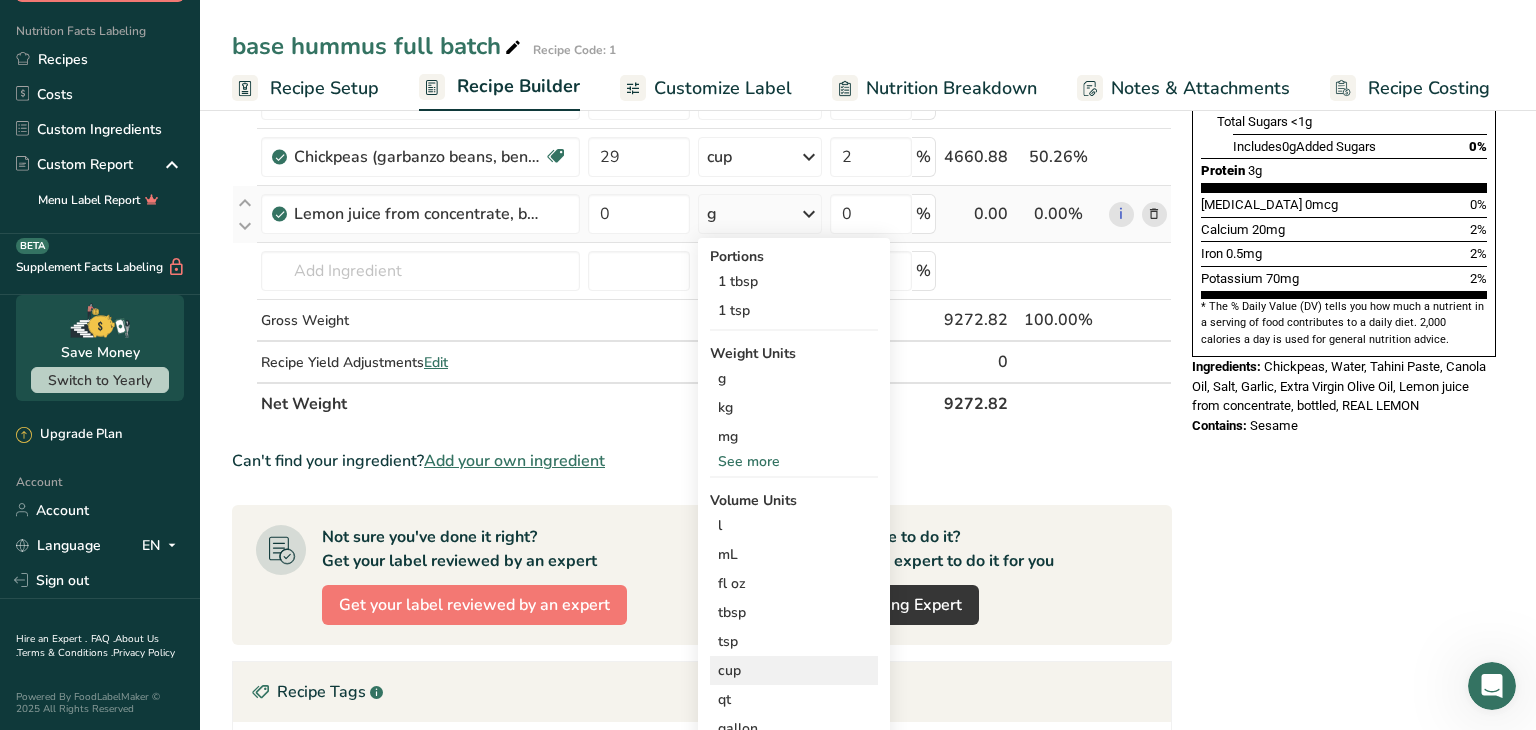 click on "mL" at bounding box center [794, 554] 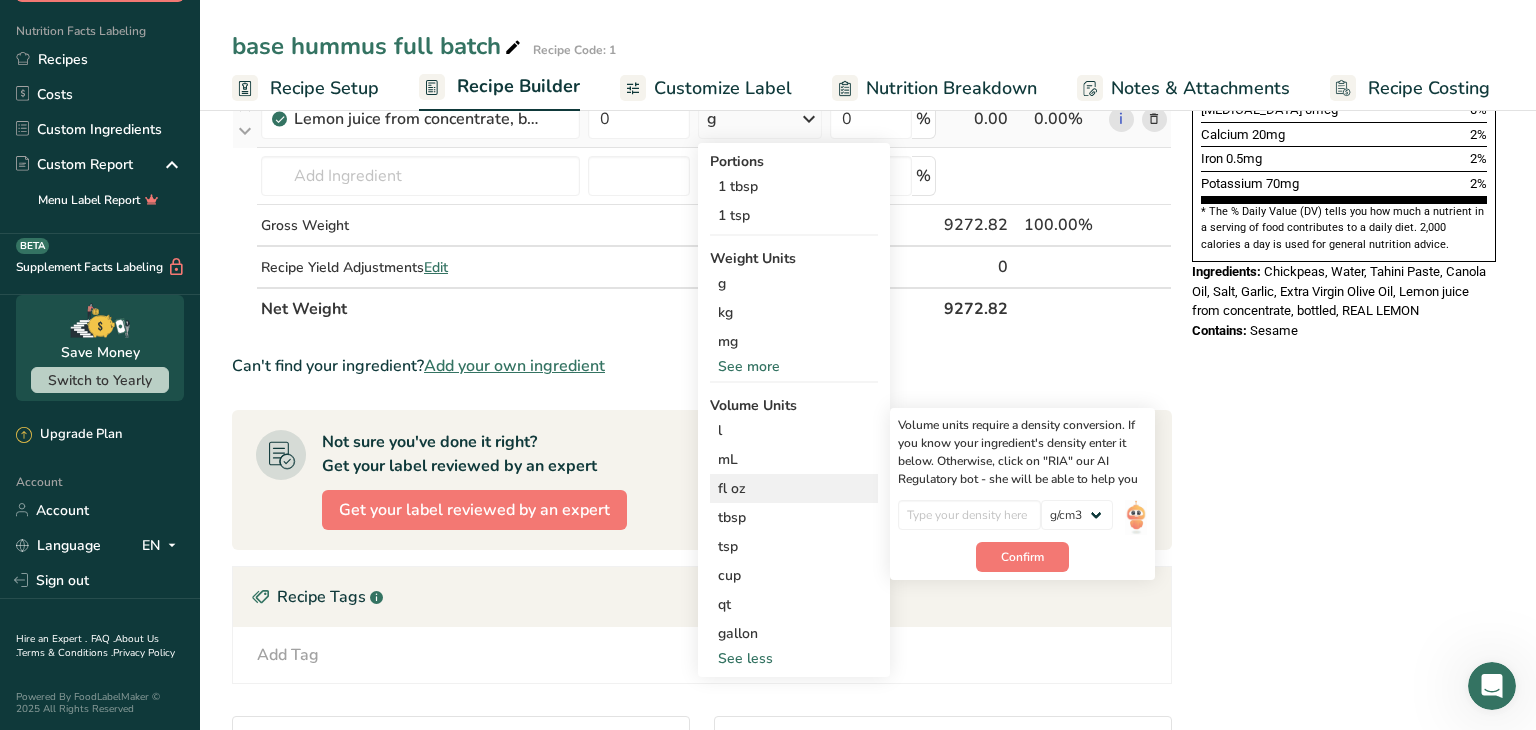 scroll, scrollTop: 572, scrollLeft: 0, axis: vertical 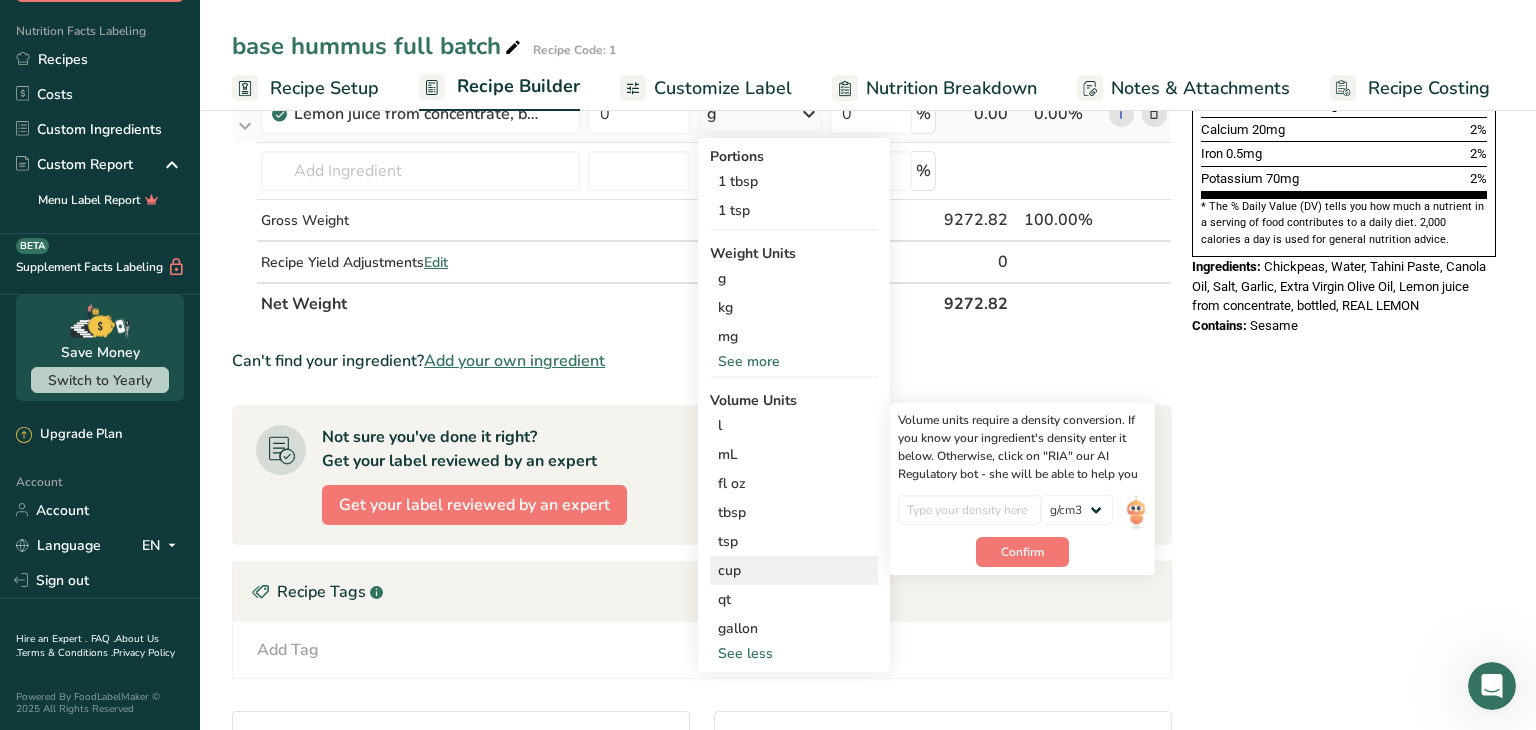 click on "cup" at bounding box center (794, 570) 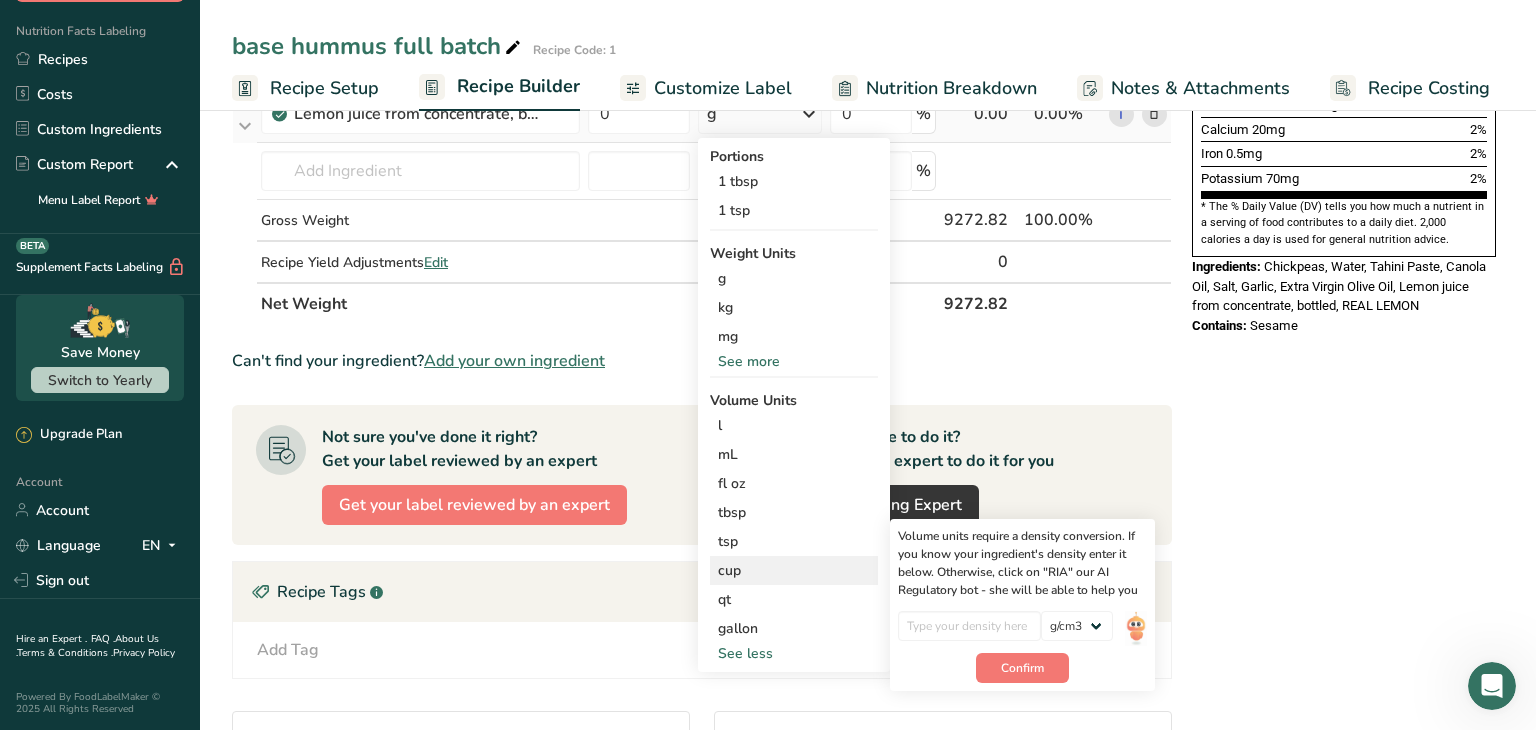 click on "cup" at bounding box center [794, 570] 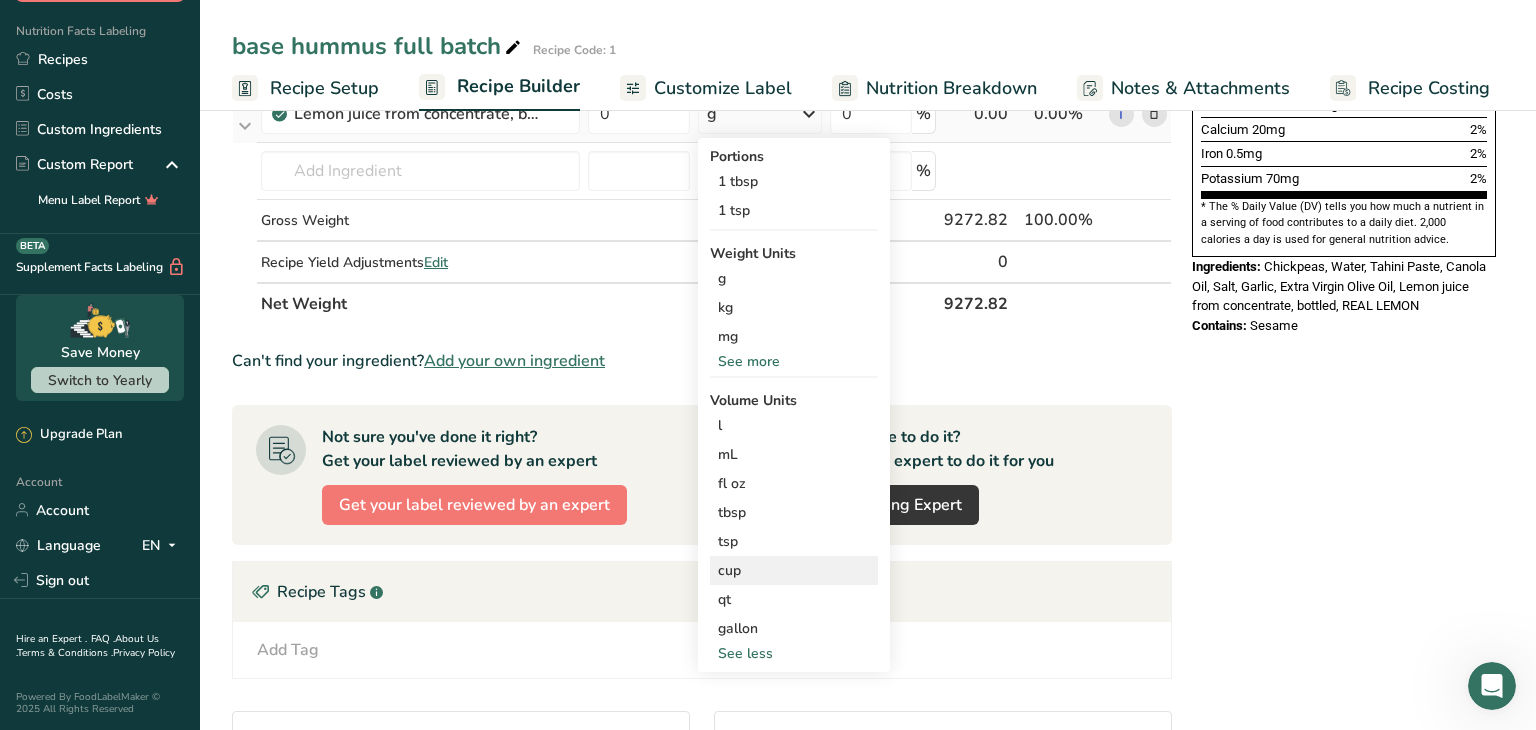 click on "cup" at bounding box center (794, 570) 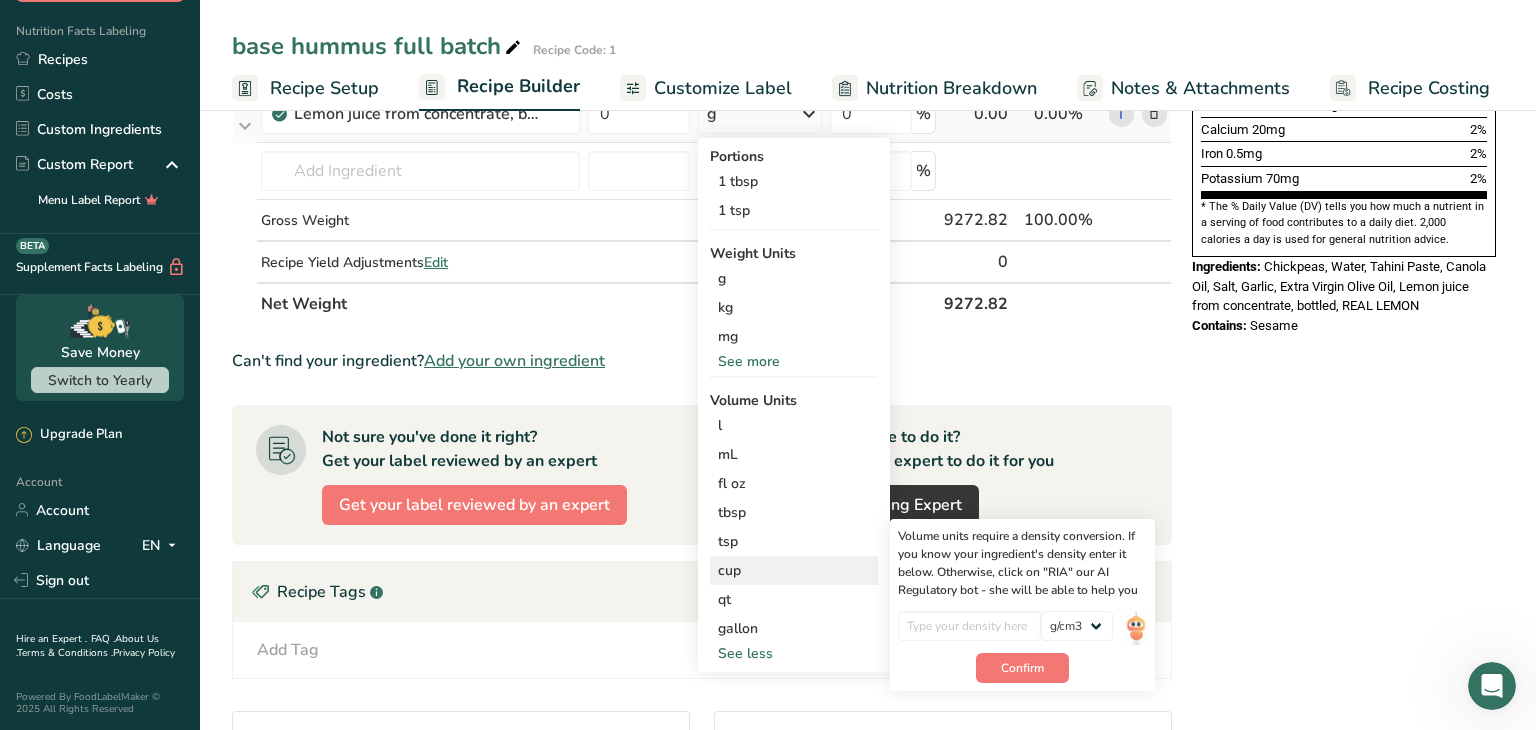 click on "cup" at bounding box center [794, 570] 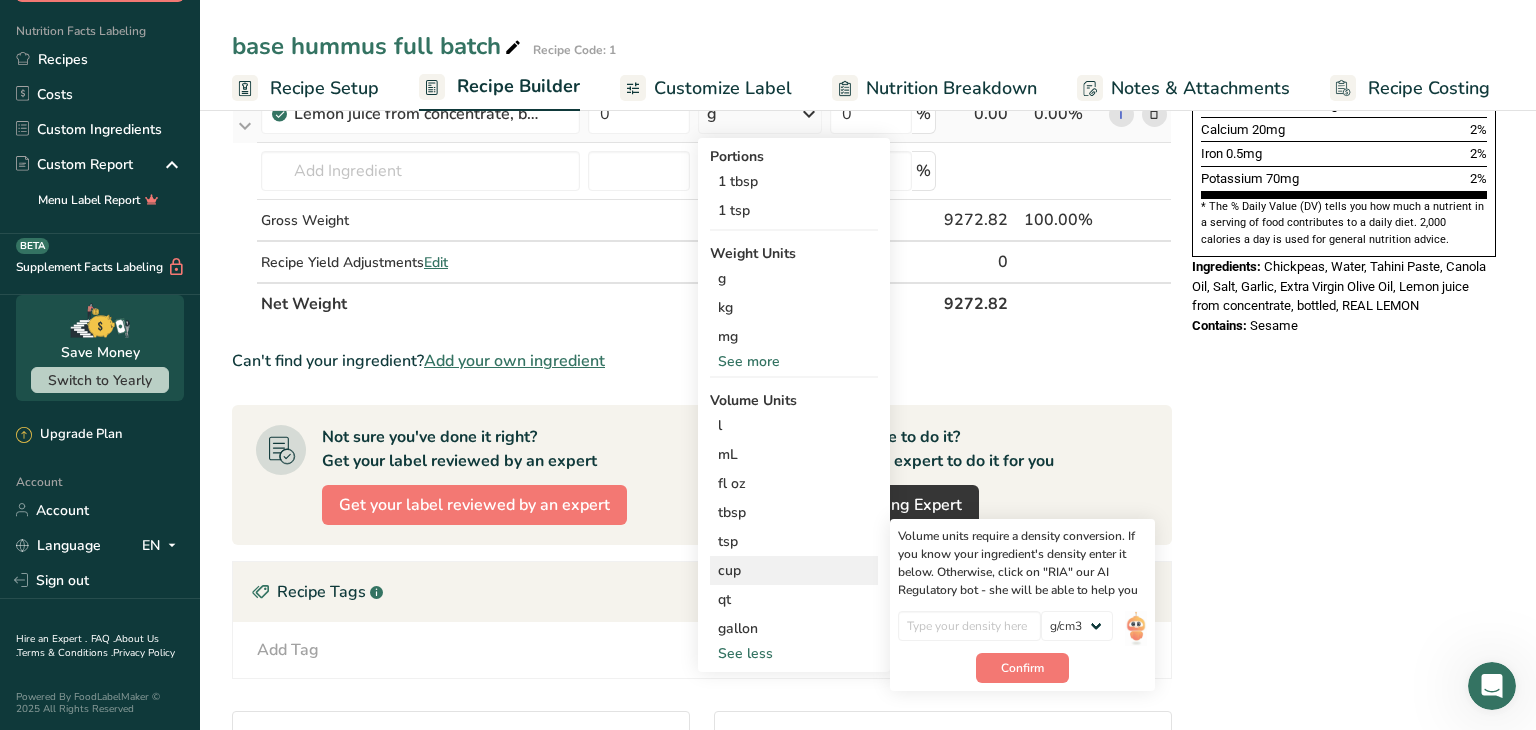 click on "cup" at bounding box center (794, 570) 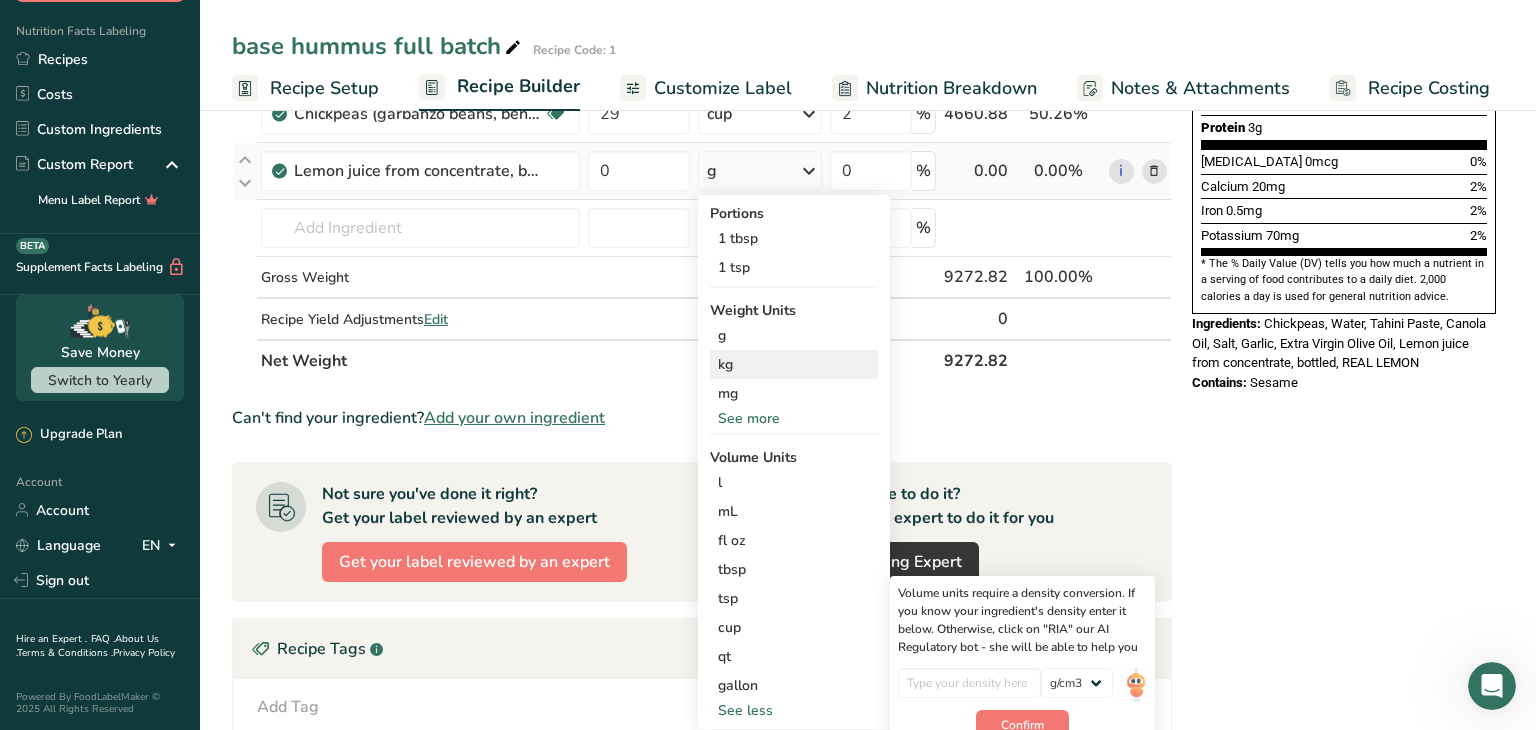 scroll, scrollTop: 531, scrollLeft: 0, axis: vertical 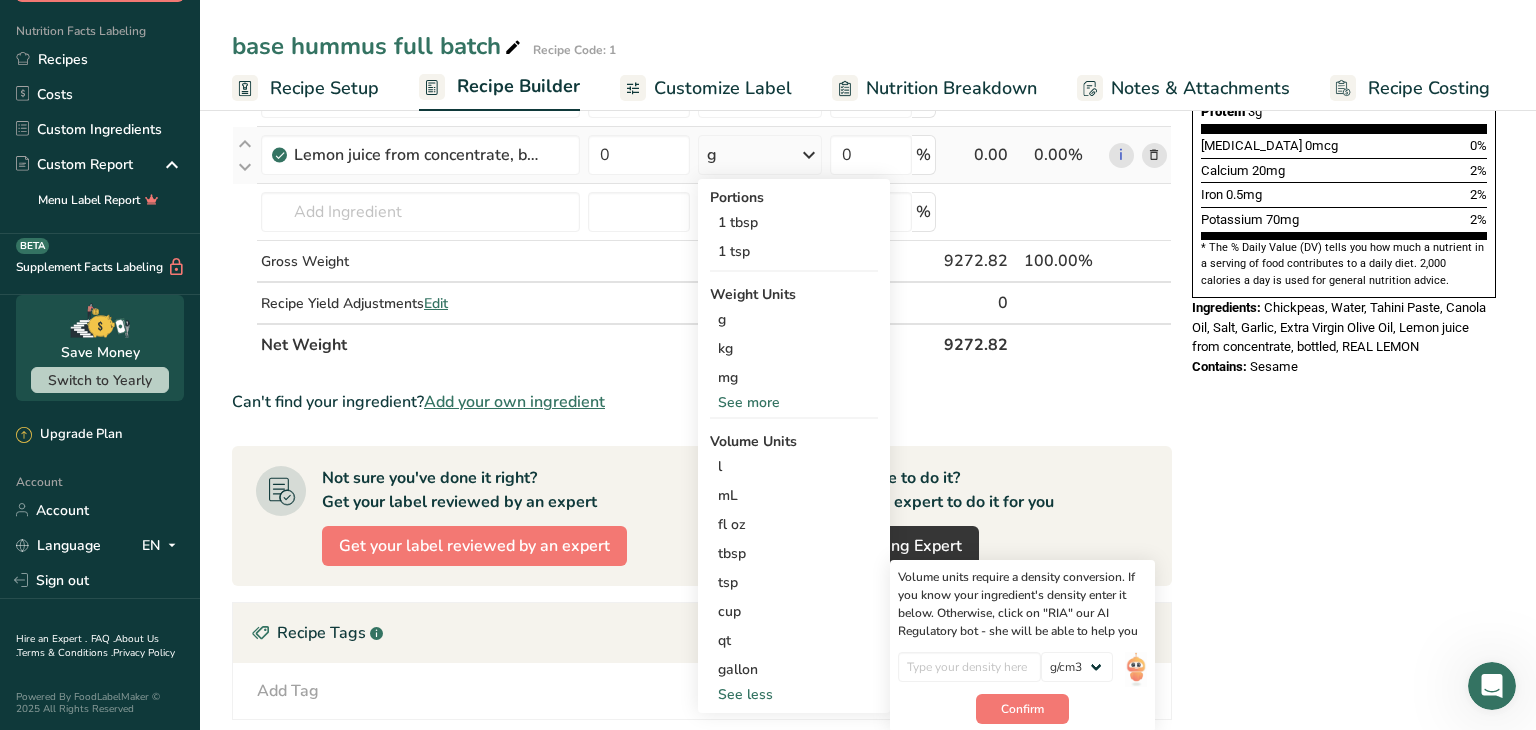 click on "See more" at bounding box center (794, 402) 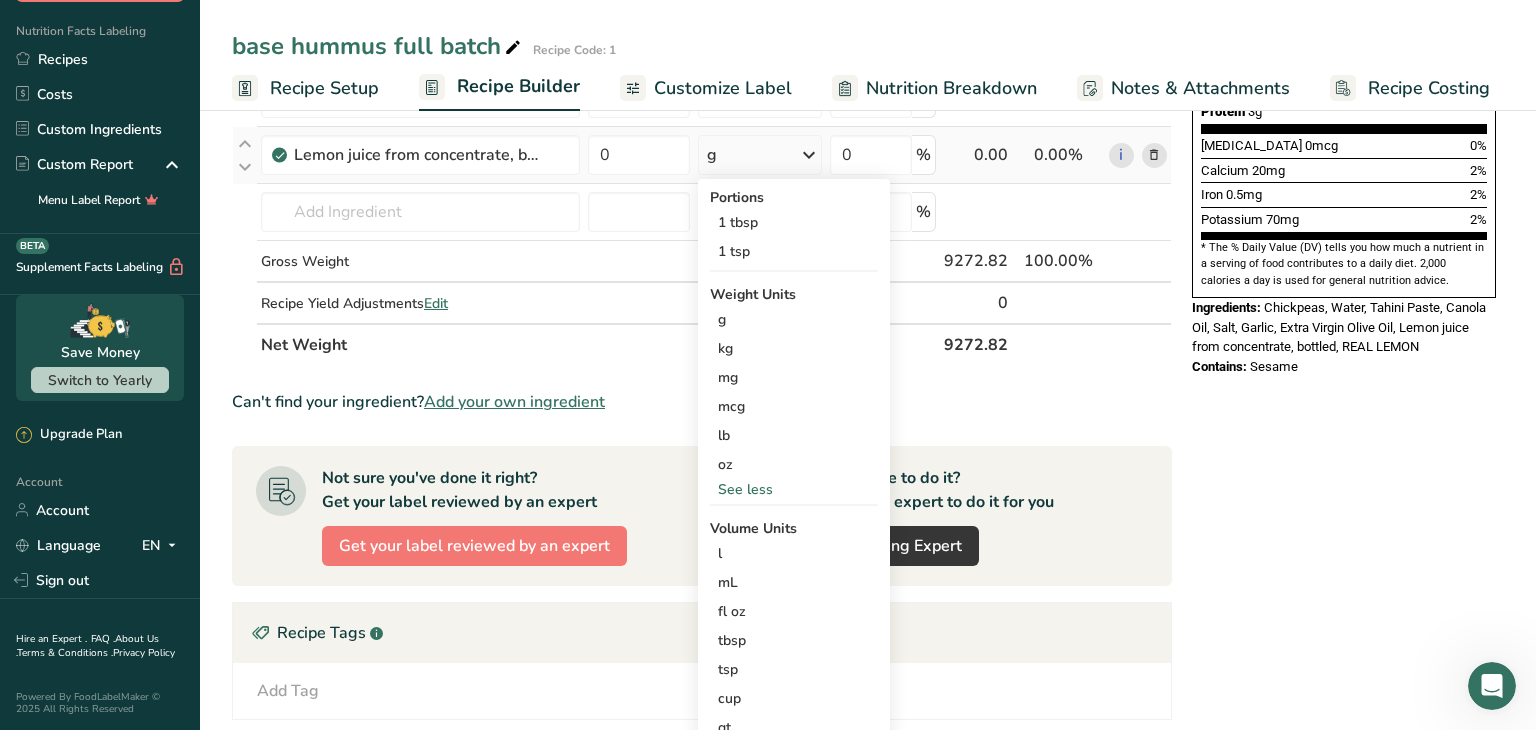 click on "See less" at bounding box center (794, 489) 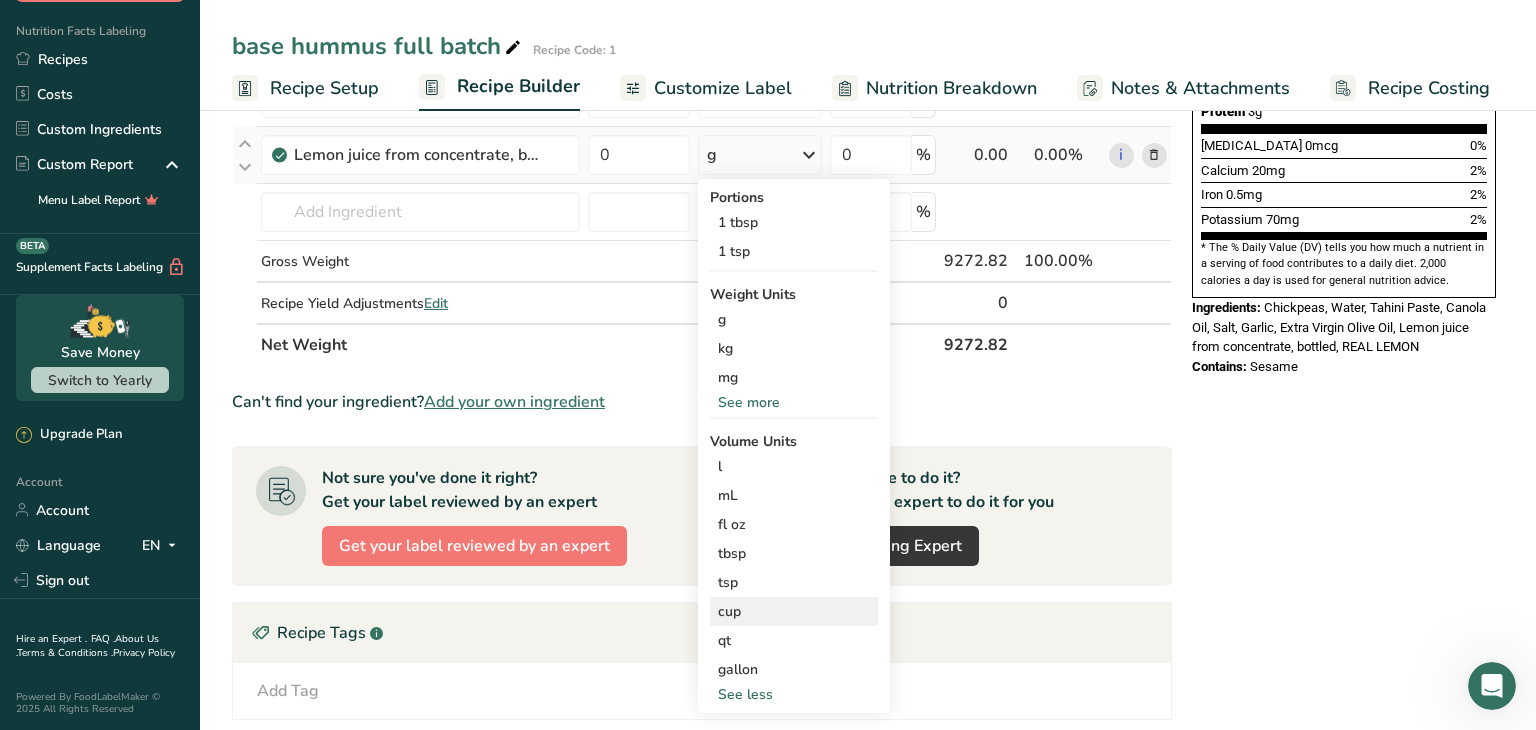 click on "cup" at bounding box center [794, 611] 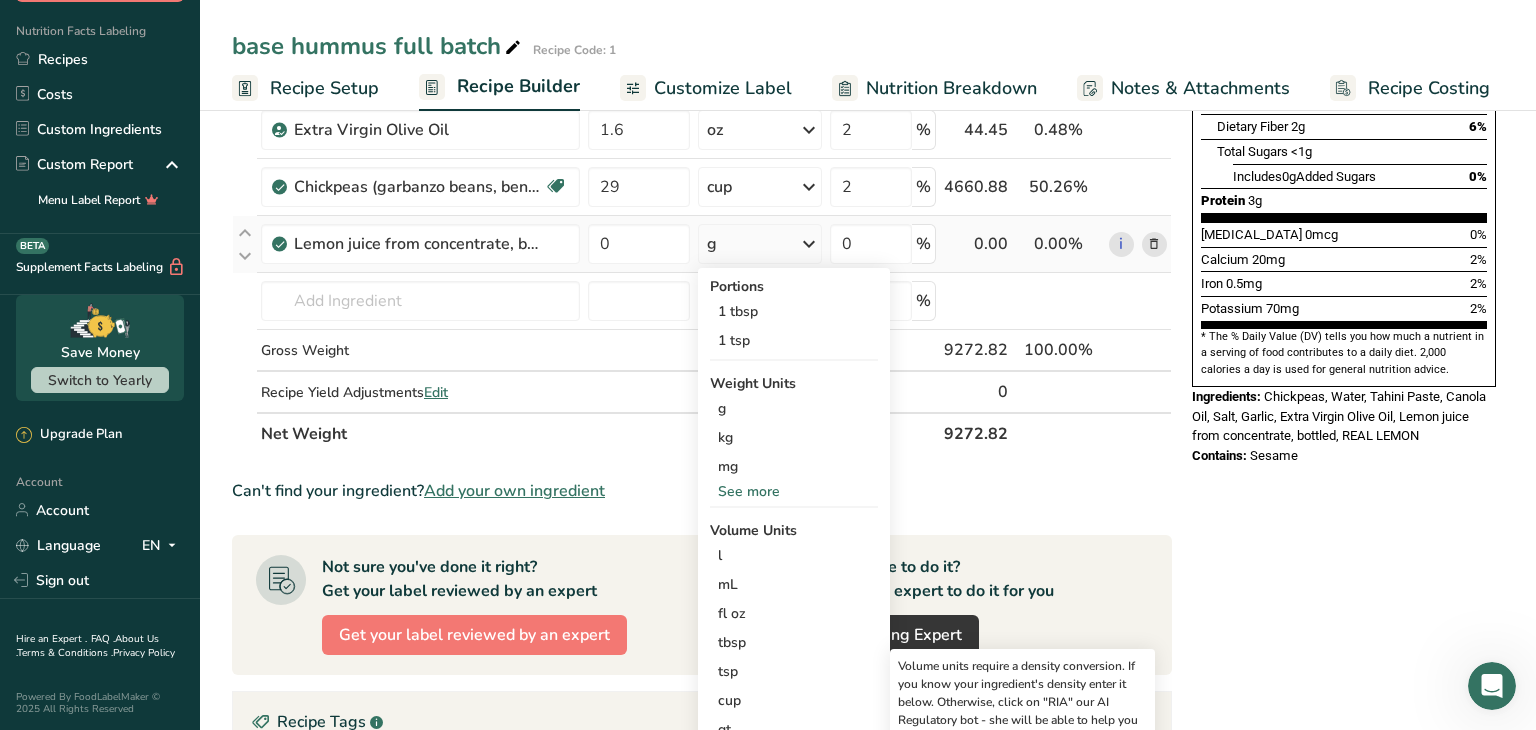 scroll, scrollTop: 439, scrollLeft: 0, axis: vertical 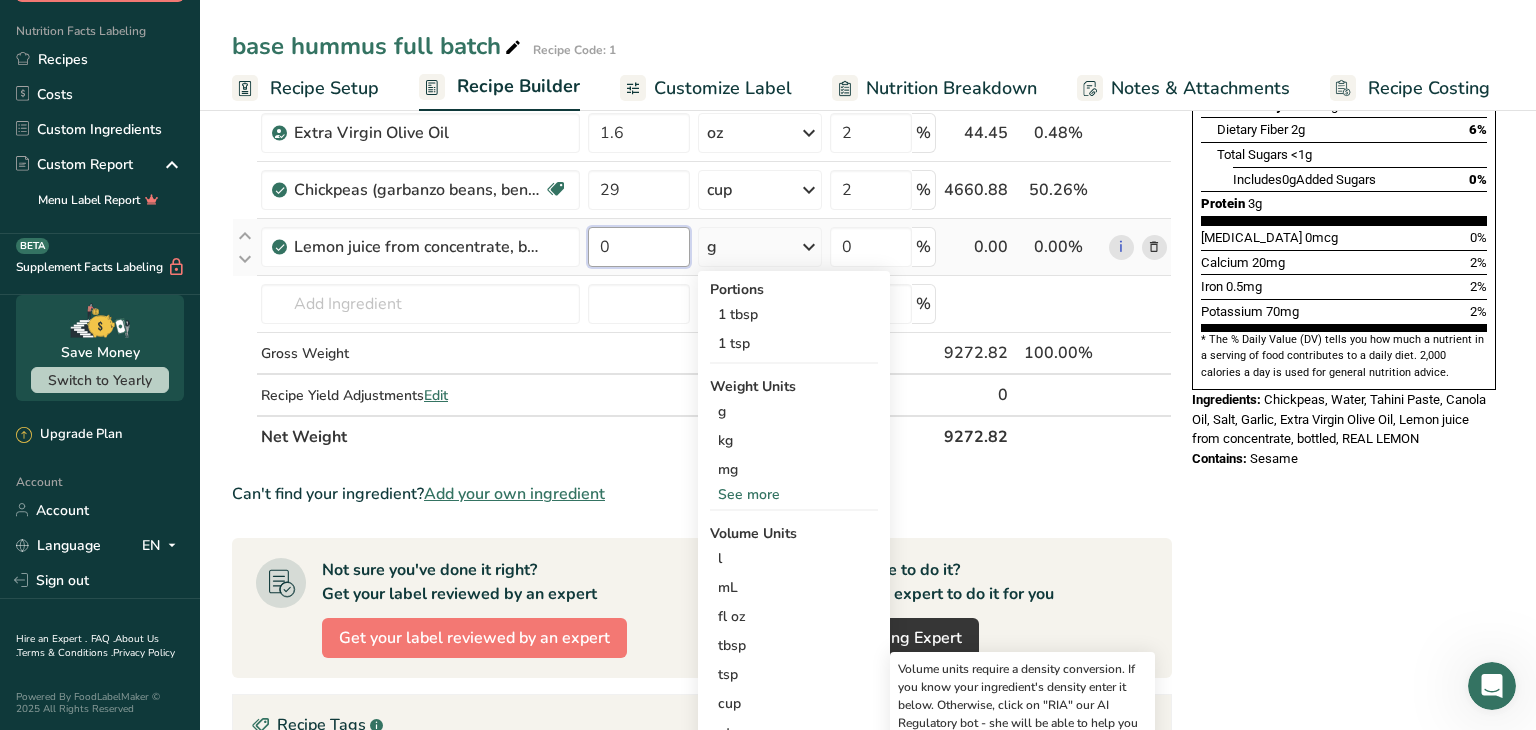 click on "0" at bounding box center [639, 247] 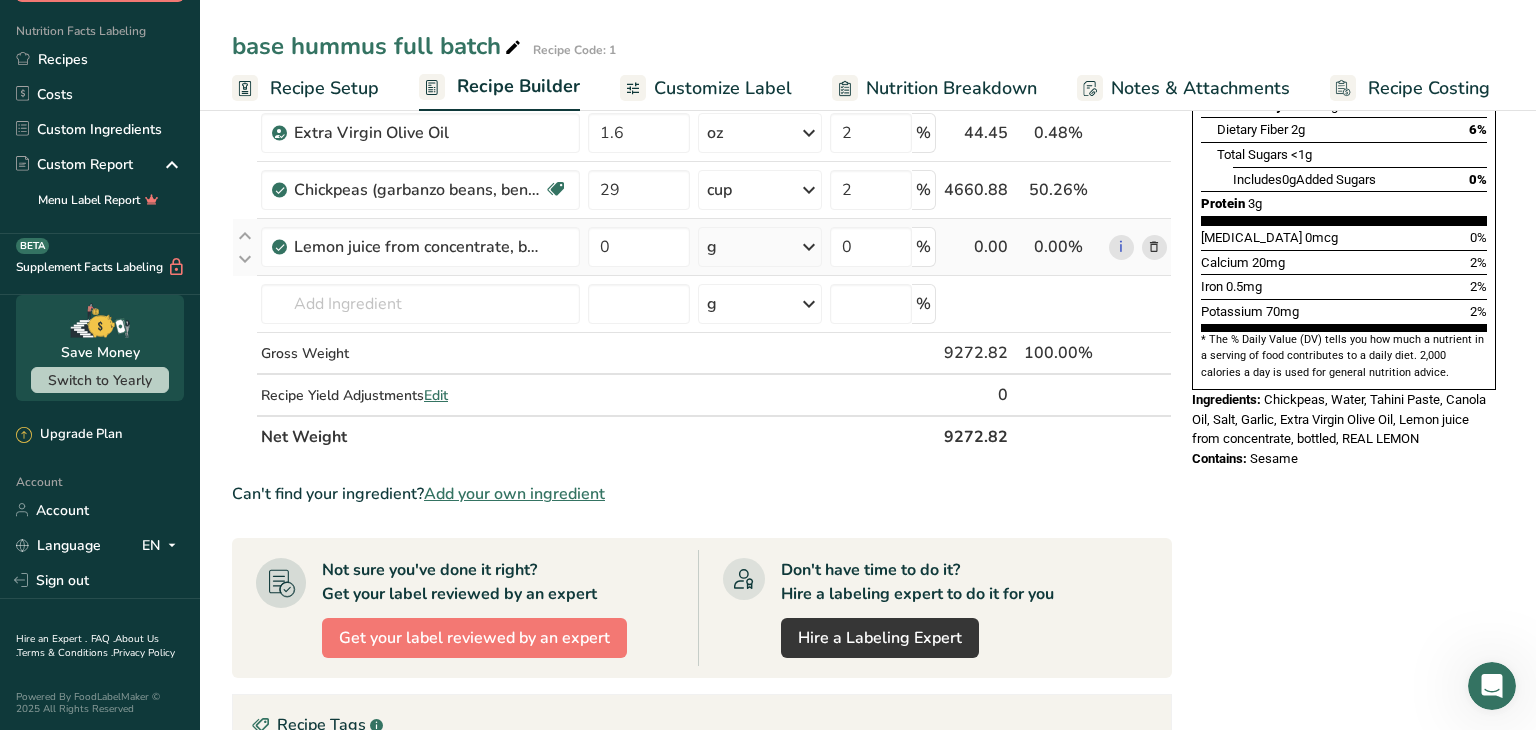 click on "Ingredient *
Amount *
Unit *
Waste *   .a-a{fill:#347362;}.b-a{fill:#fff;}          Grams
Percentage
Beverages, water, tap, well
80
oz
Portions
1 fl oz
1 serving 8 fl oz 8 fl oz
1 liter
Weight Units
g
kg
mg
See more
Volume Units
l
Volume units require a density conversion. If you know your ingredient's density enter it below. Otherwise, click on "RIA" our AI Regulatory bot - she will be able to help you
lb/ft3
g/cm3
Confirm
mL
lb/ft3
g/cm3
Confirm" at bounding box center [702, 117] 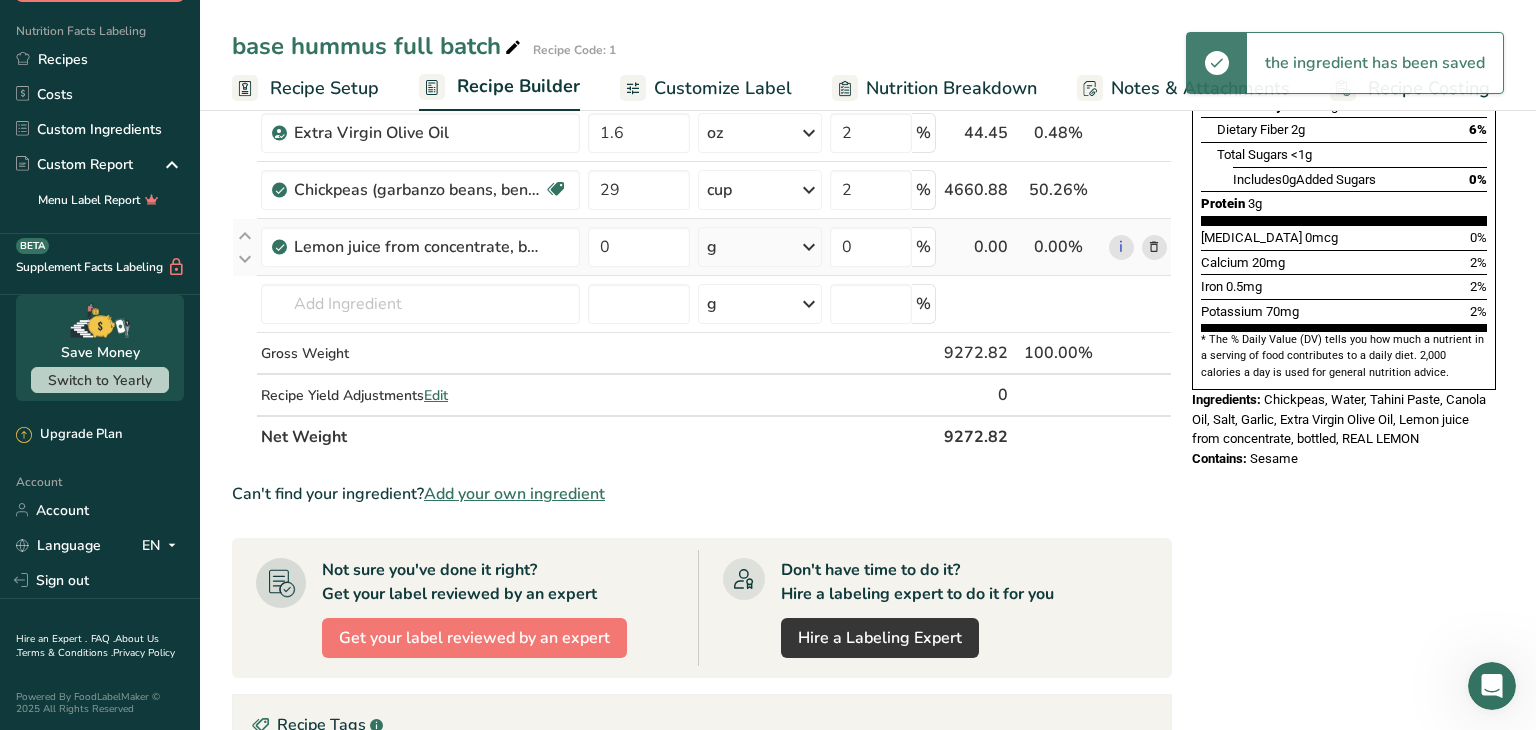 click at bounding box center [809, 247] 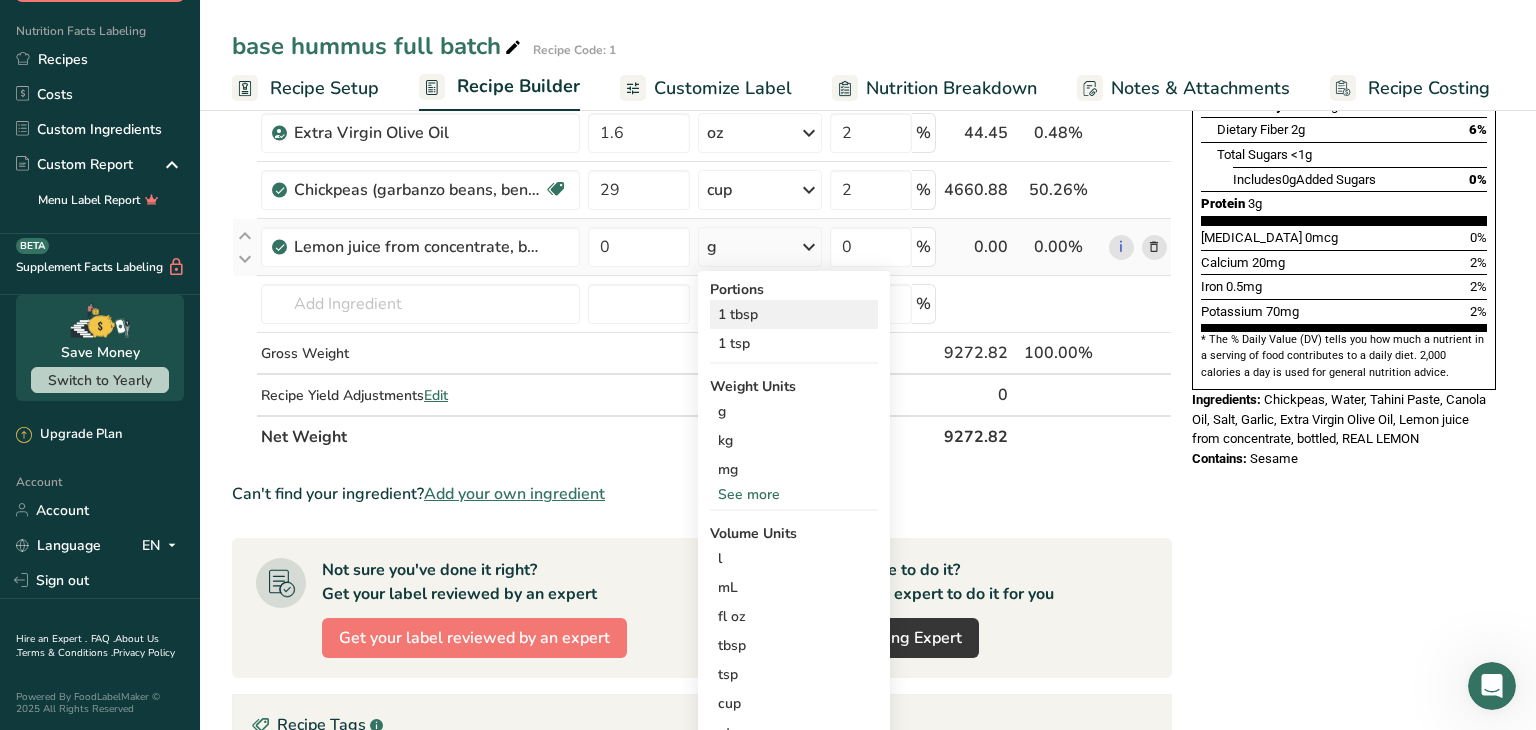 click on "1 tbsp" at bounding box center [794, 314] 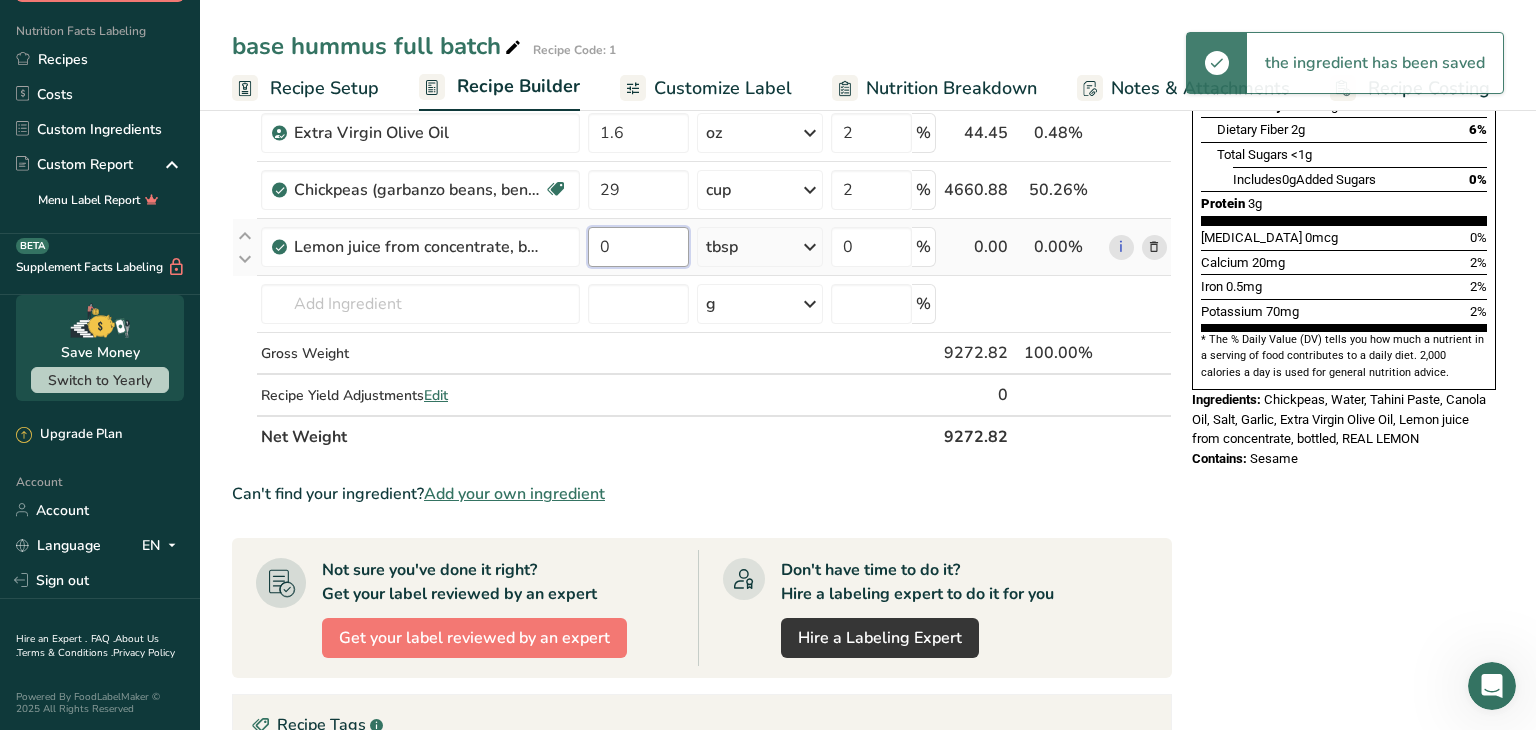 click on "0" at bounding box center (638, 247) 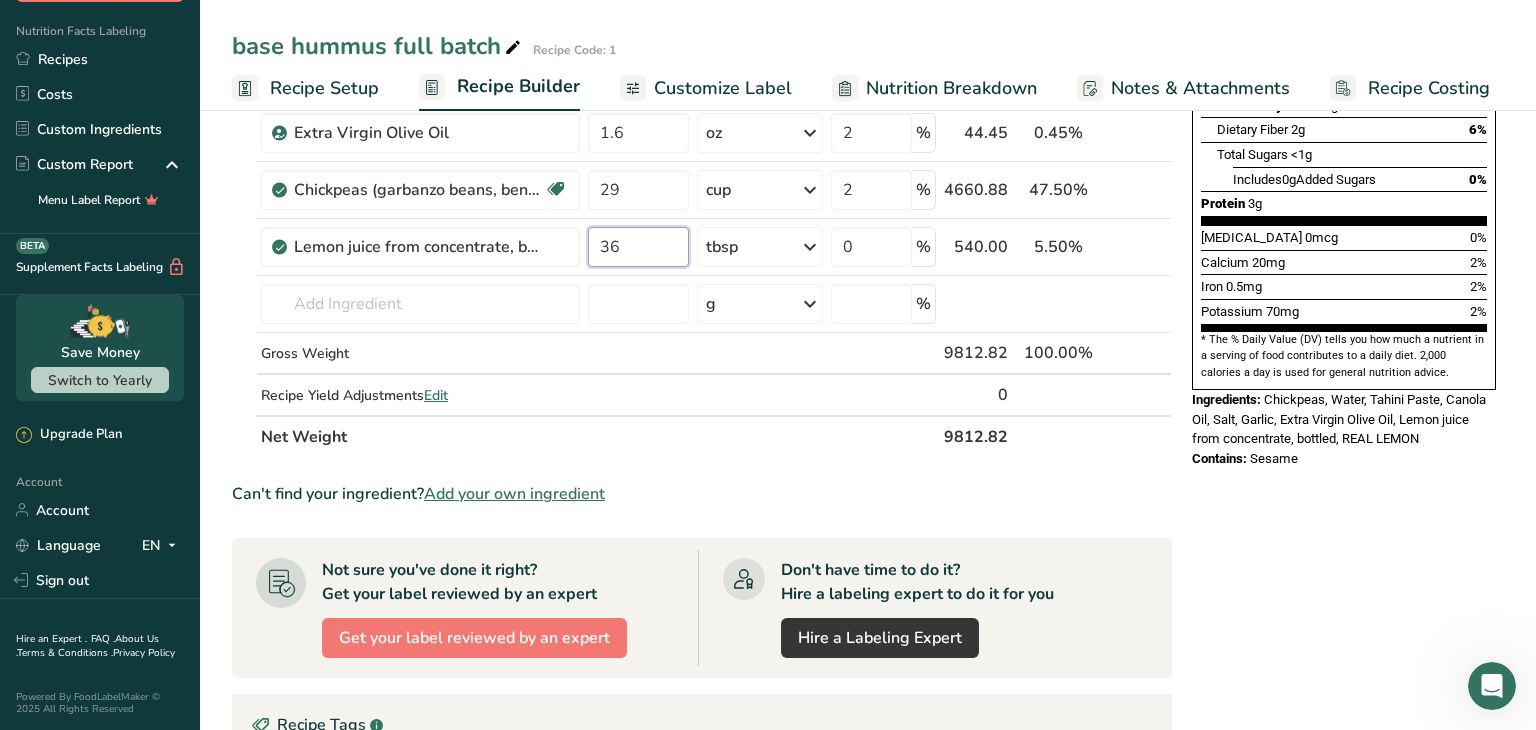 type on "36" 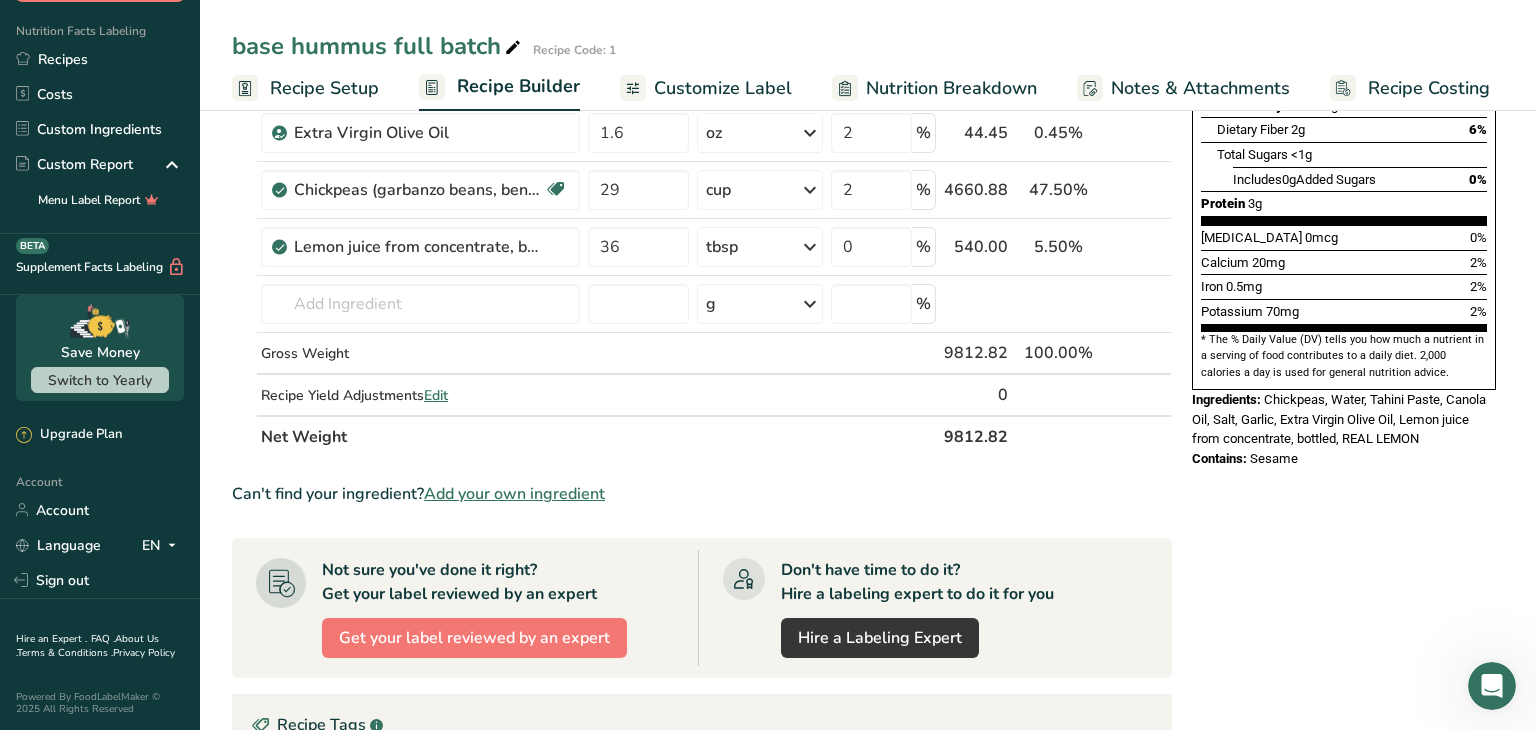 click on "Can't find your ingredient?
Add your own ingredient" at bounding box center (702, 494) 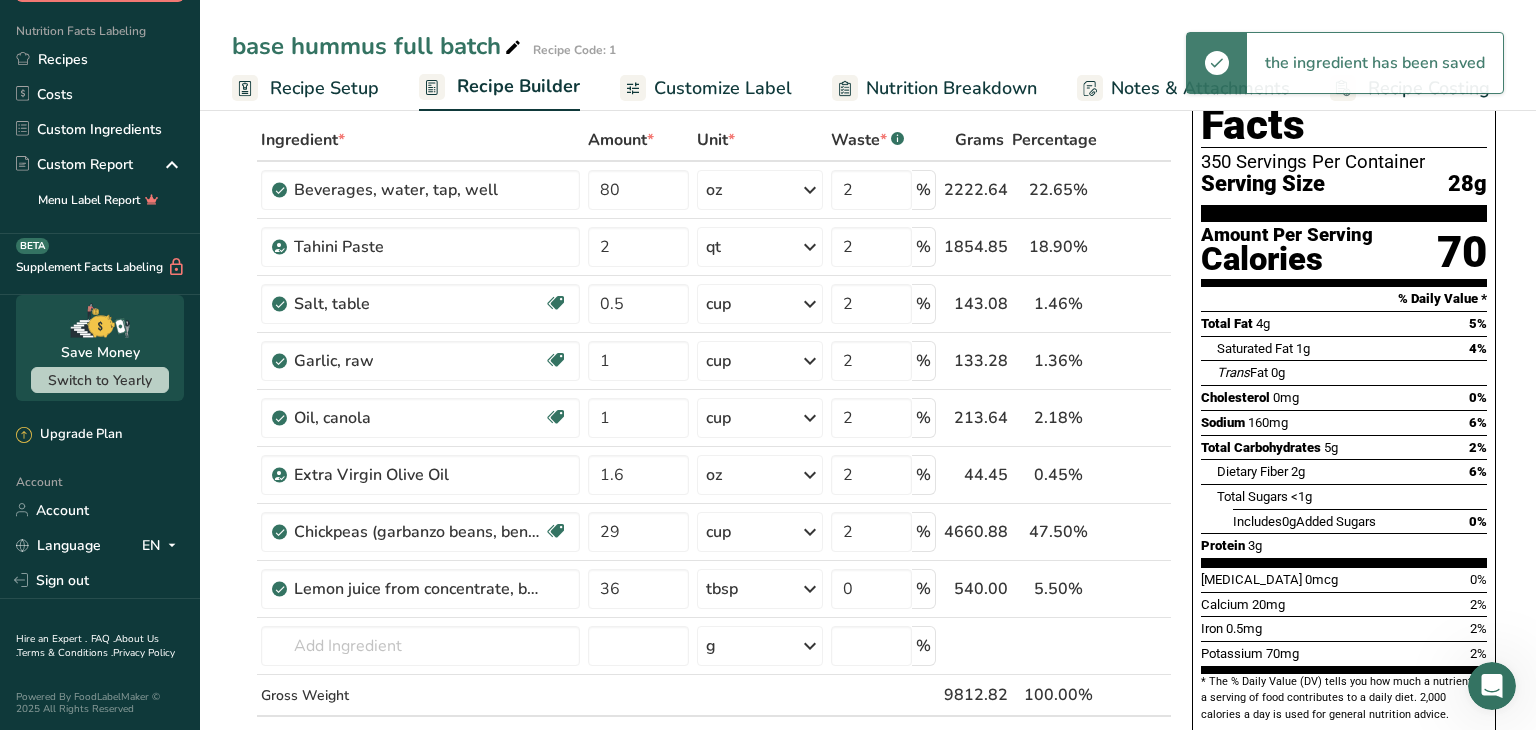 scroll, scrollTop: 96, scrollLeft: 0, axis: vertical 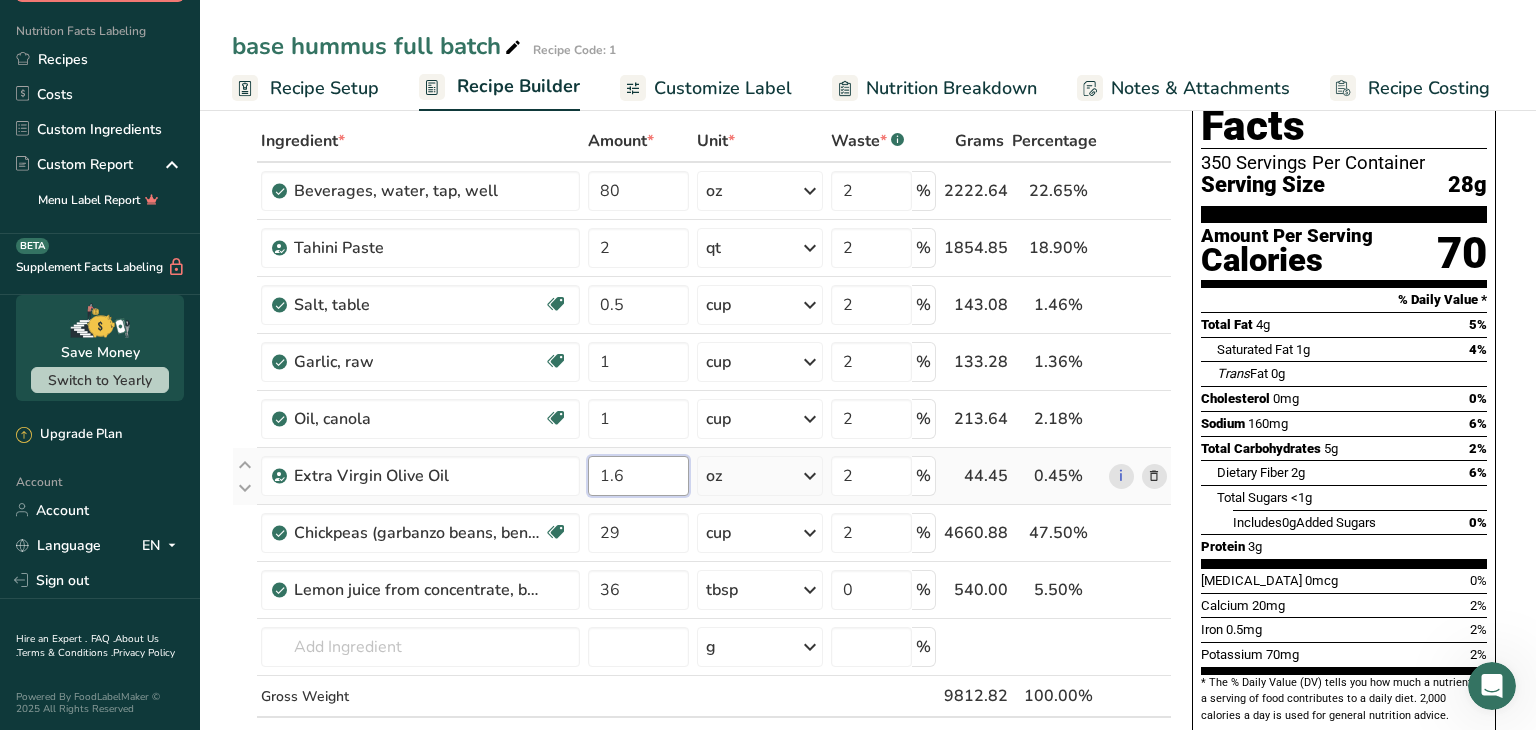 click on "1.6" at bounding box center [638, 476] 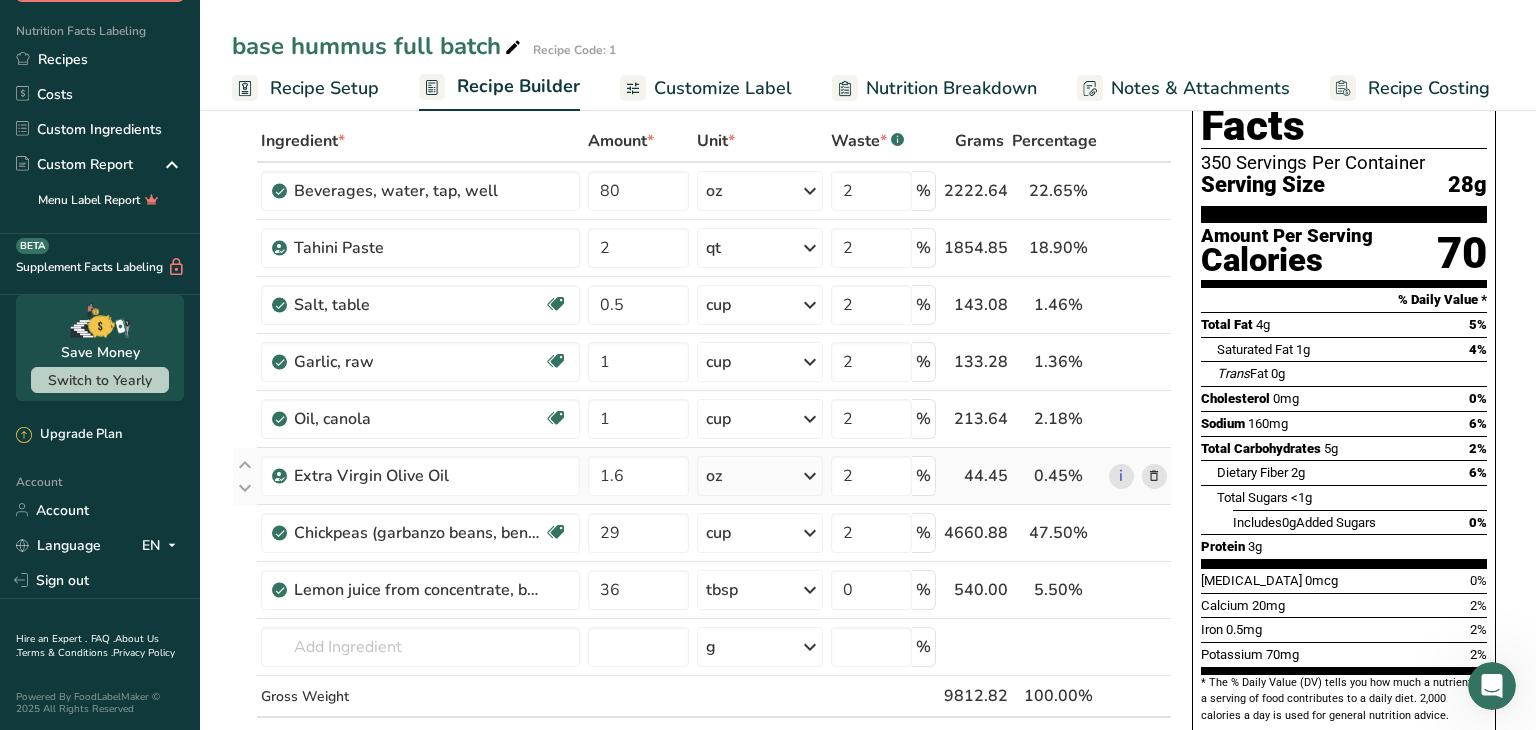 click on "Ingredient *
Amount *
Unit *
Waste *   .a-a{fill:#347362;}.b-a{fill:#fff;}          Grams
Percentage
Beverages, water, tap, well
80
oz
Portions
1 fl oz
1 serving 8 fl oz 8 fl oz
1 liter
Weight Units
g
kg
mg
See more
Volume Units
l
Volume units require a density conversion. If you know your ingredient's density enter it below. Otherwise, click on "RIA" our AI Regulatory bot - she will be able to help you
lb/ft3
g/cm3
Confirm
mL
lb/ft3
g/cm3
Confirm" at bounding box center [702, 460] 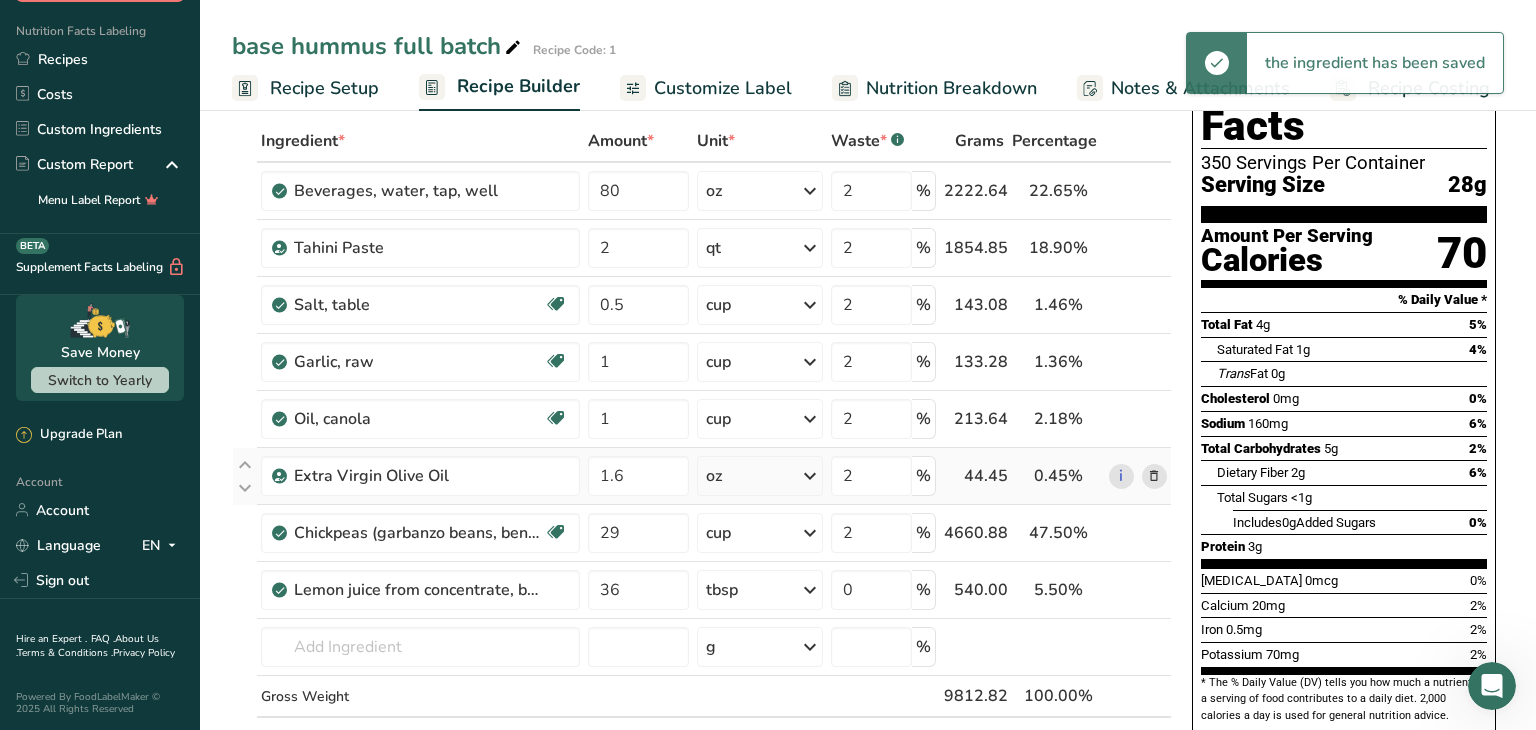 click at bounding box center (810, 476) 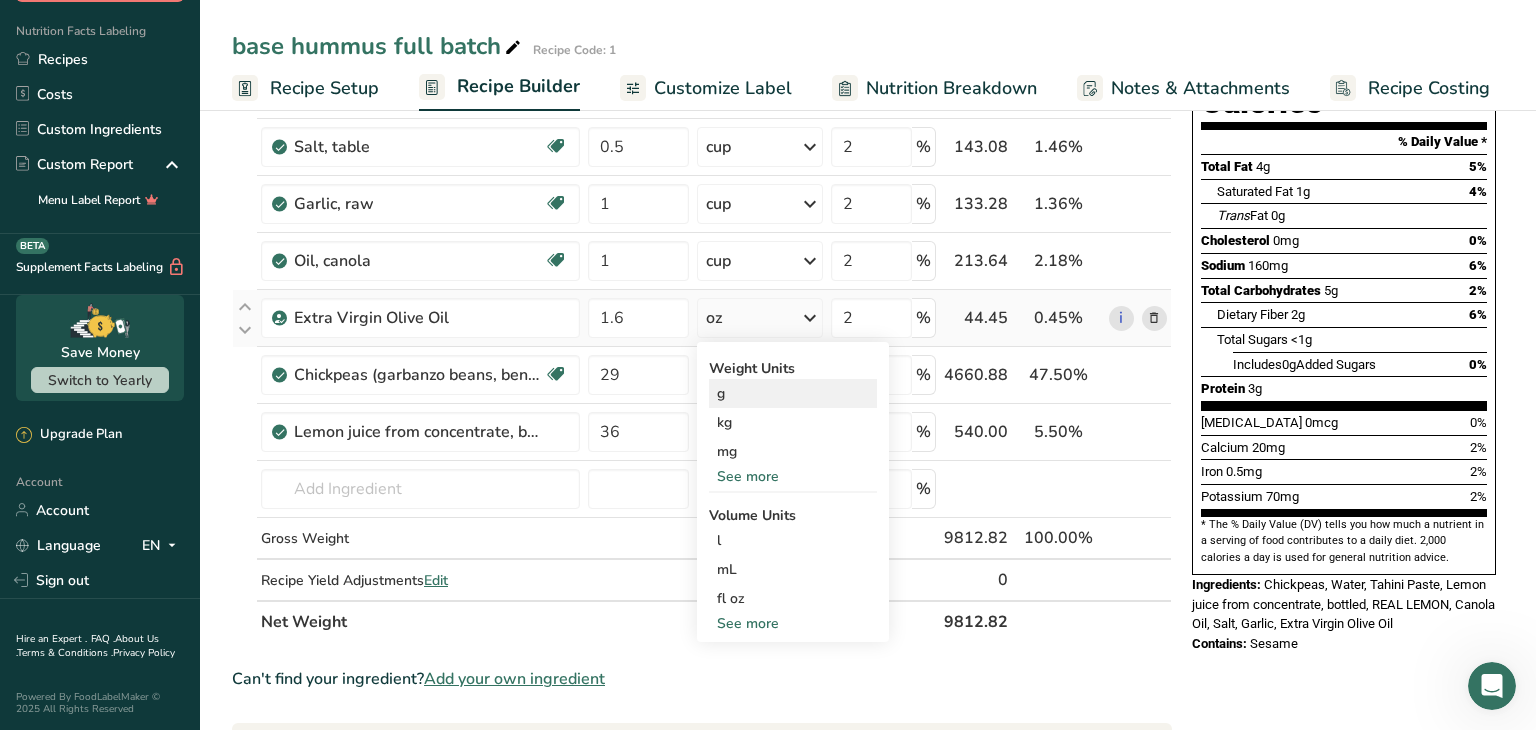 scroll, scrollTop: 259, scrollLeft: 0, axis: vertical 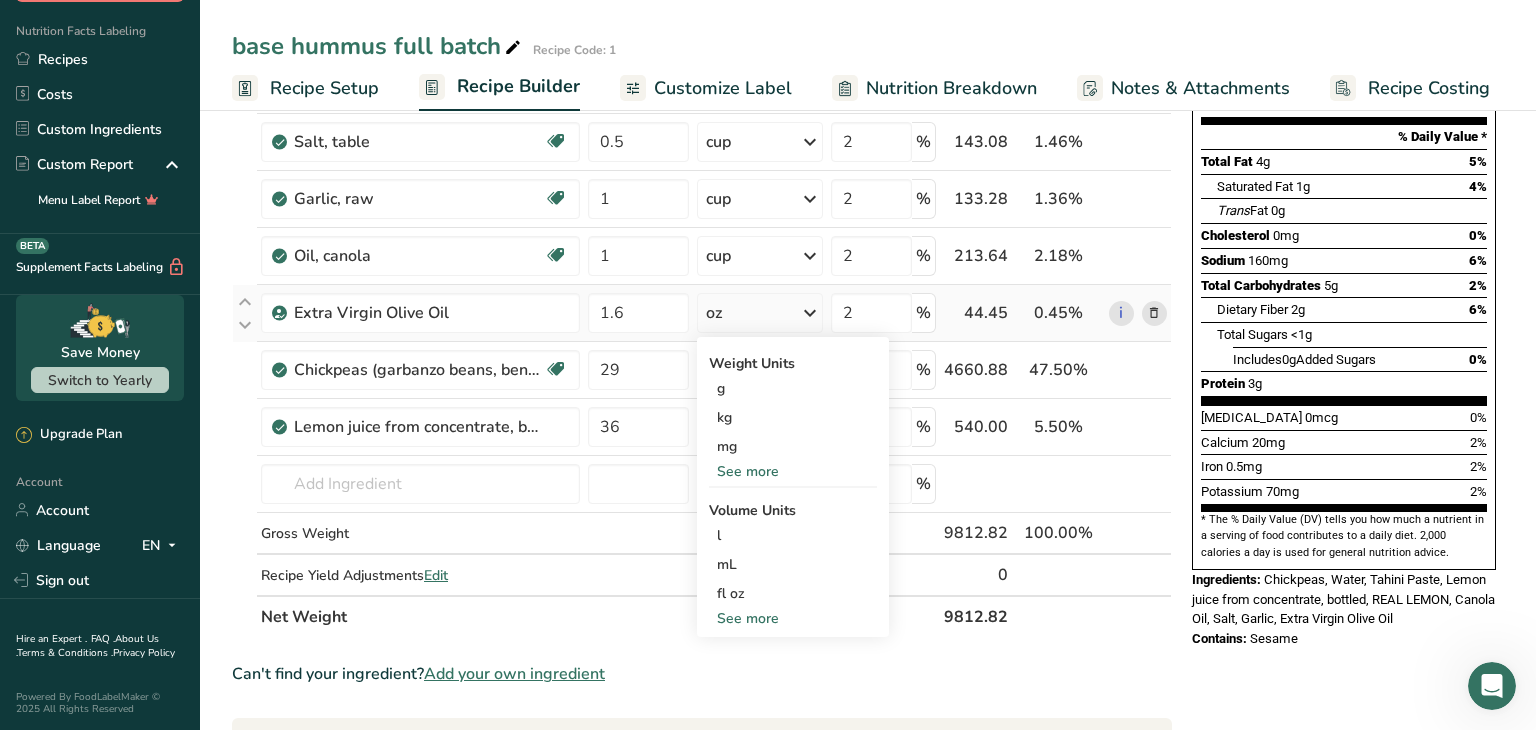 click on "See more" at bounding box center [793, 471] 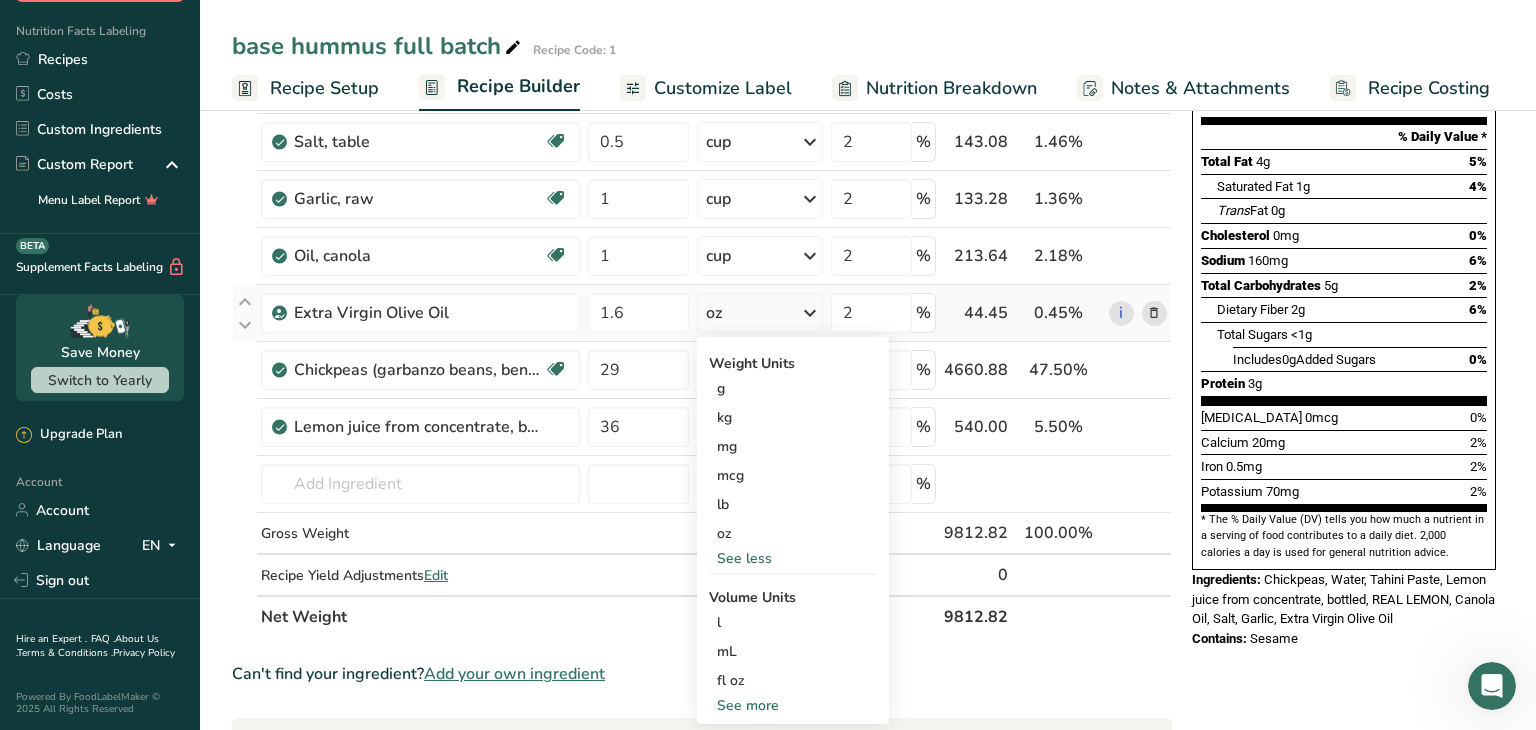 click on "See less" at bounding box center [793, 558] 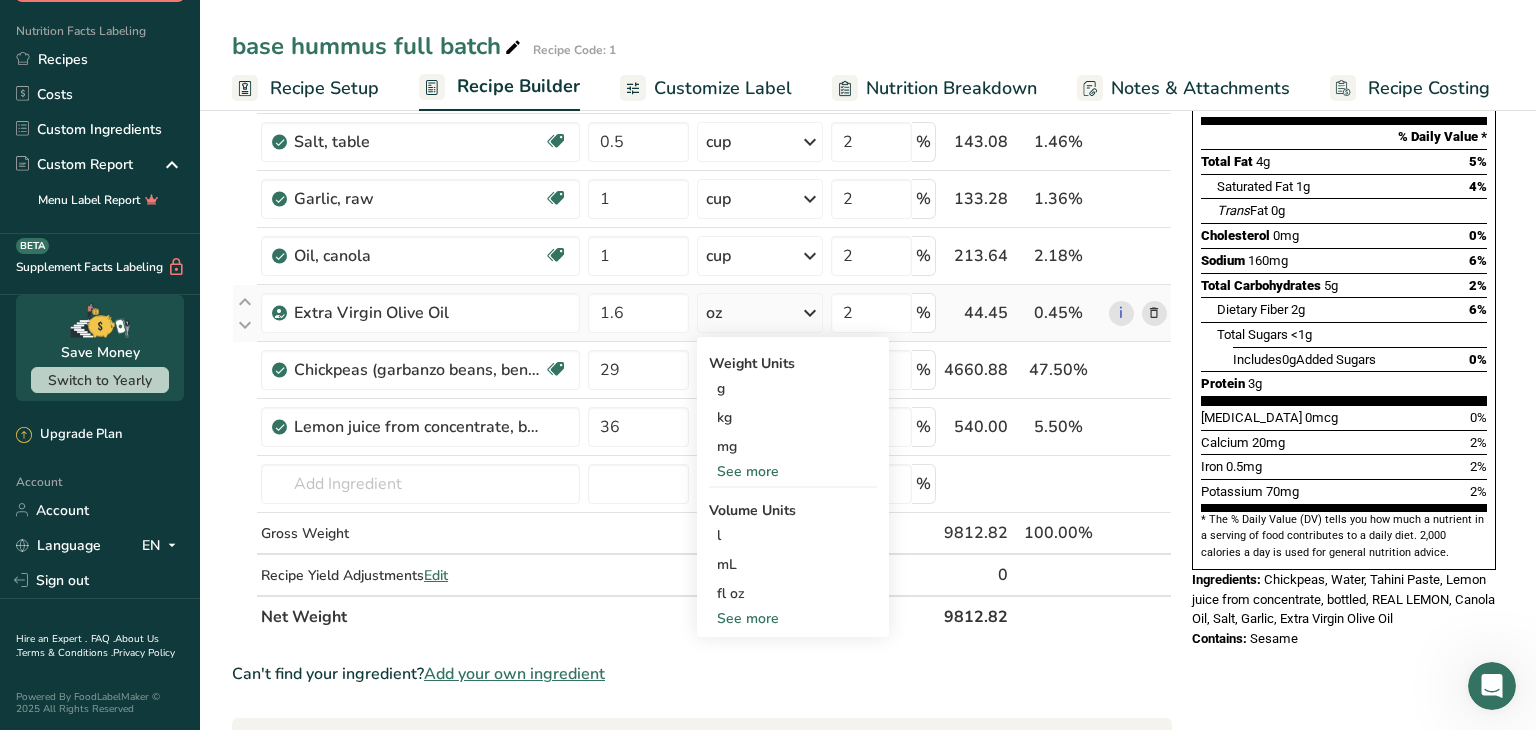 click on "See more" at bounding box center (793, 618) 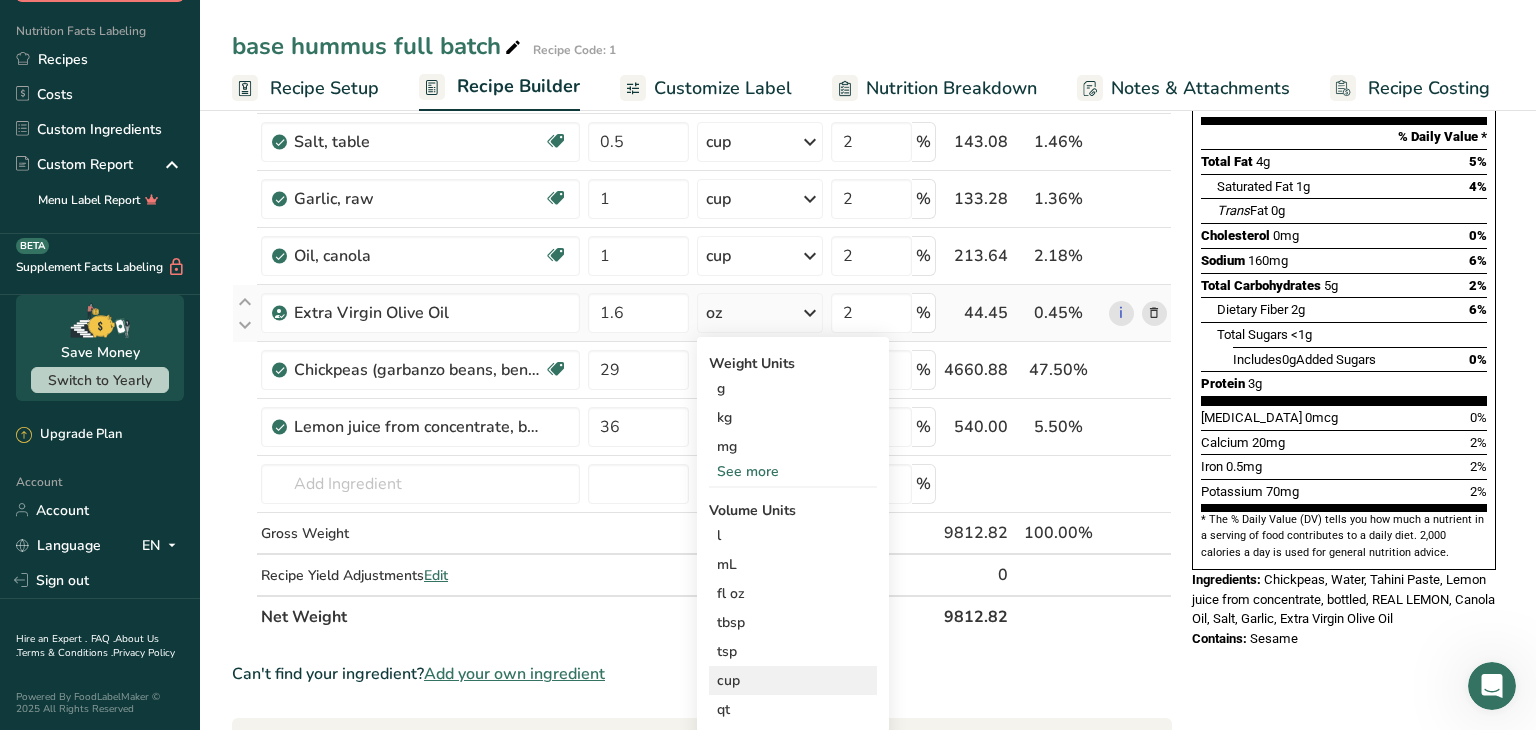 click on "cup" at bounding box center (793, 680) 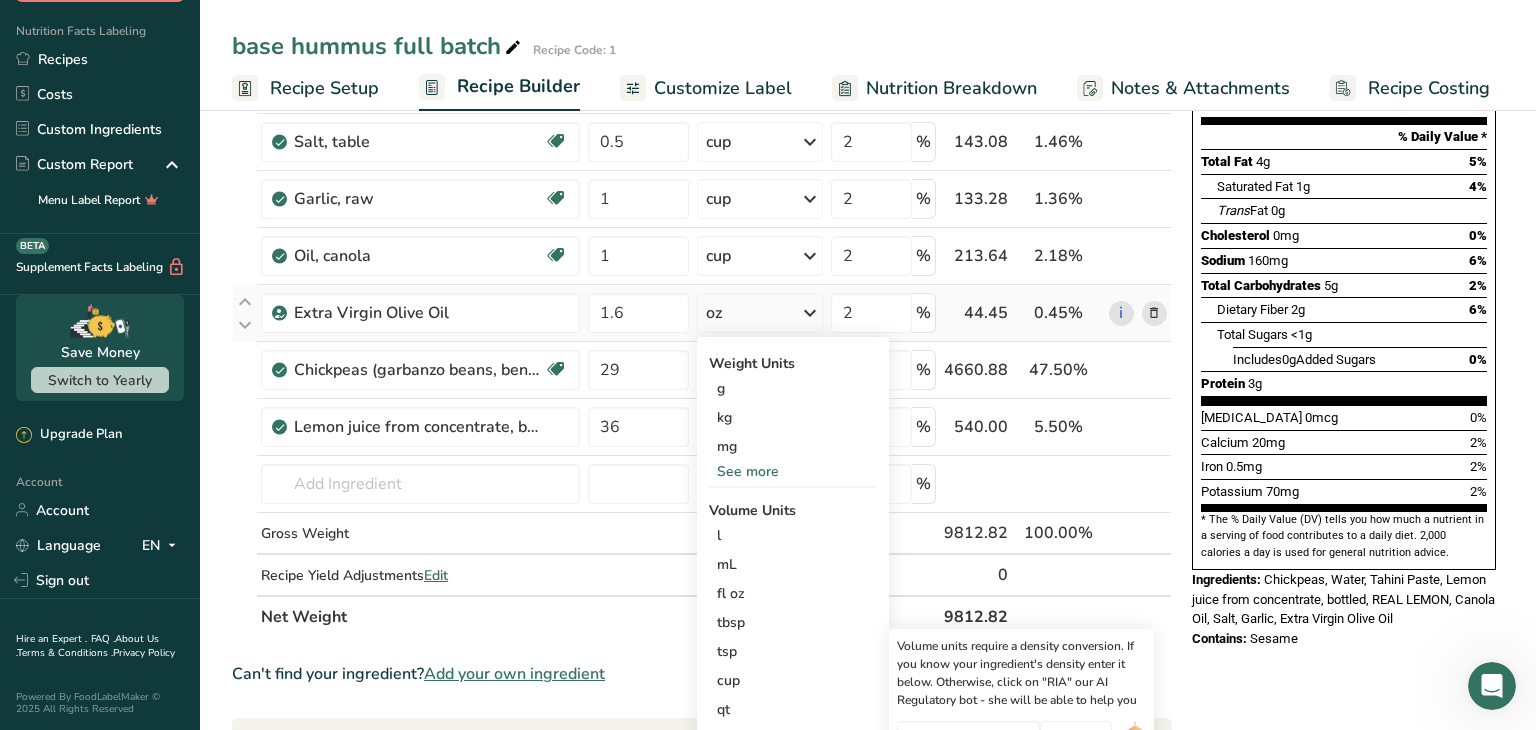 click on "See more" at bounding box center [793, 471] 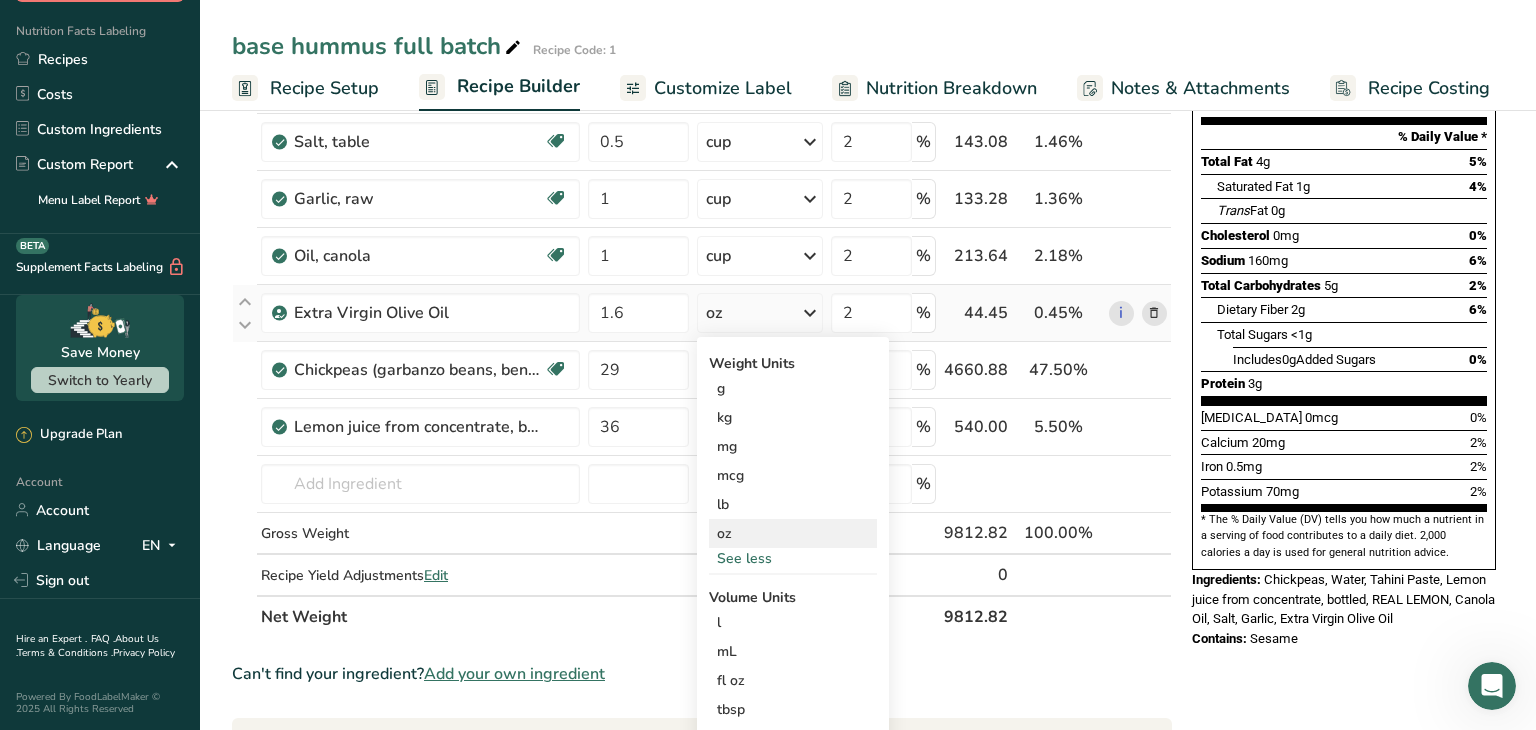 click on "oz" at bounding box center [793, 533] 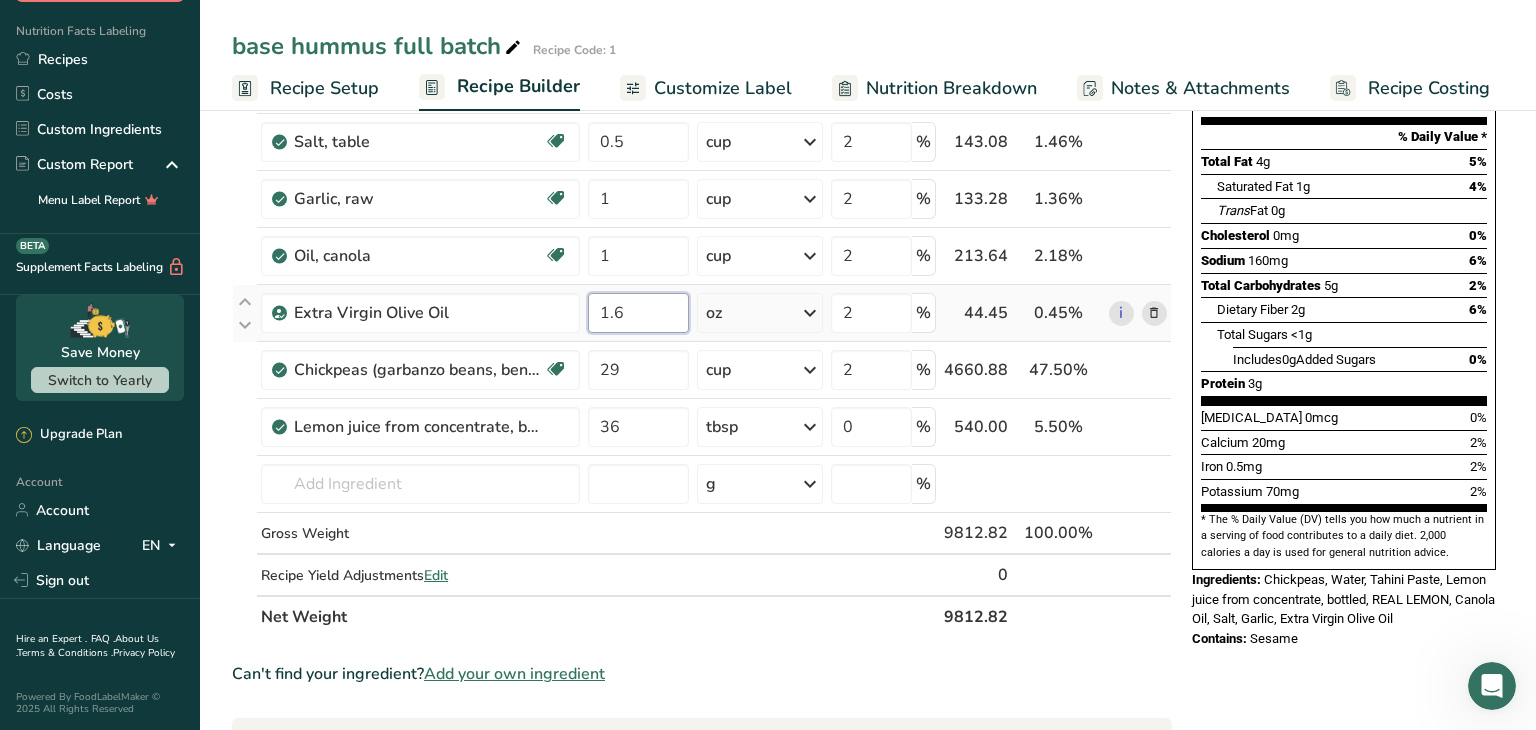 click on "1.6" at bounding box center [638, 313] 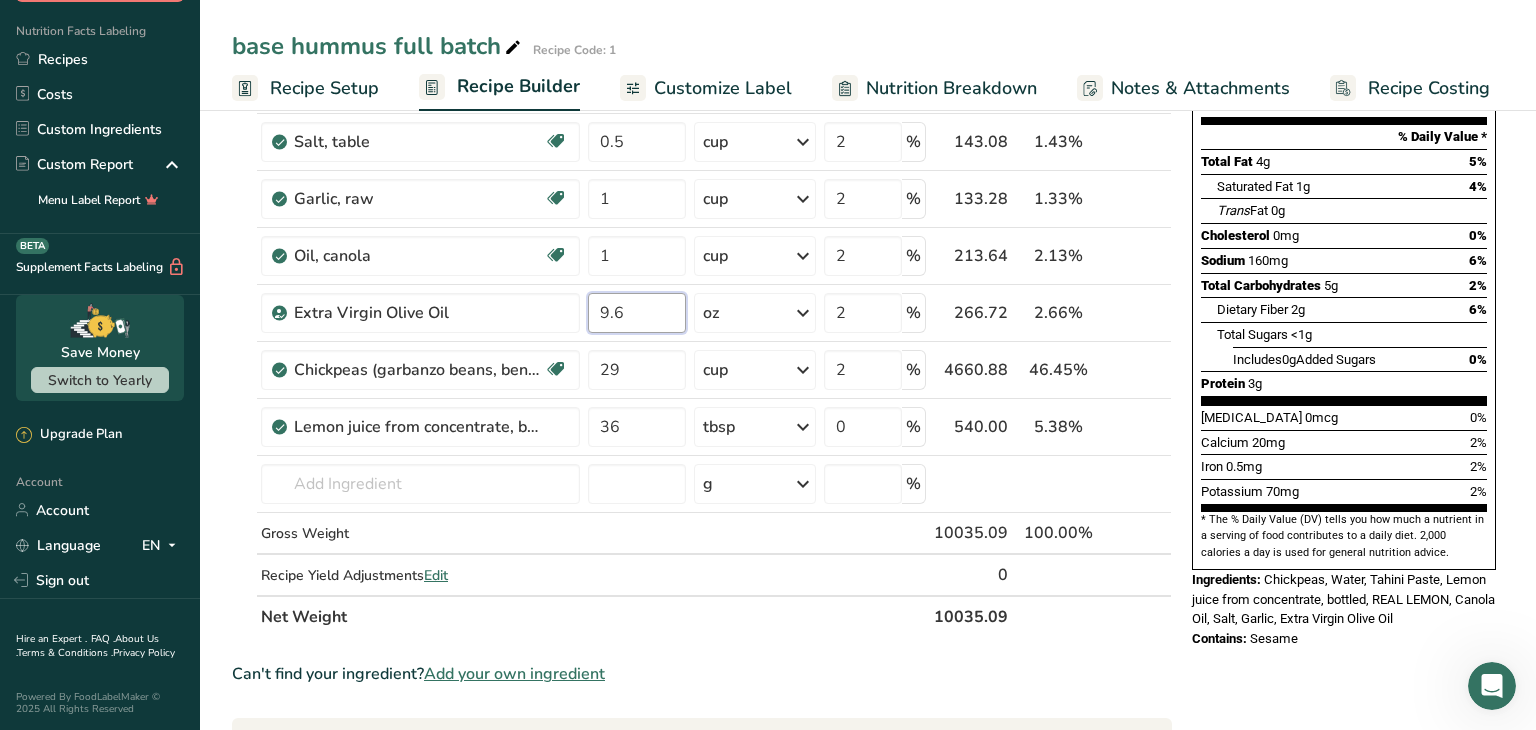 type on "9.6" 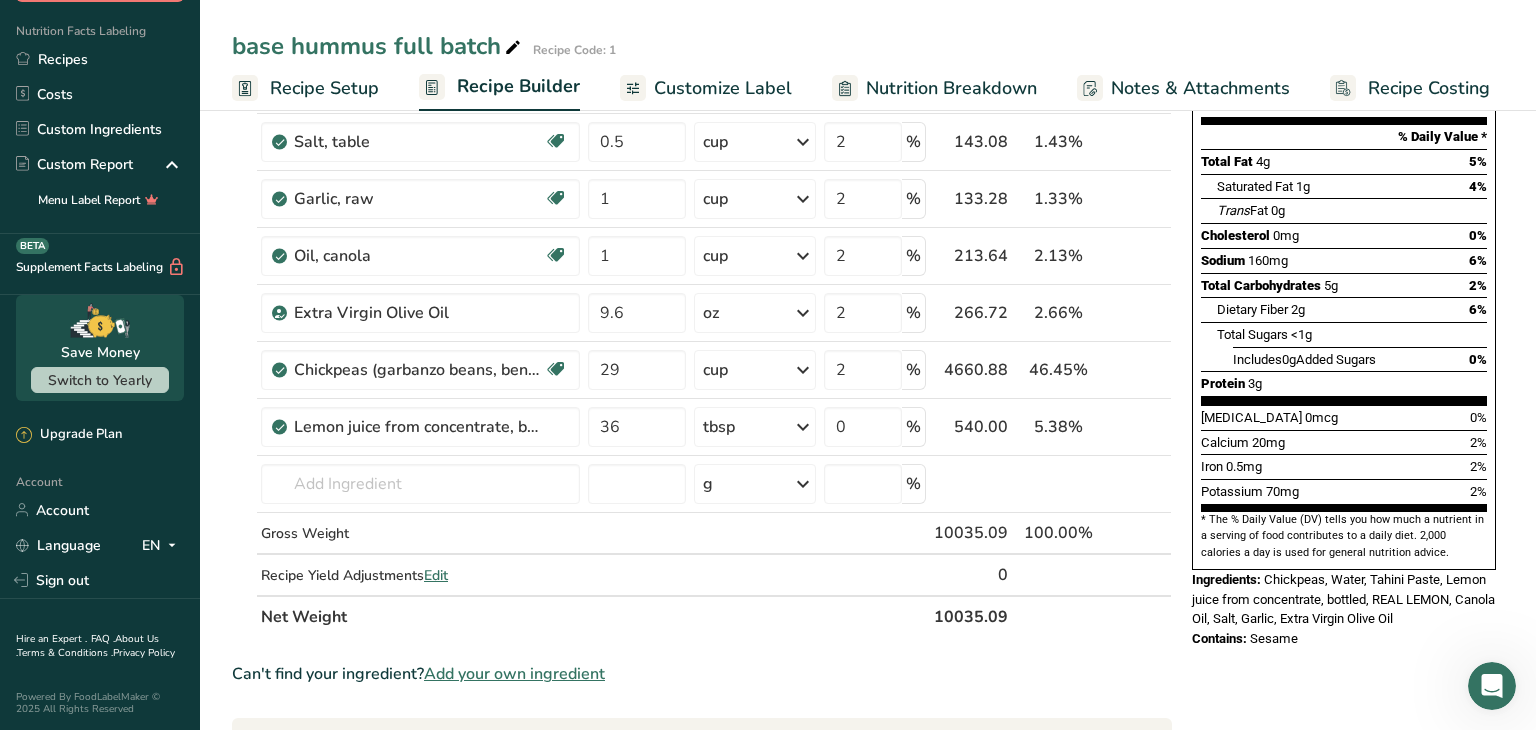 click on "Ingredient *
Amount *
Unit *
Waste *   .a-a{fill:#347362;}.b-a{fill:#fff;}          Grams
Percentage
Beverages, water, tap, well
80
oz
Portions
1 fl oz
1 serving 8 fl oz 8 fl oz
1 liter
Weight Units
g
kg
mg
See more
Volume Units
l
Volume units require a density conversion. If you know your ingredient's density enter it below. Otherwise, click on "RIA" our AI Regulatory bot - she will be able to help you
lb/ft3
g/cm3
Confirm
mL
lb/ft3
g/cm3
Confirm" at bounding box center (702, 599) 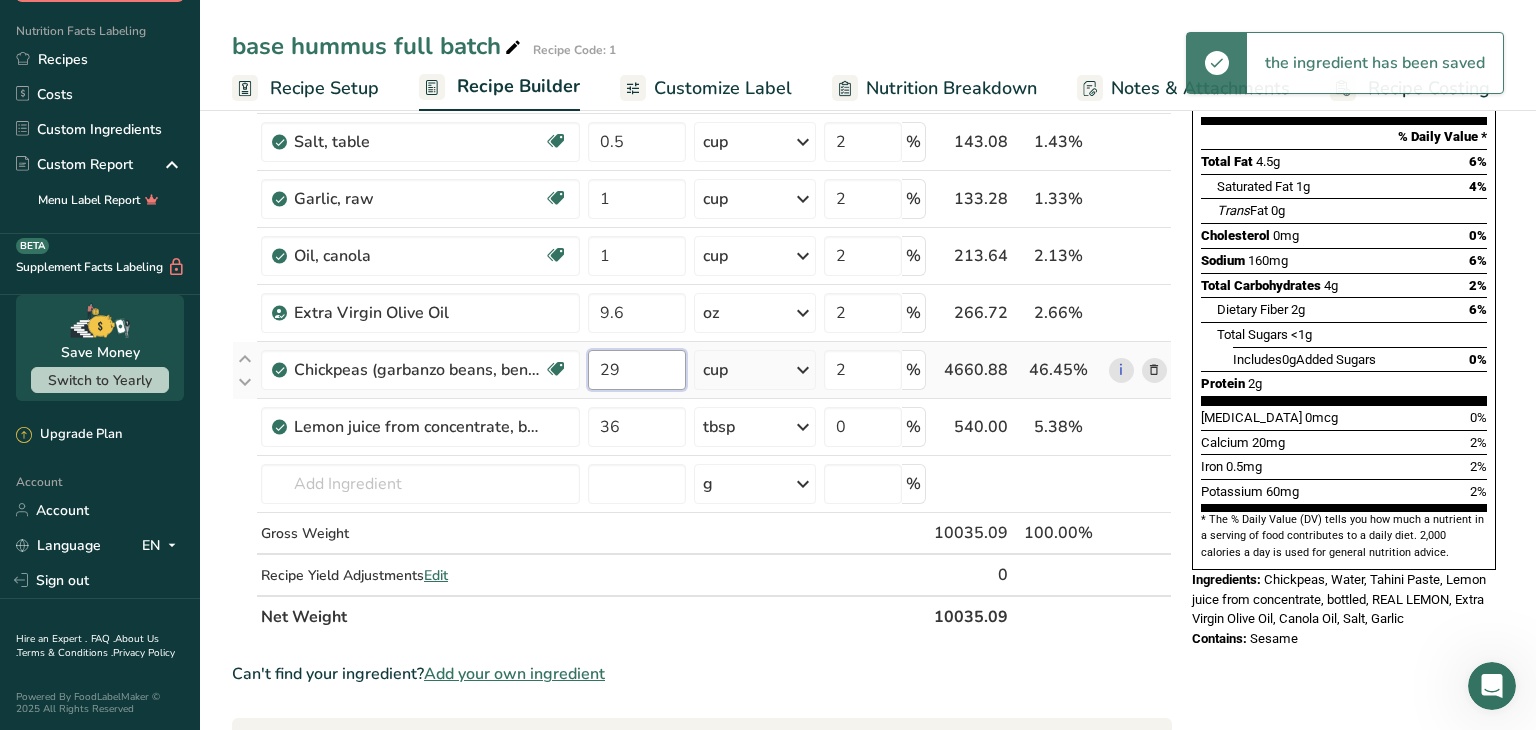 click on "29" at bounding box center (637, 370) 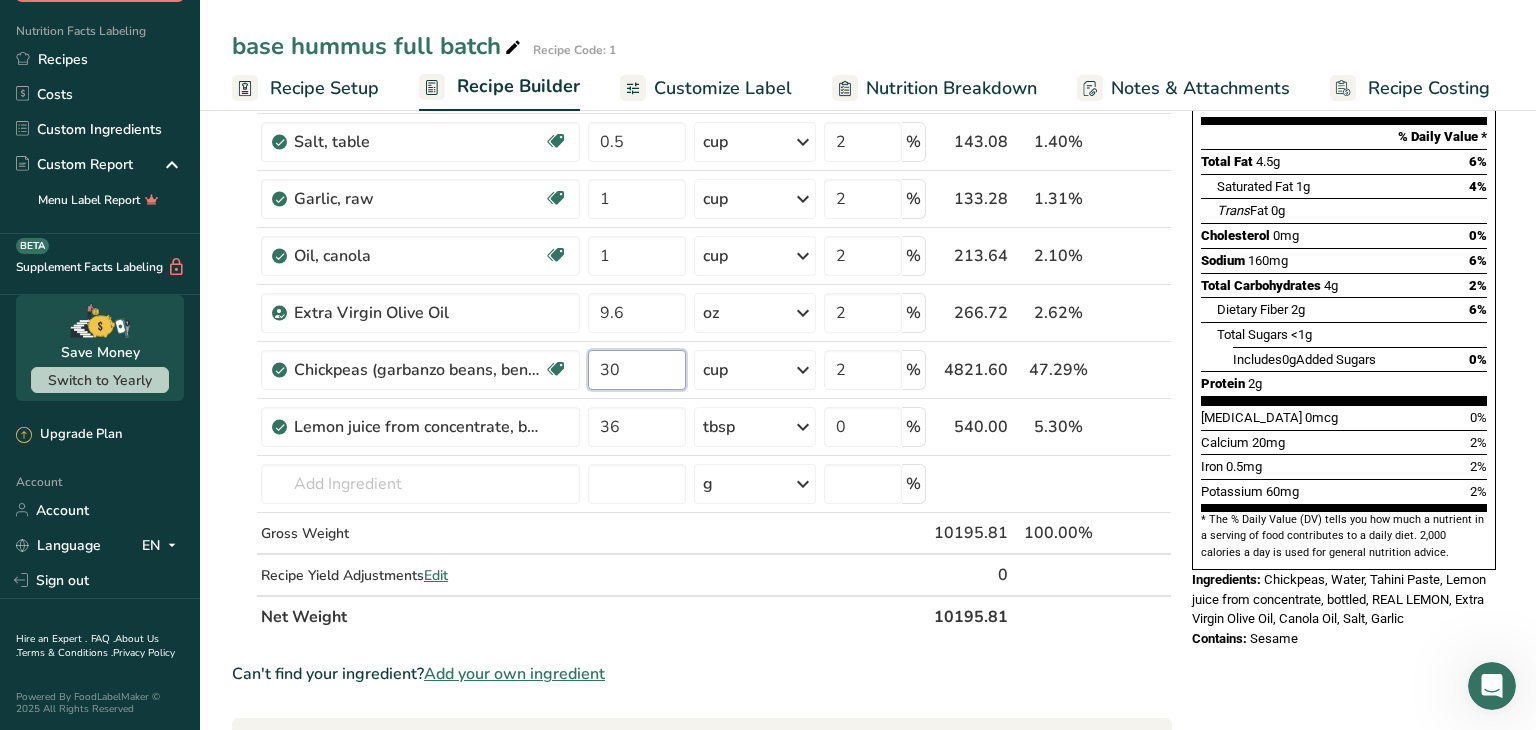 type on "30" 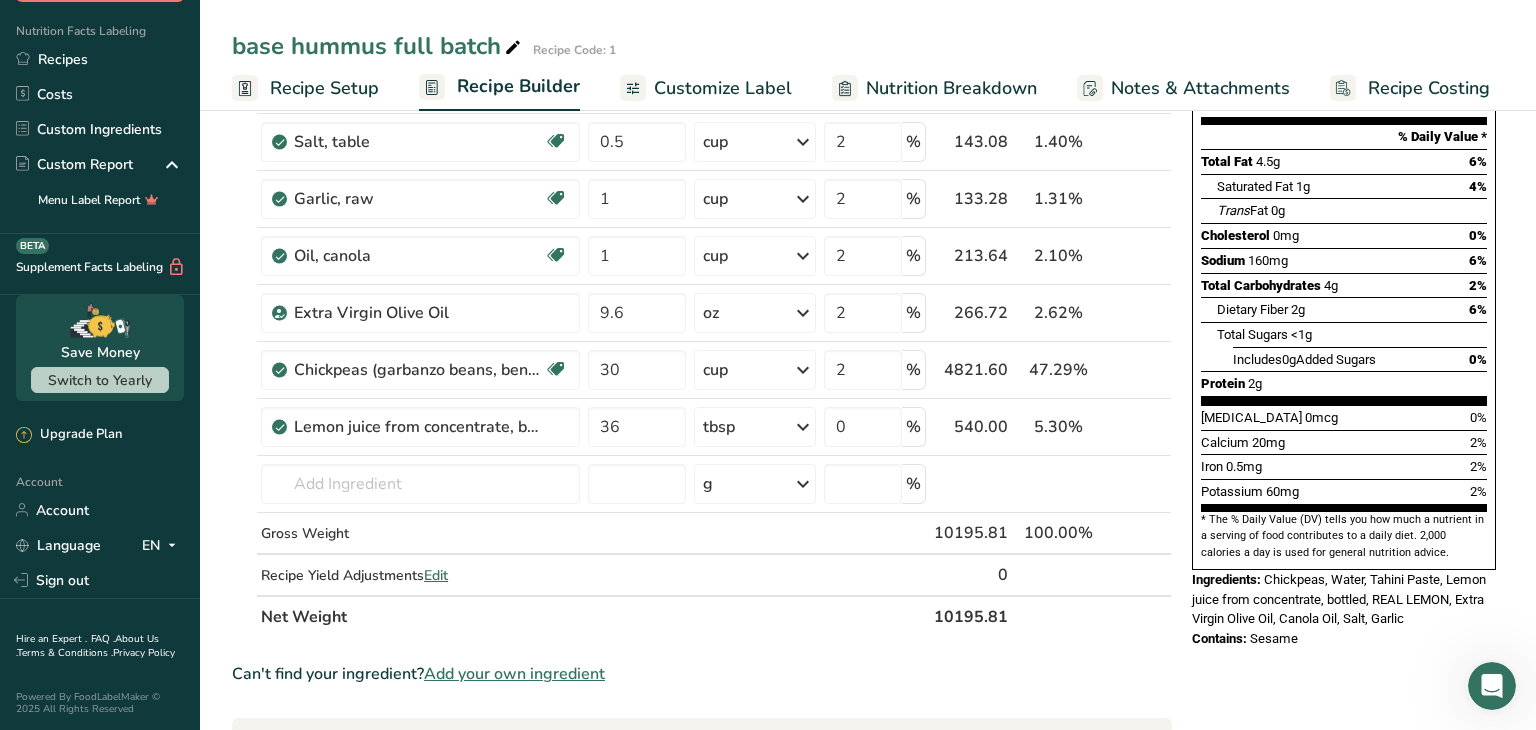 click on "Ingredient *
Amount *
Unit *
Waste *   .a-a{fill:#347362;}.b-a{fill:#fff;}          Grams
Percentage
Beverages, water, tap, well
80
oz
Portions
1 fl oz
1 serving 8 fl oz 8 fl oz
1 liter
Weight Units
g
kg
mg
See more
Volume Units
l
Volume units require a density conversion. If you know your ingredient's density enter it below. Otherwise, click on "RIA" our AI Regulatory bot - she will be able to help you
lb/ft3
g/cm3
Confirm
mL
lb/ft3
g/cm3
Confirm" at bounding box center [702, 599] 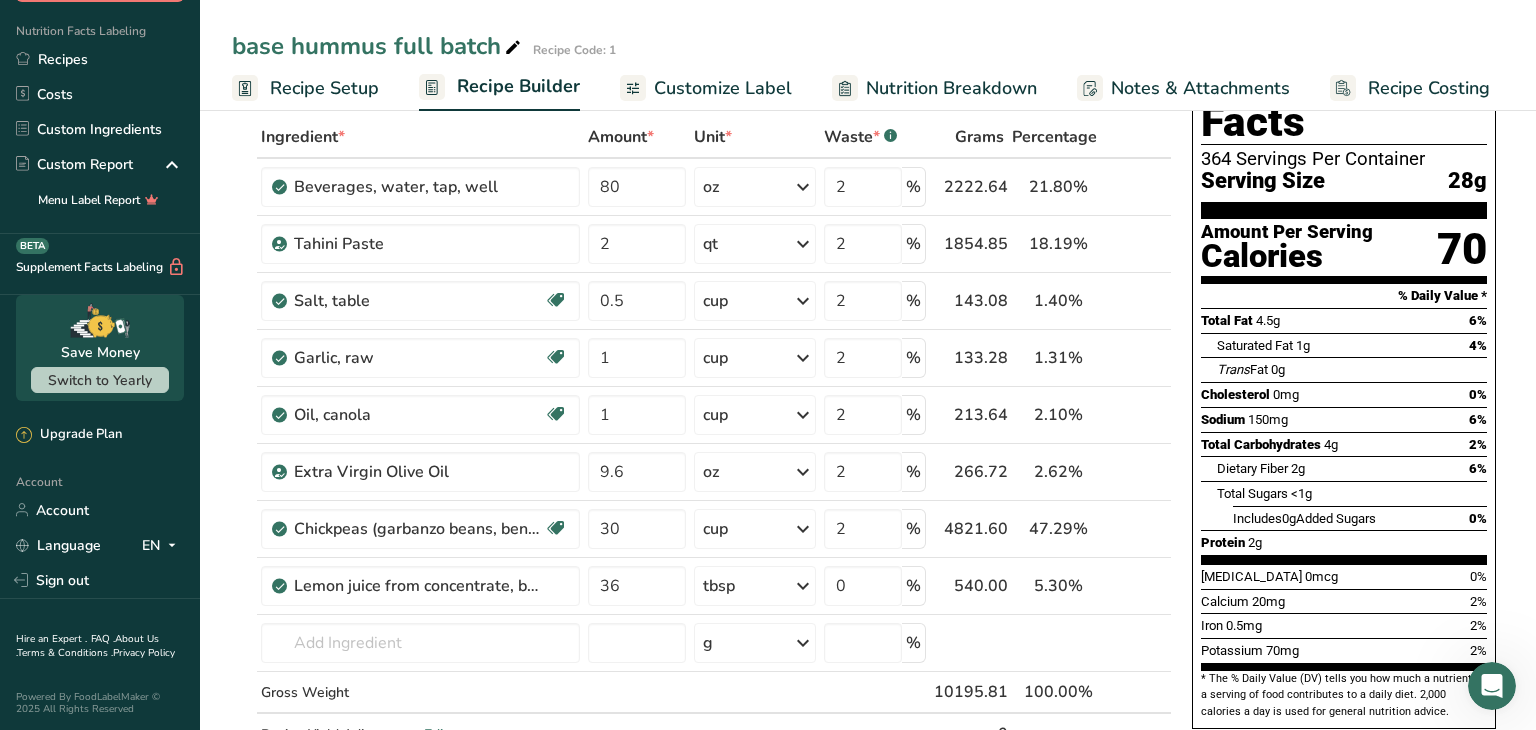 scroll, scrollTop: 100, scrollLeft: 0, axis: vertical 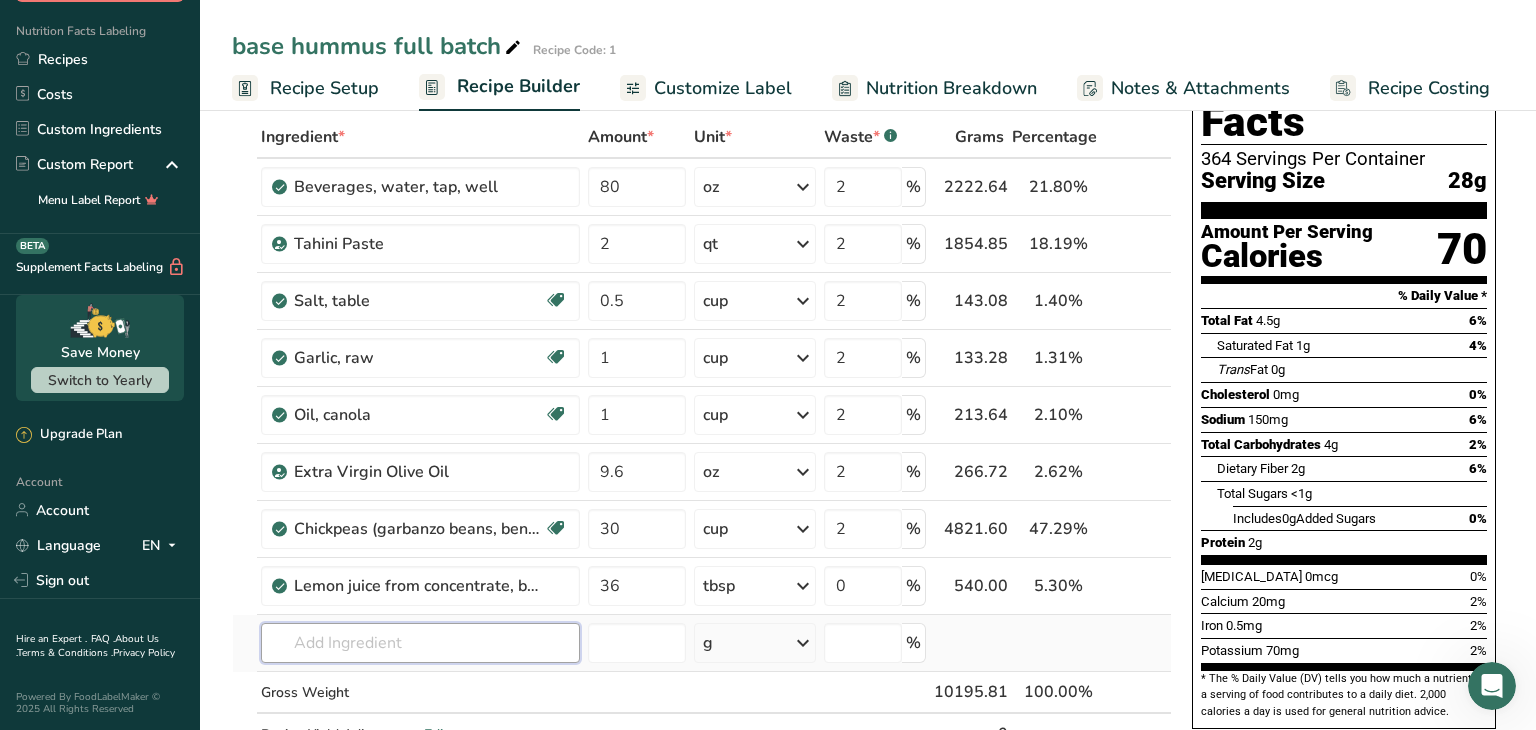 click at bounding box center [420, 643] 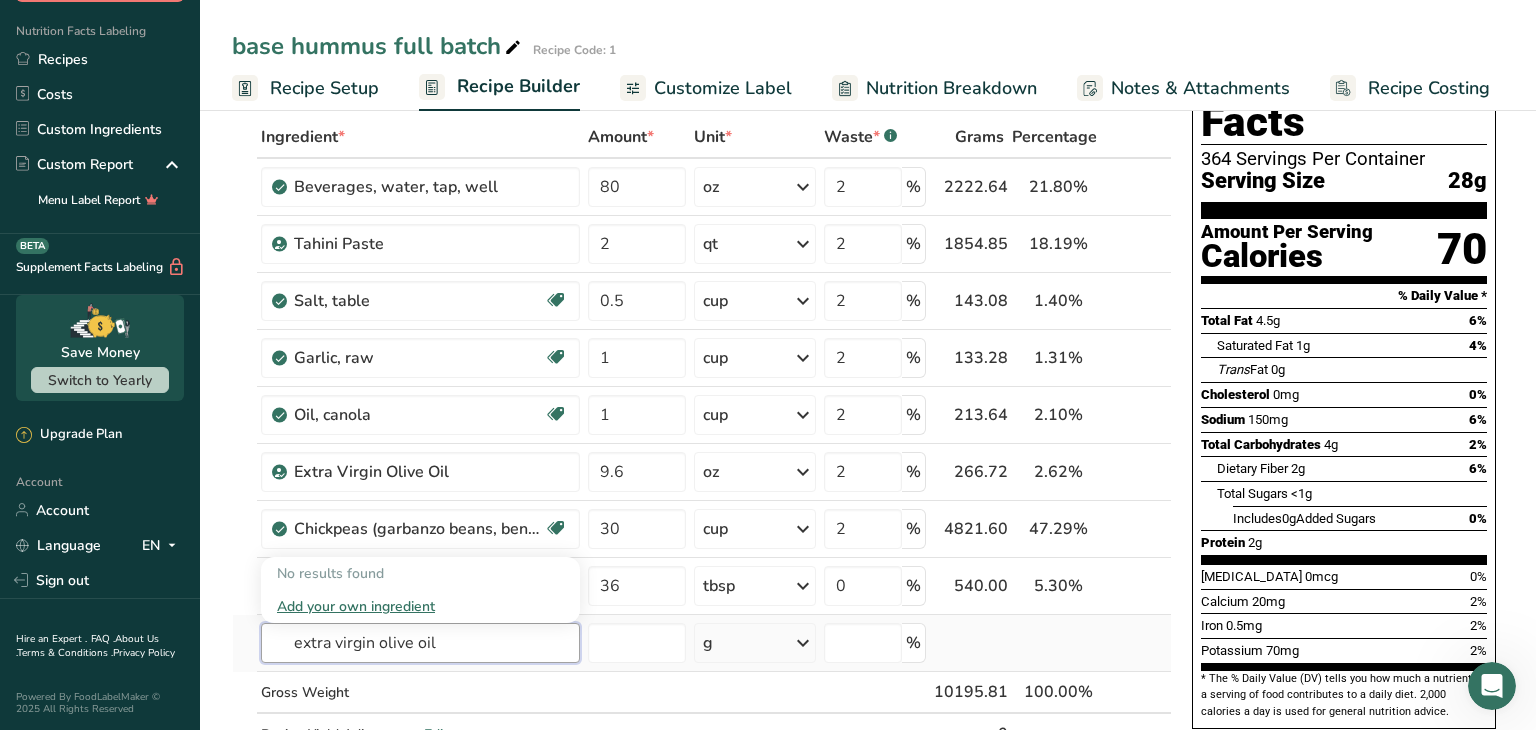 click on "extra virgin olive oil" at bounding box center [420, 643] 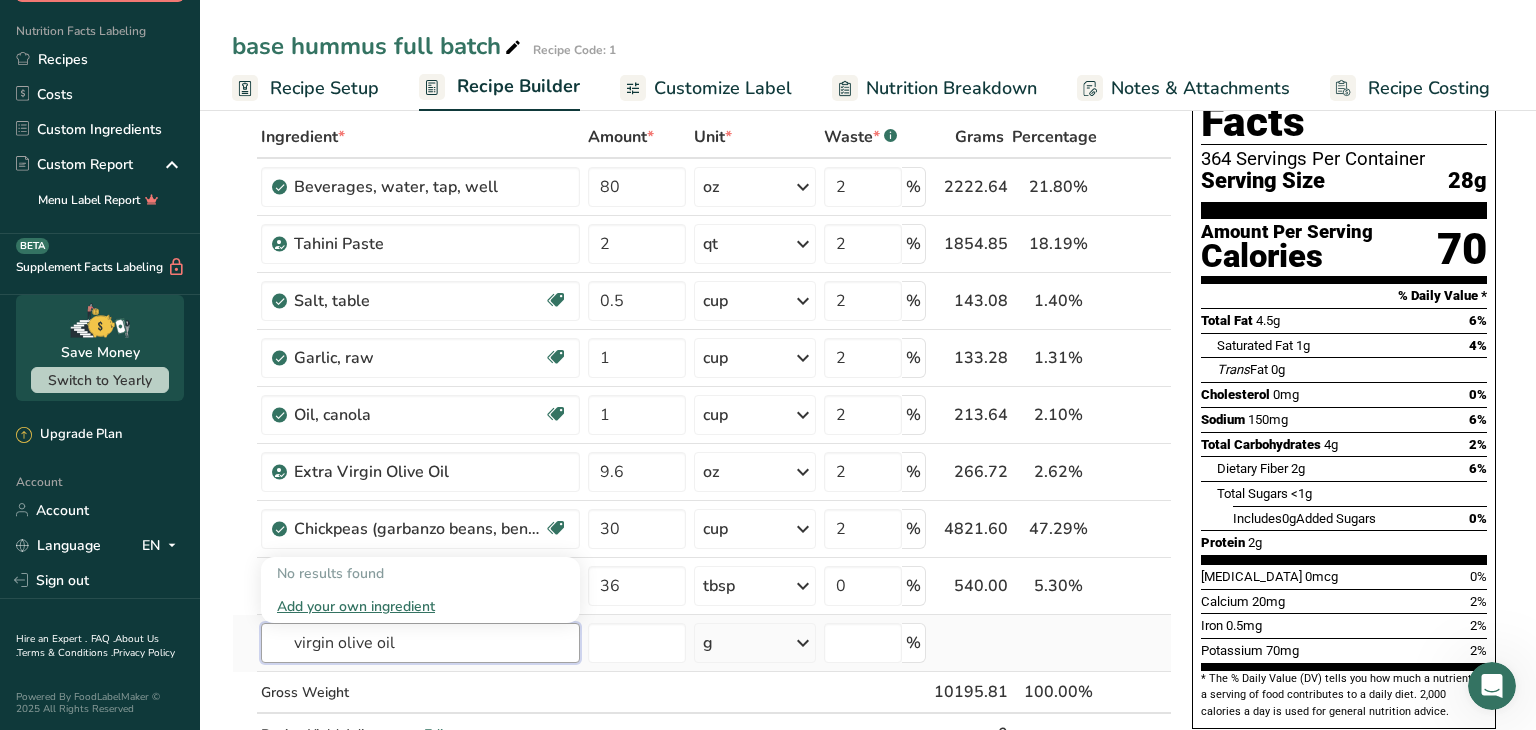 click on "virgin olive oil" at bounding box center (420, 643) 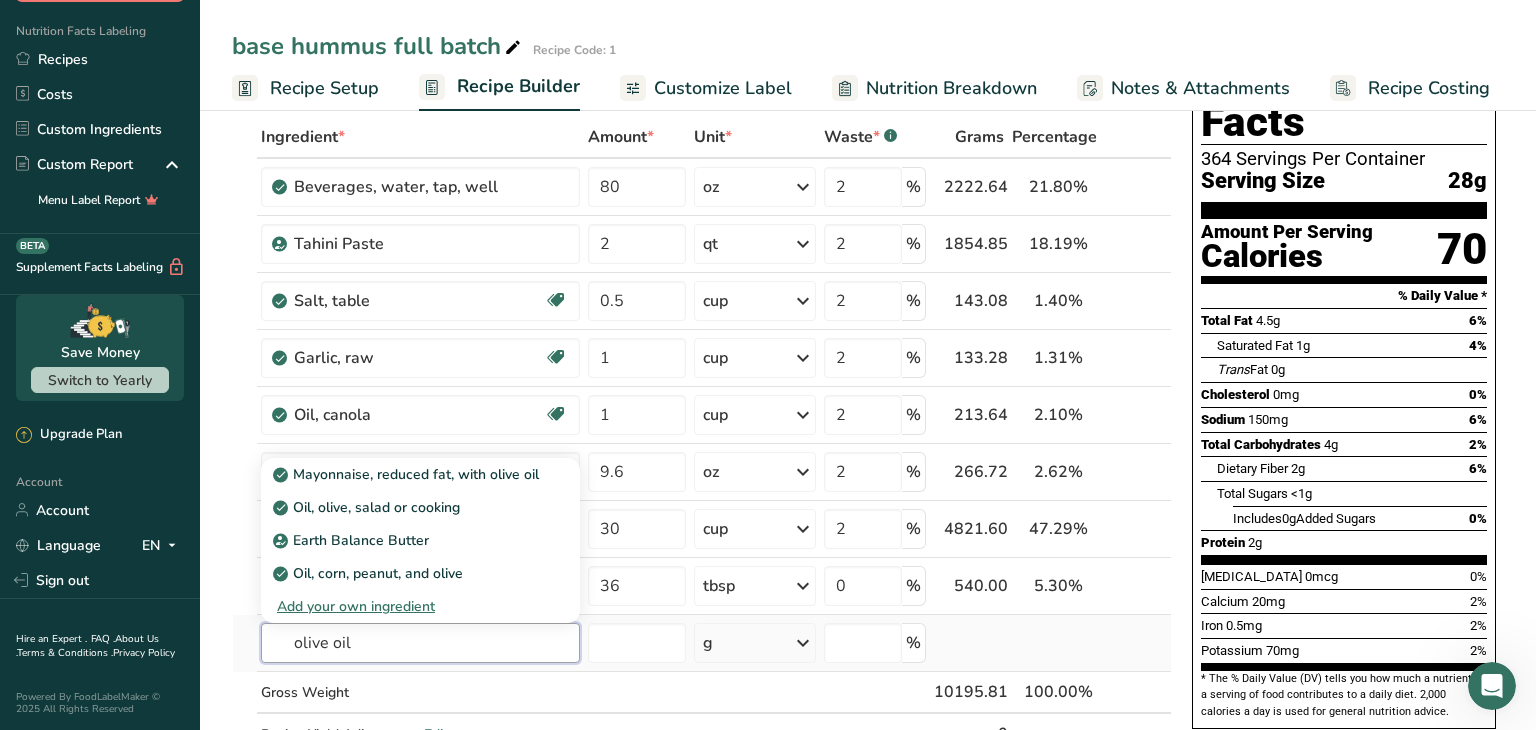 click on "olive oil" at bounding box center (420, 643) 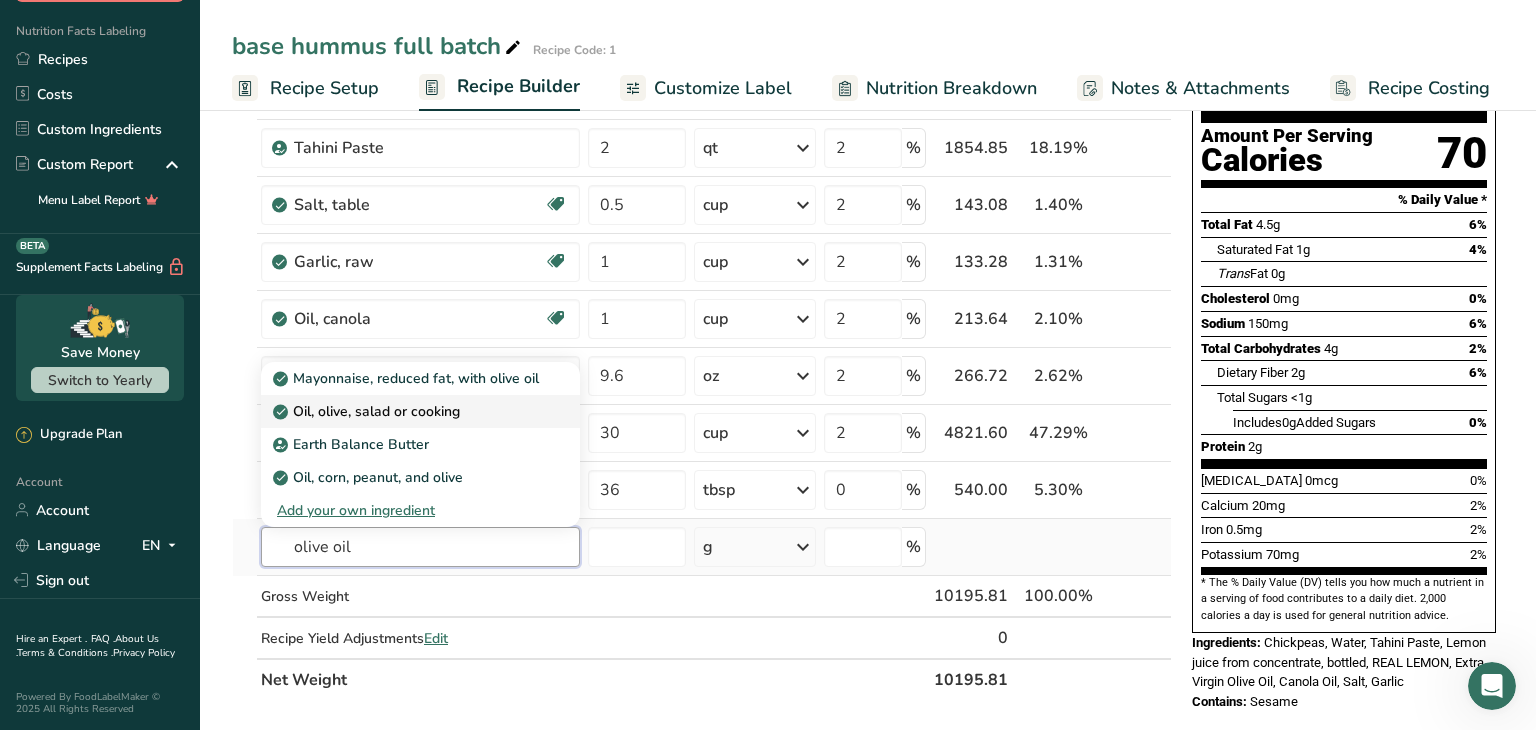 scroll, scrollTop: 199, scrollLeft: 0, axis: vertical 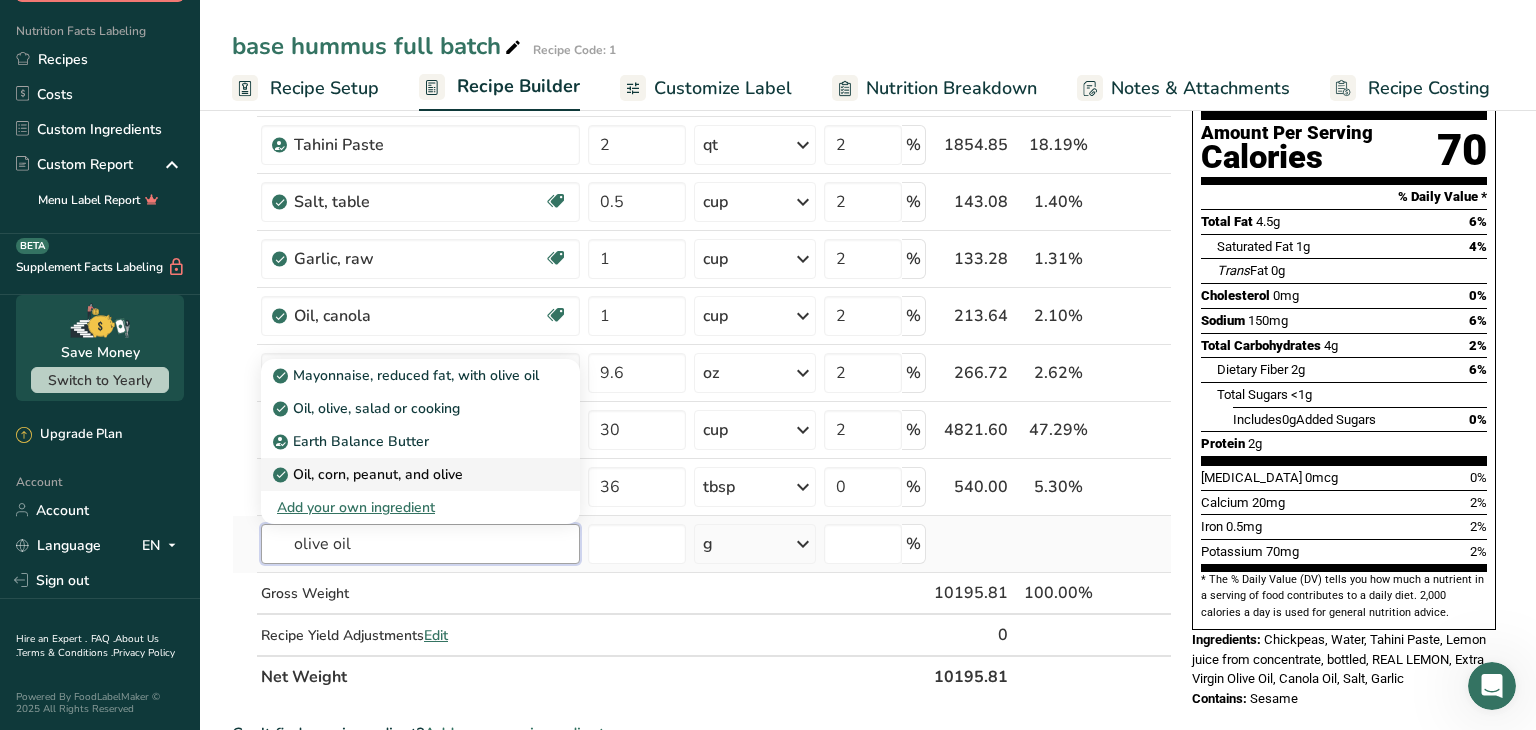 type on "olive oil" 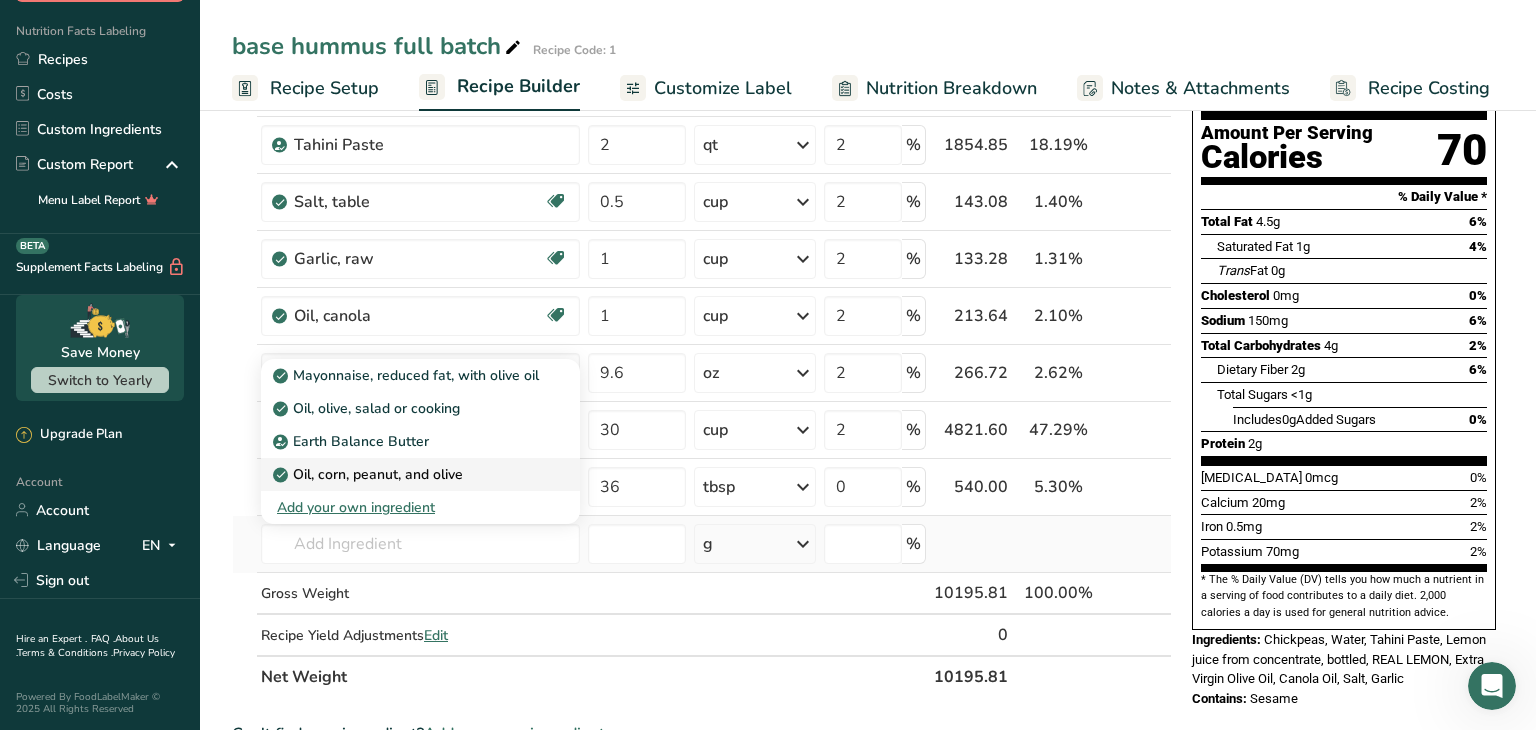click on "Oil, corn, peanut, and olive" at bounding box center [404, 474] 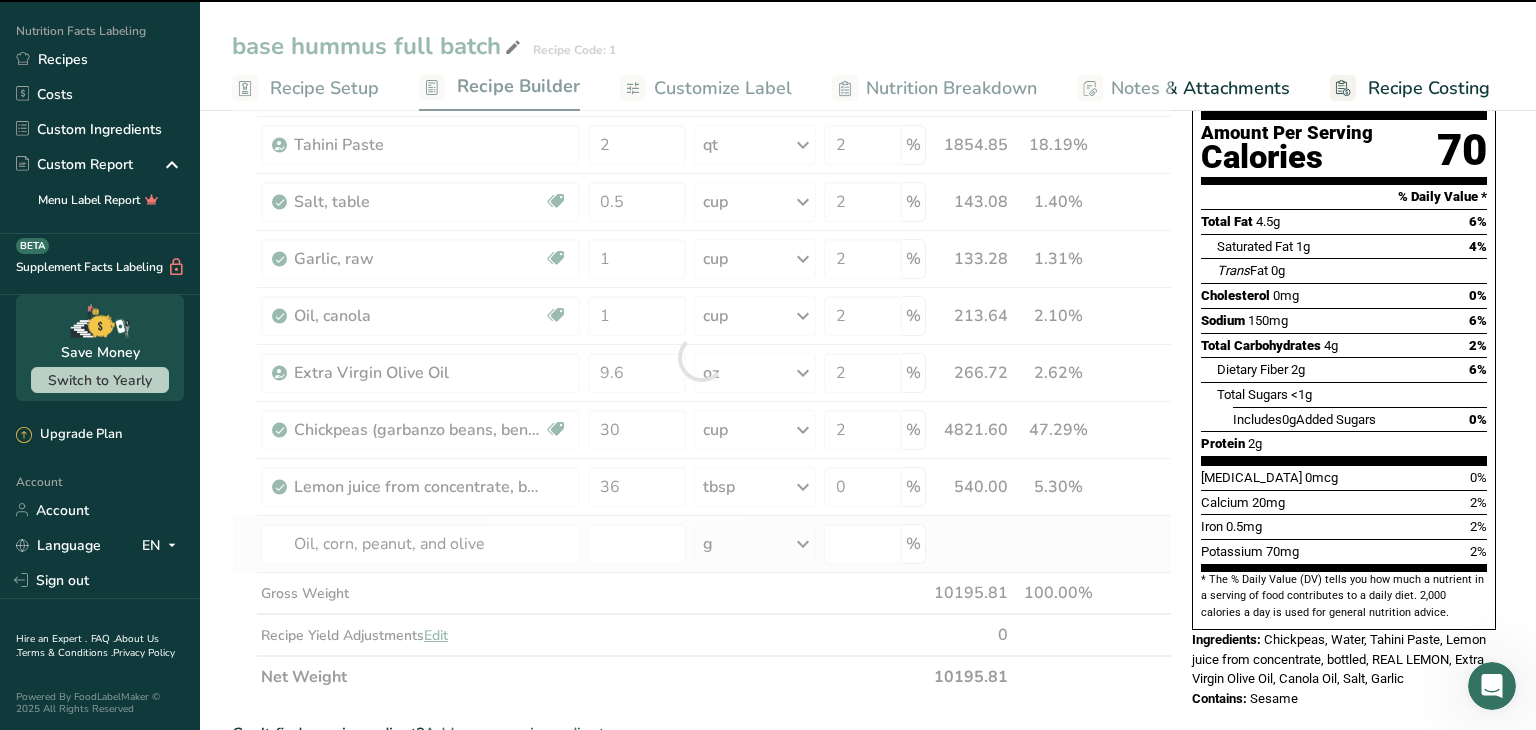 type on "0" 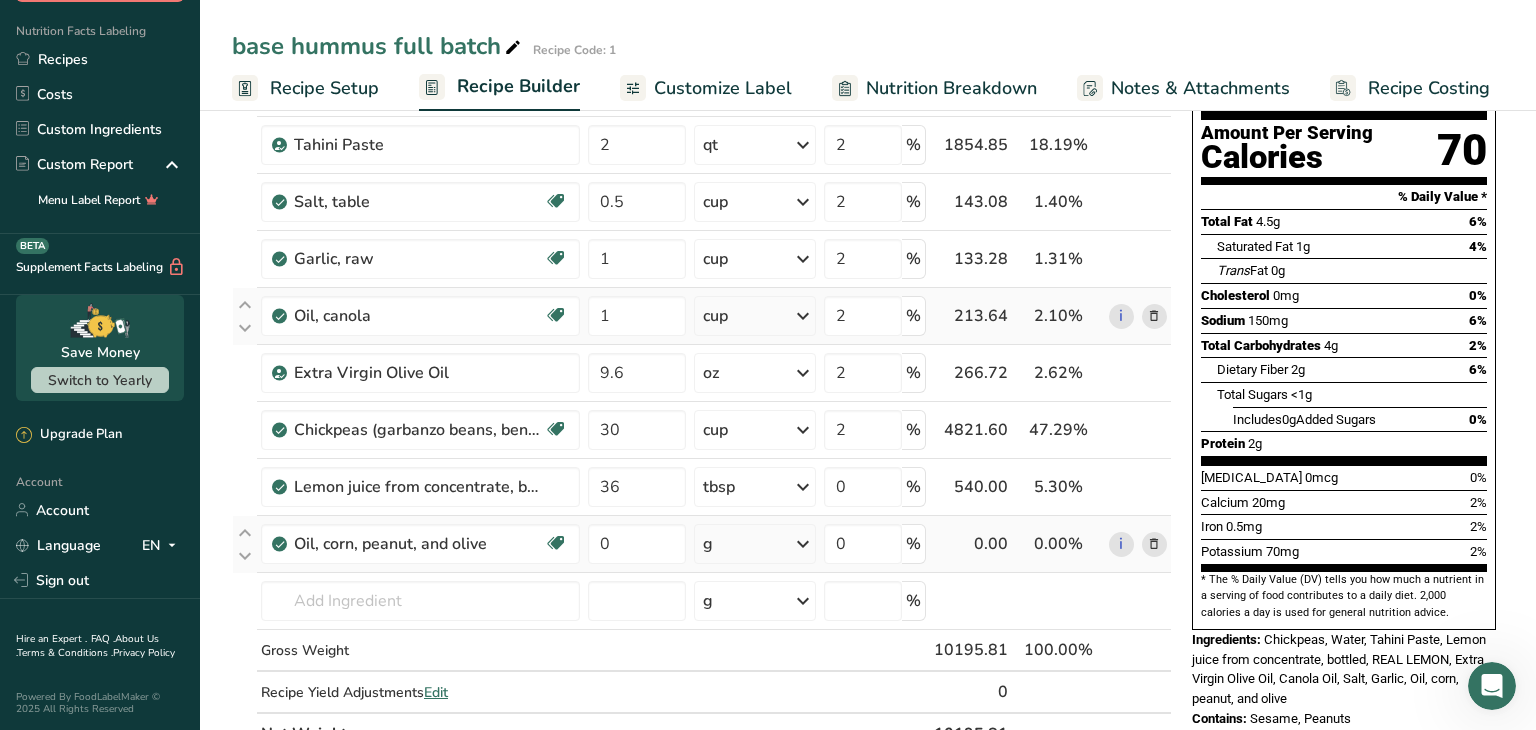 click at bounding box center [1154, 316] 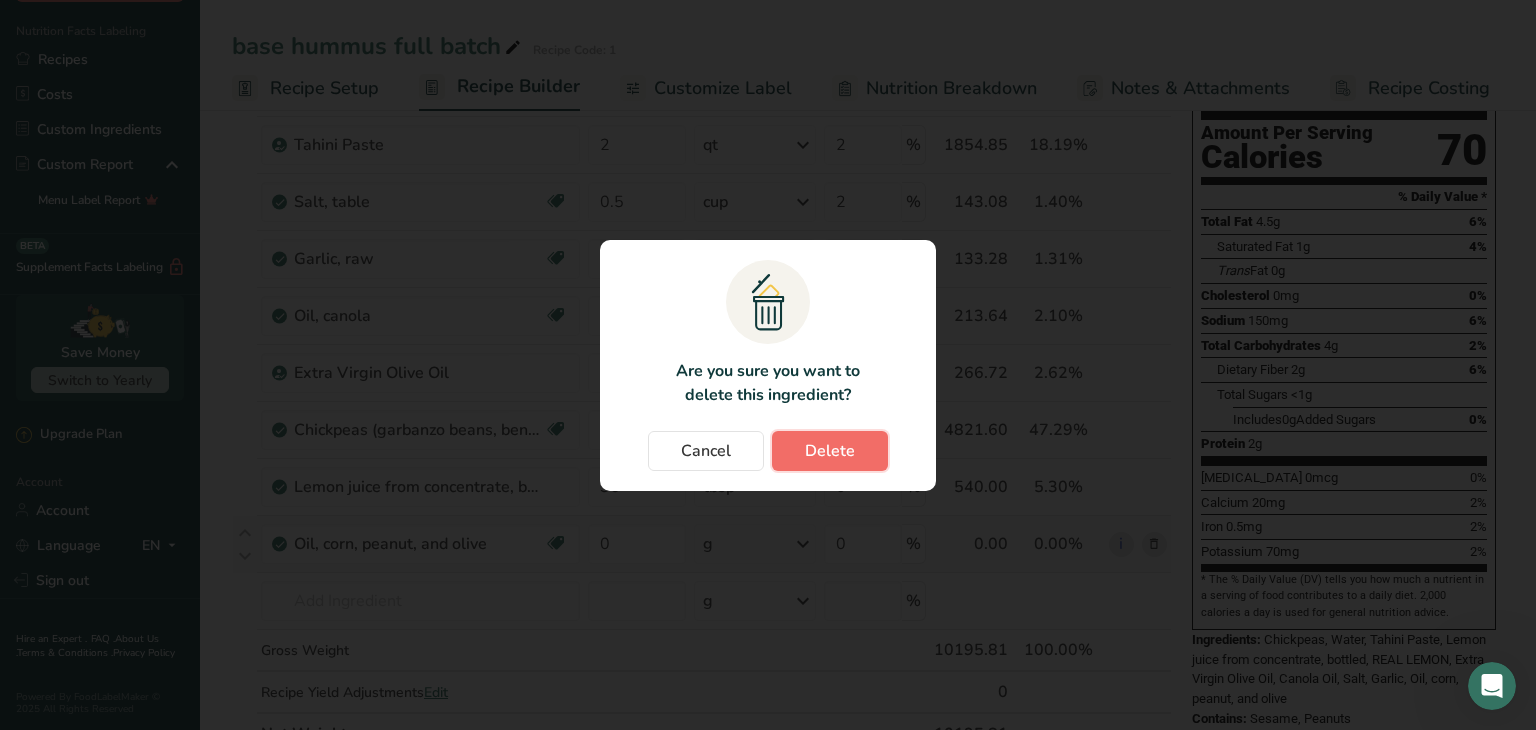 click on "Delete" at bounding box center (830, 451) 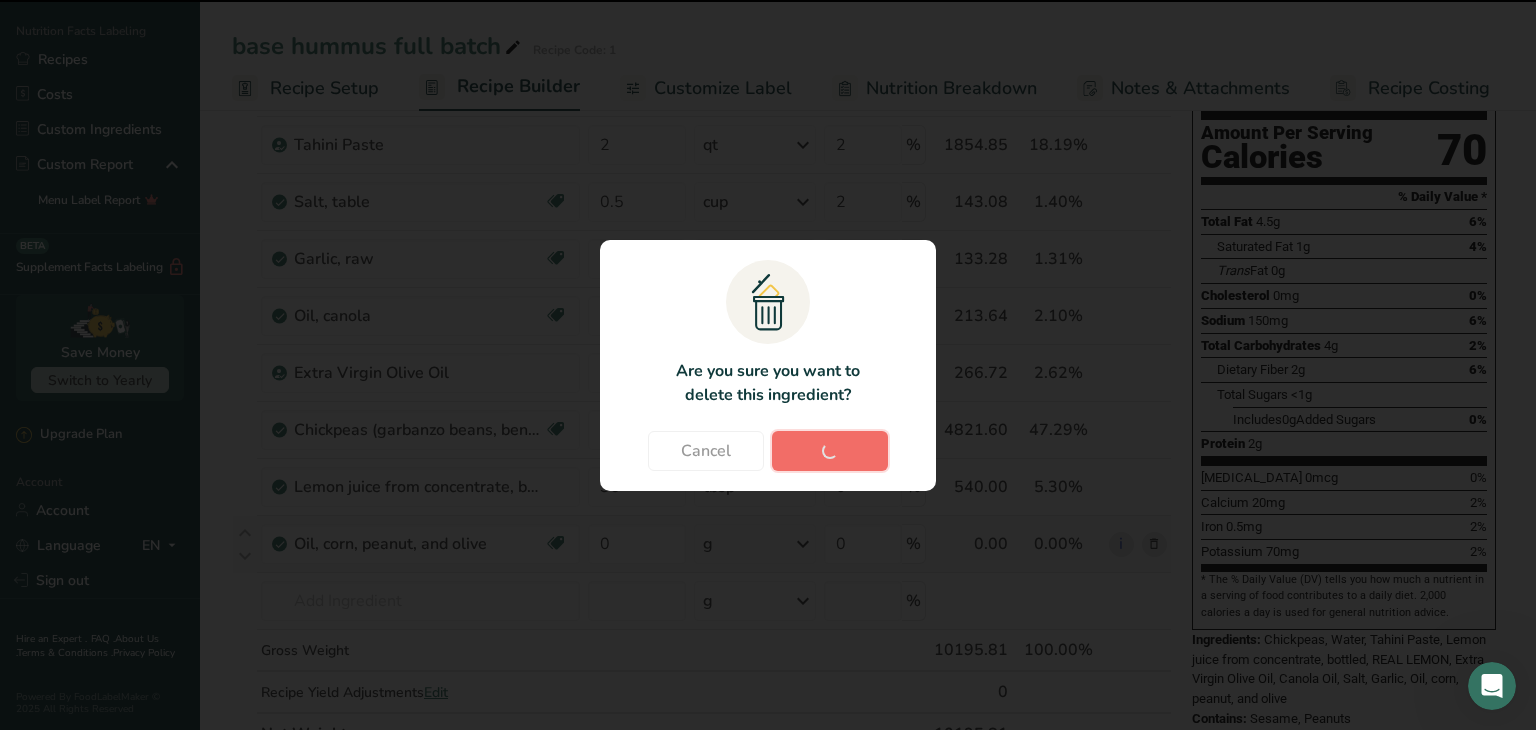 type on "9.6" 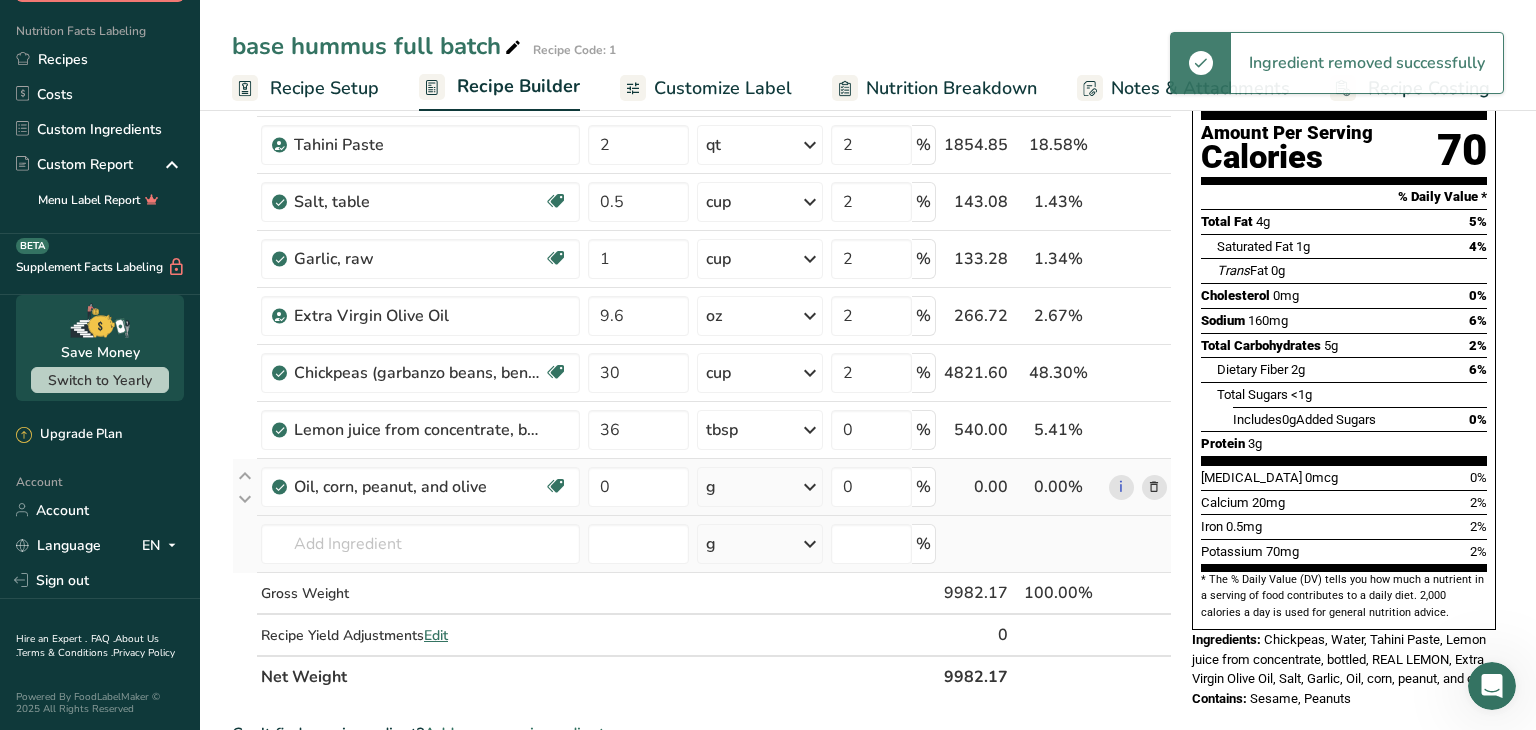click at bounding box center (1154, 487) 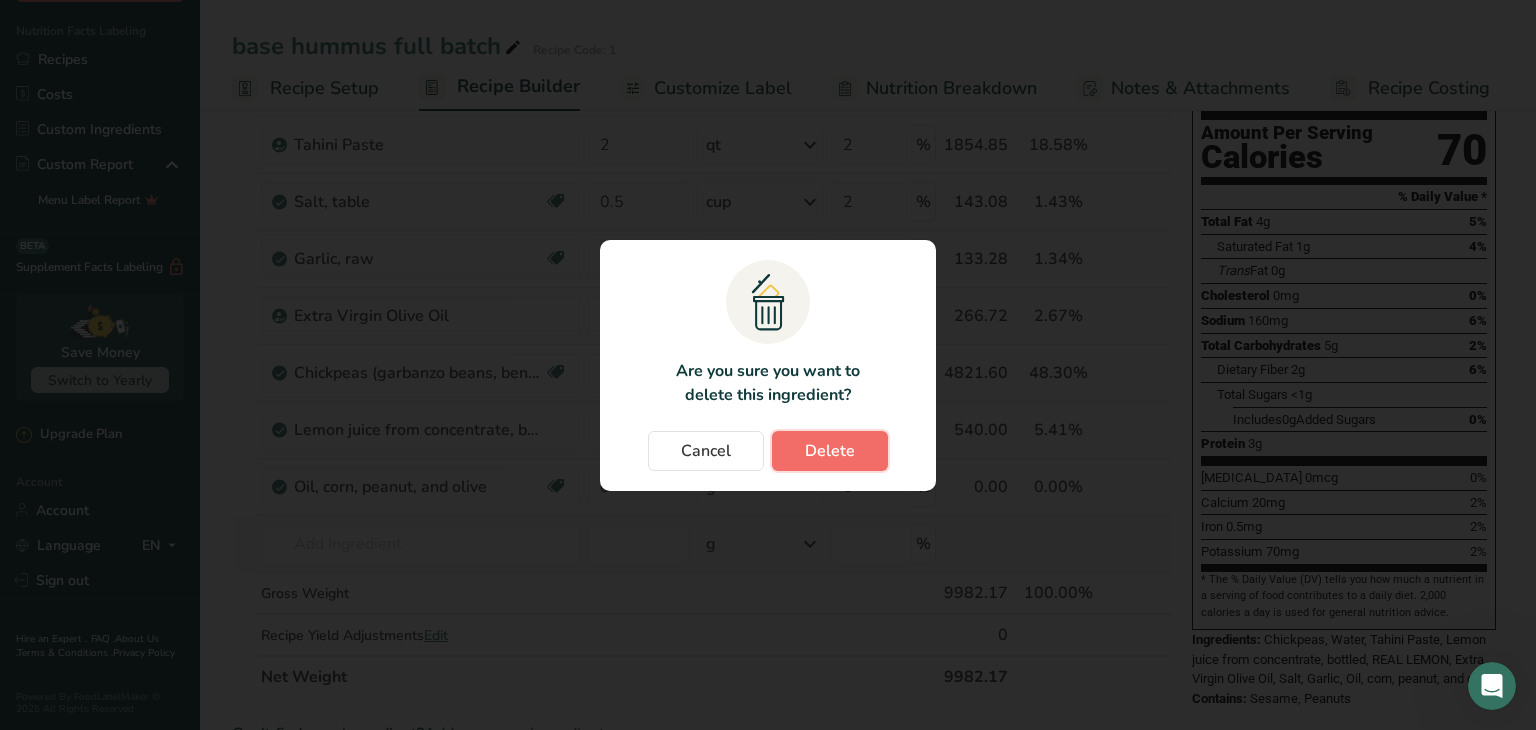 click on "Delete" at bounding box center [830, 451] 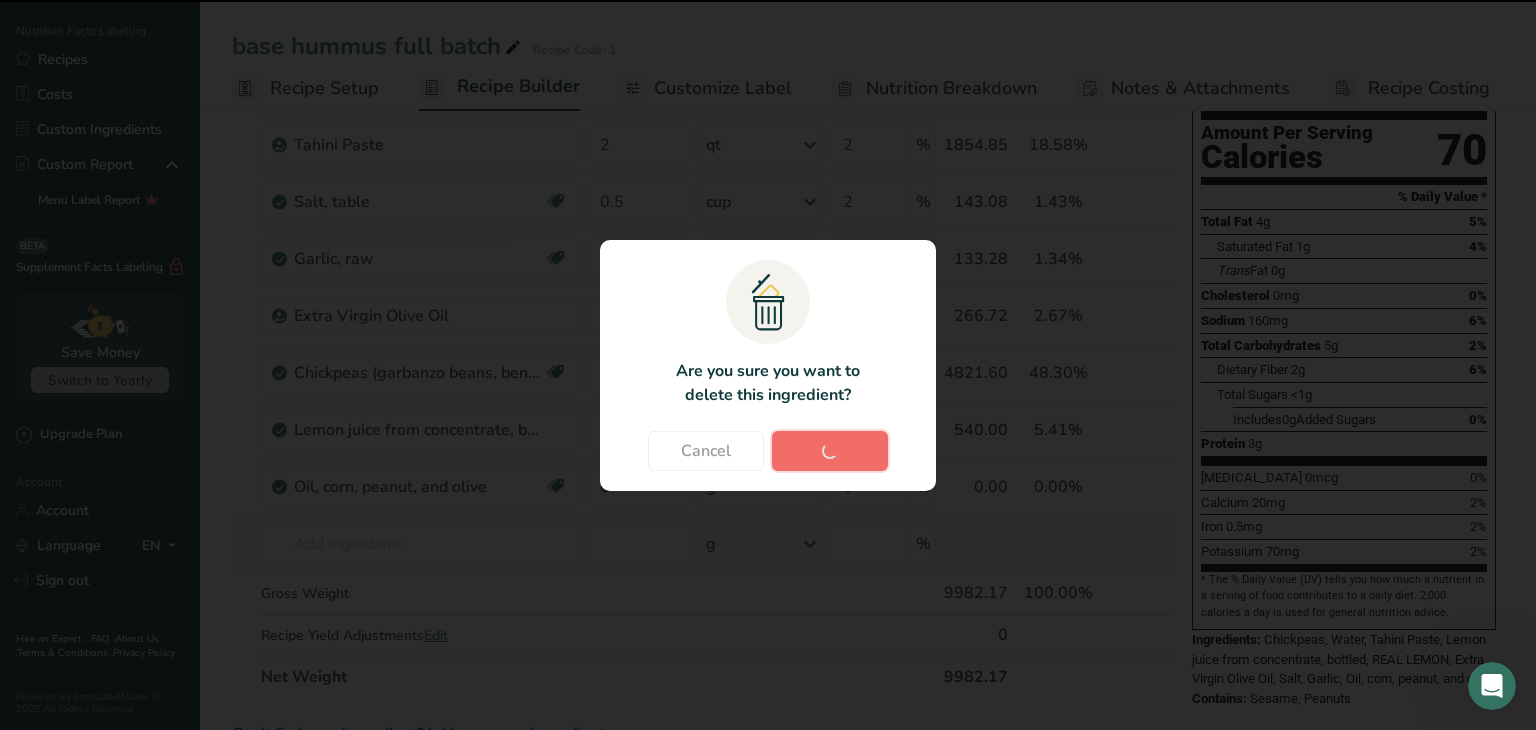 type 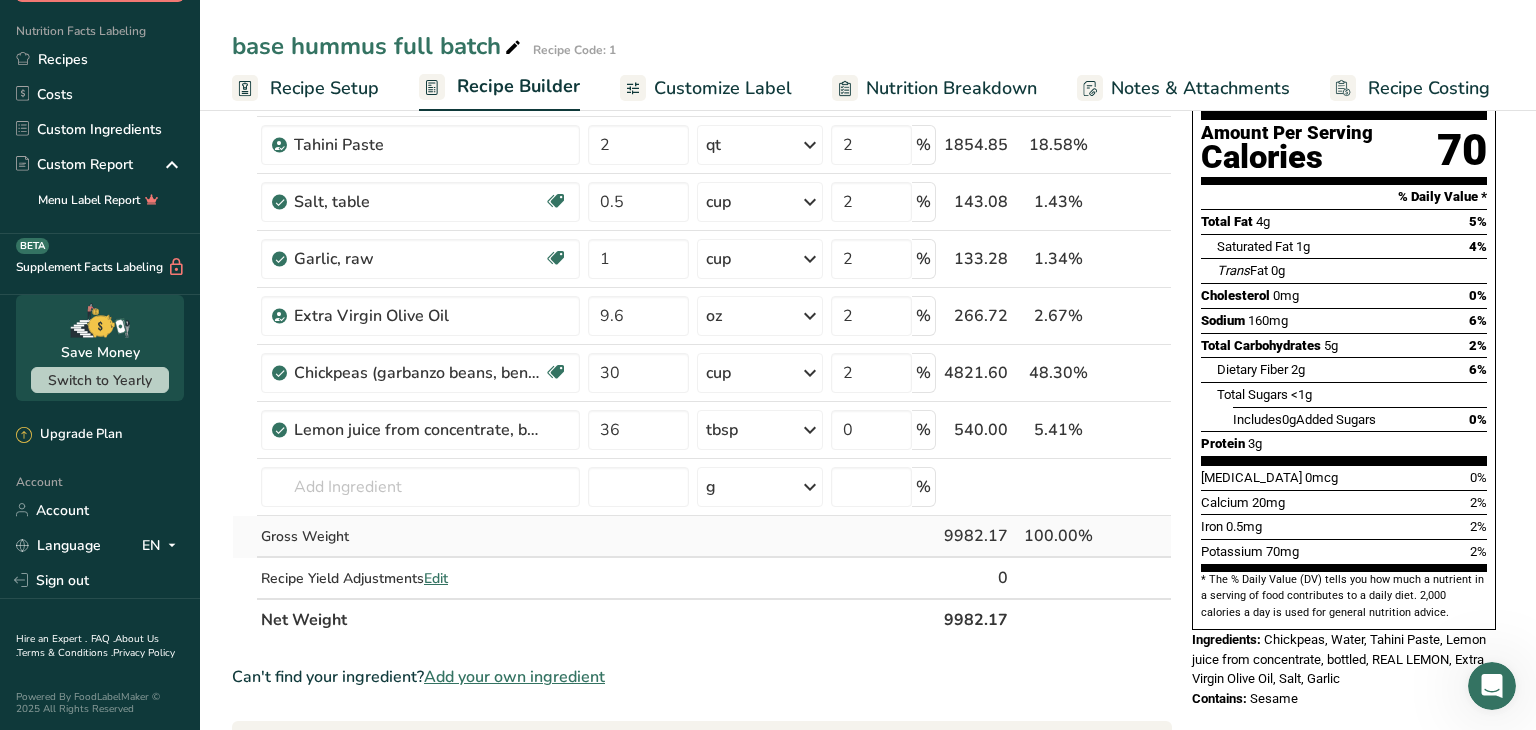 scroll, scrollTop: 0, scrollLeft: 0, axis: both 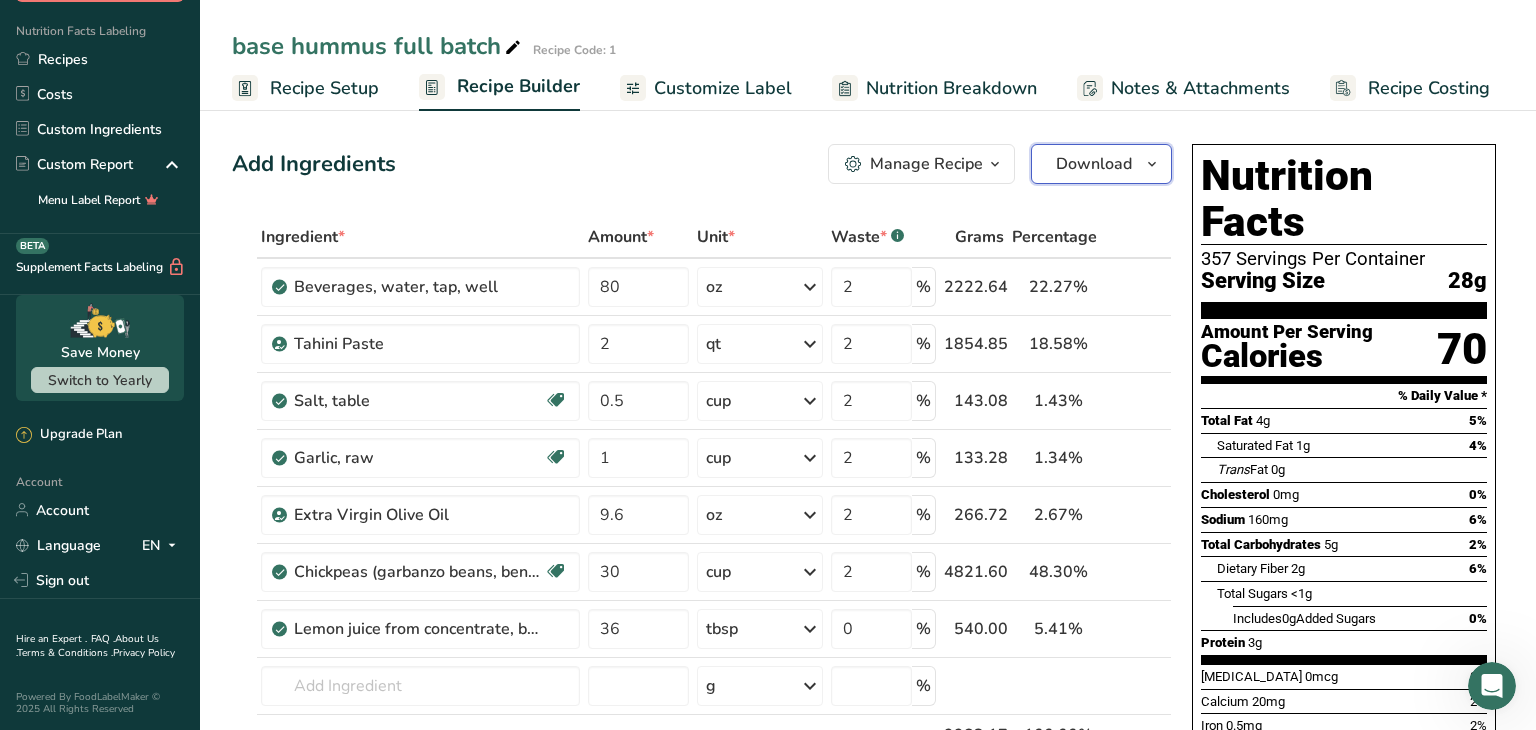 click on "Download" at bounding box center [1101, 164] 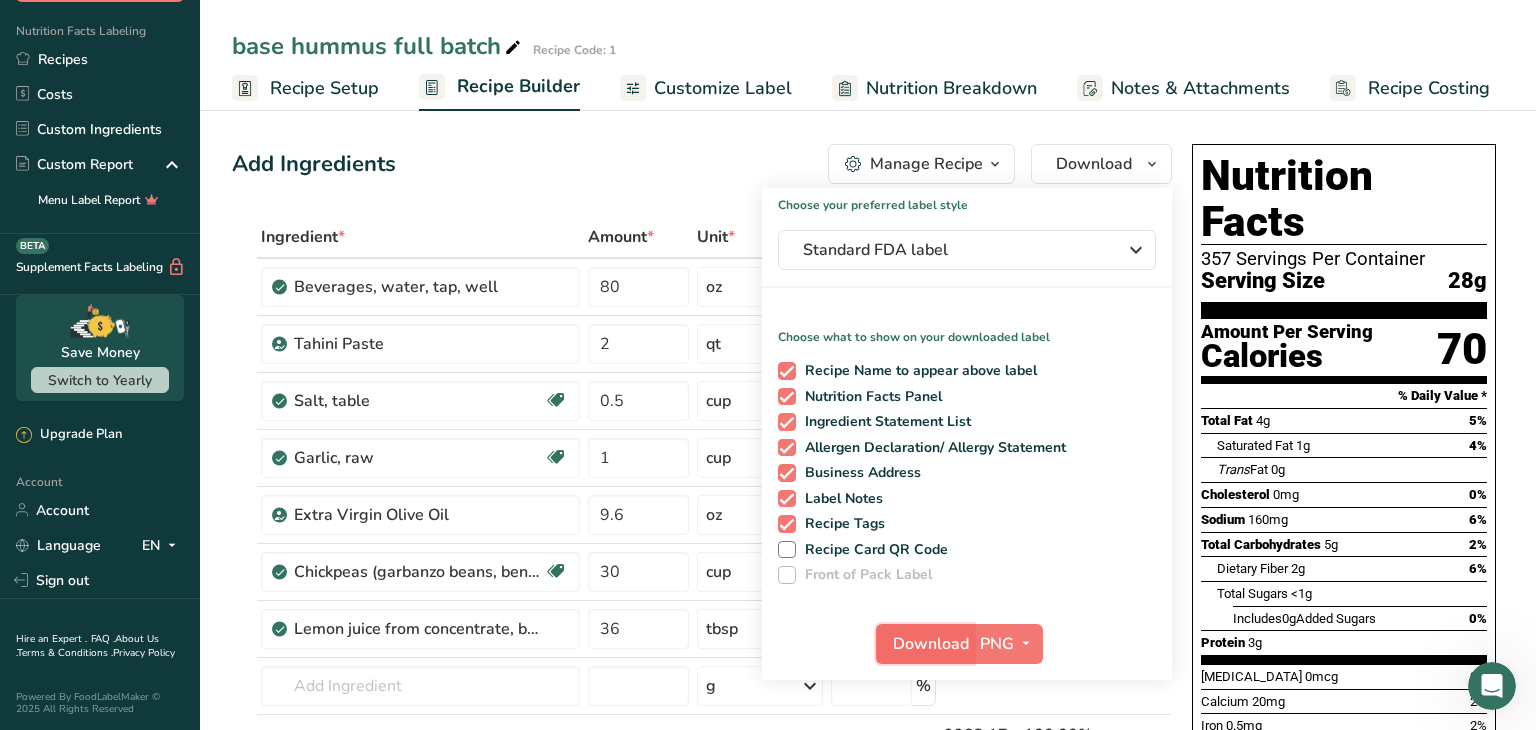 click on "Download" at bounding box center [931, 644] 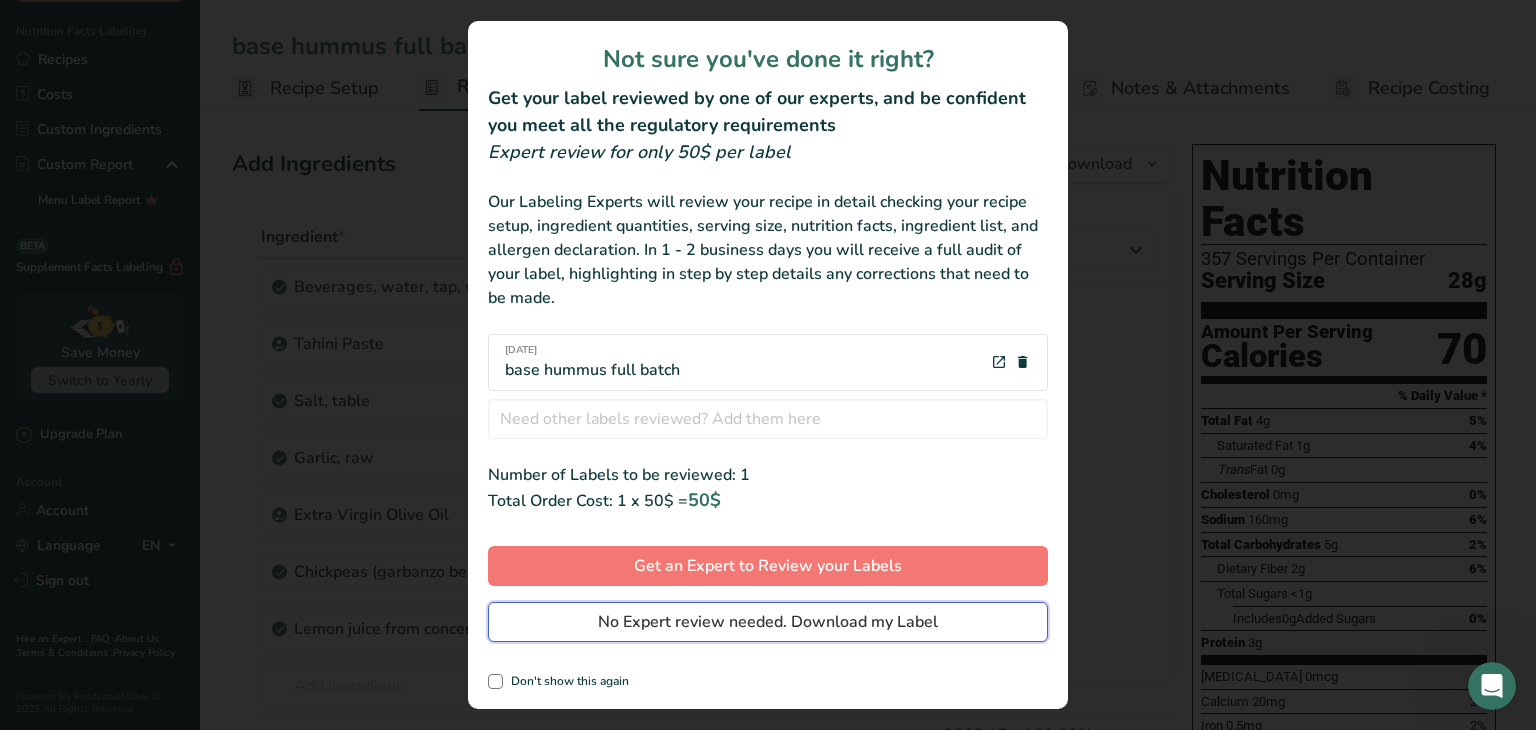 click on "No Expert review needed. Download my Label" at bounding box center (768, 622) 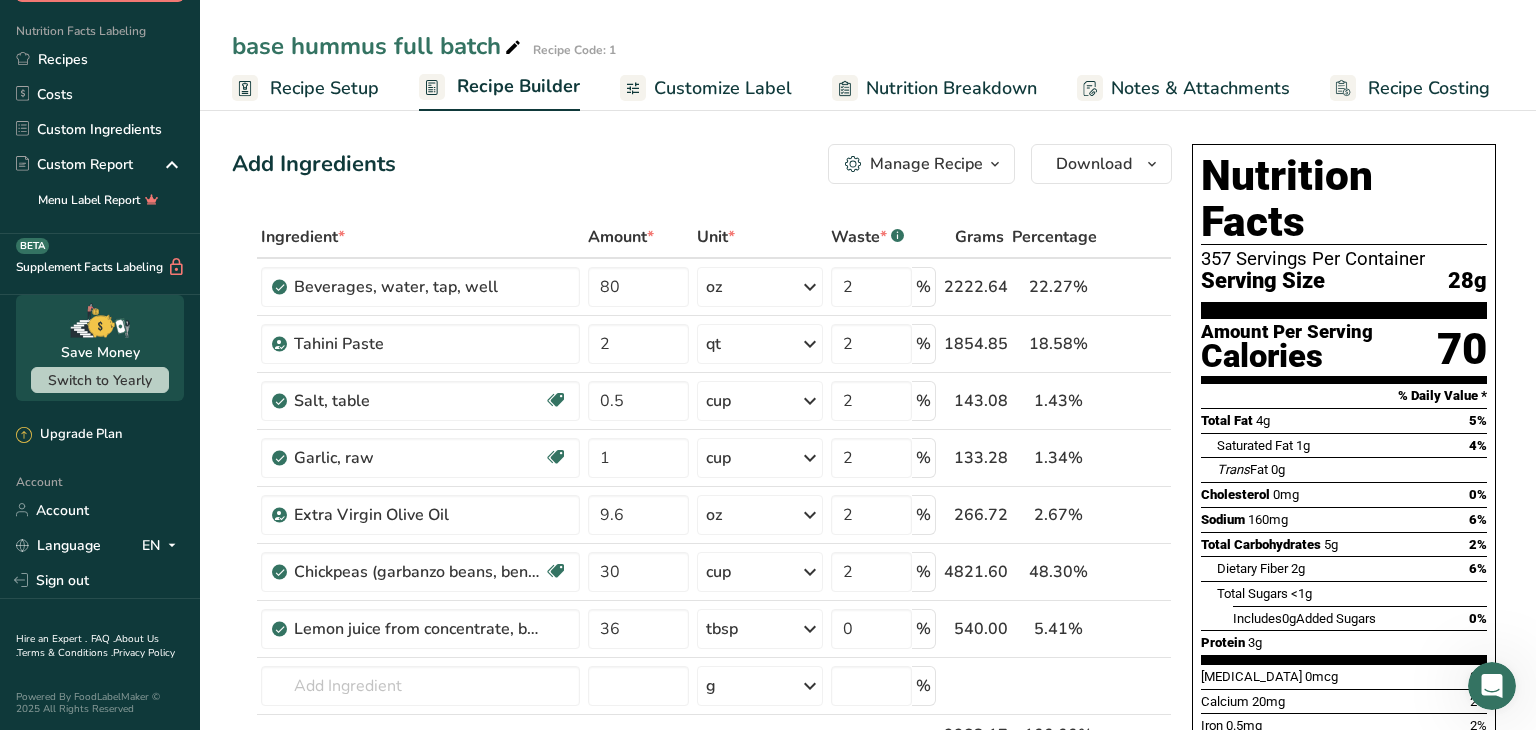 click on "Recipe Costing" at bounding box center [1429, 88] 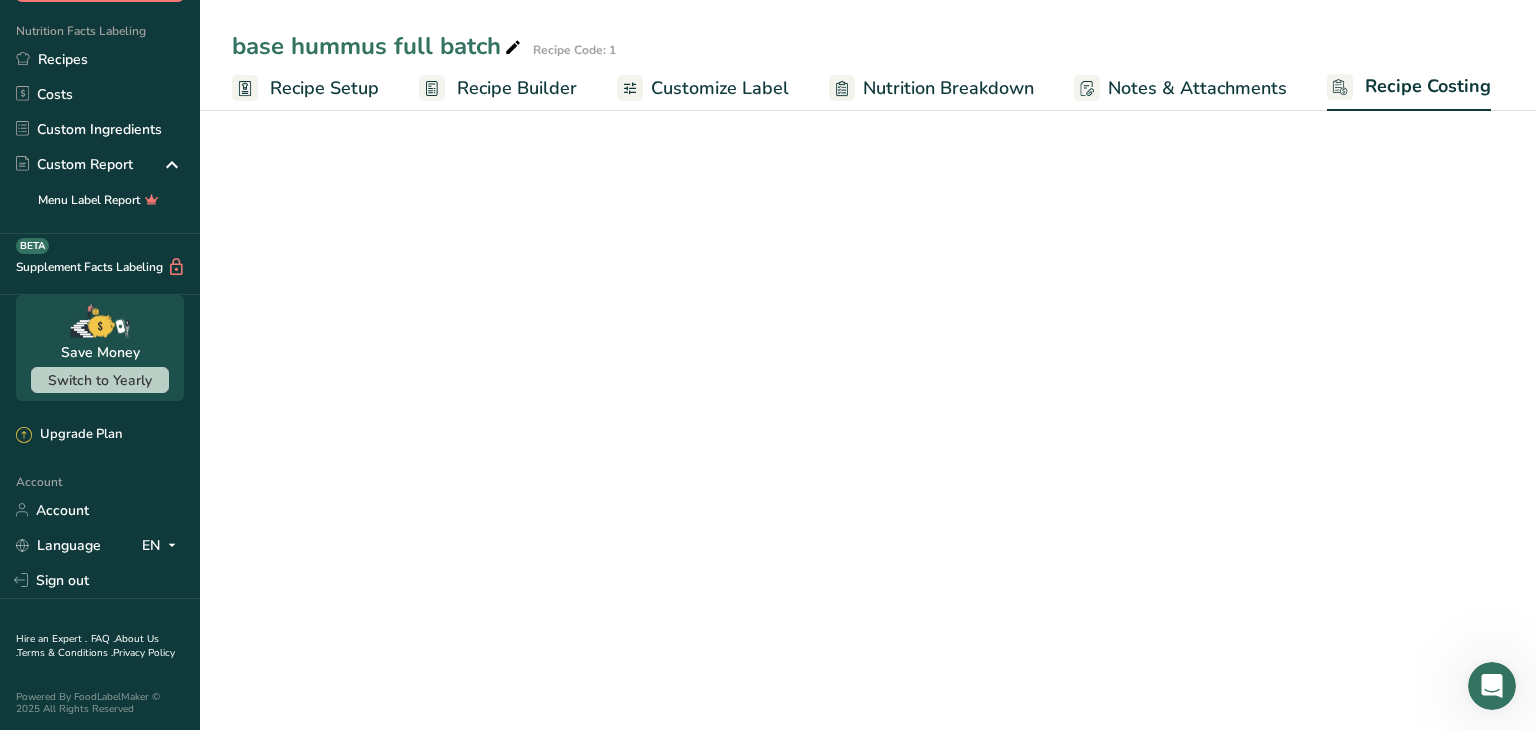 select on "12" 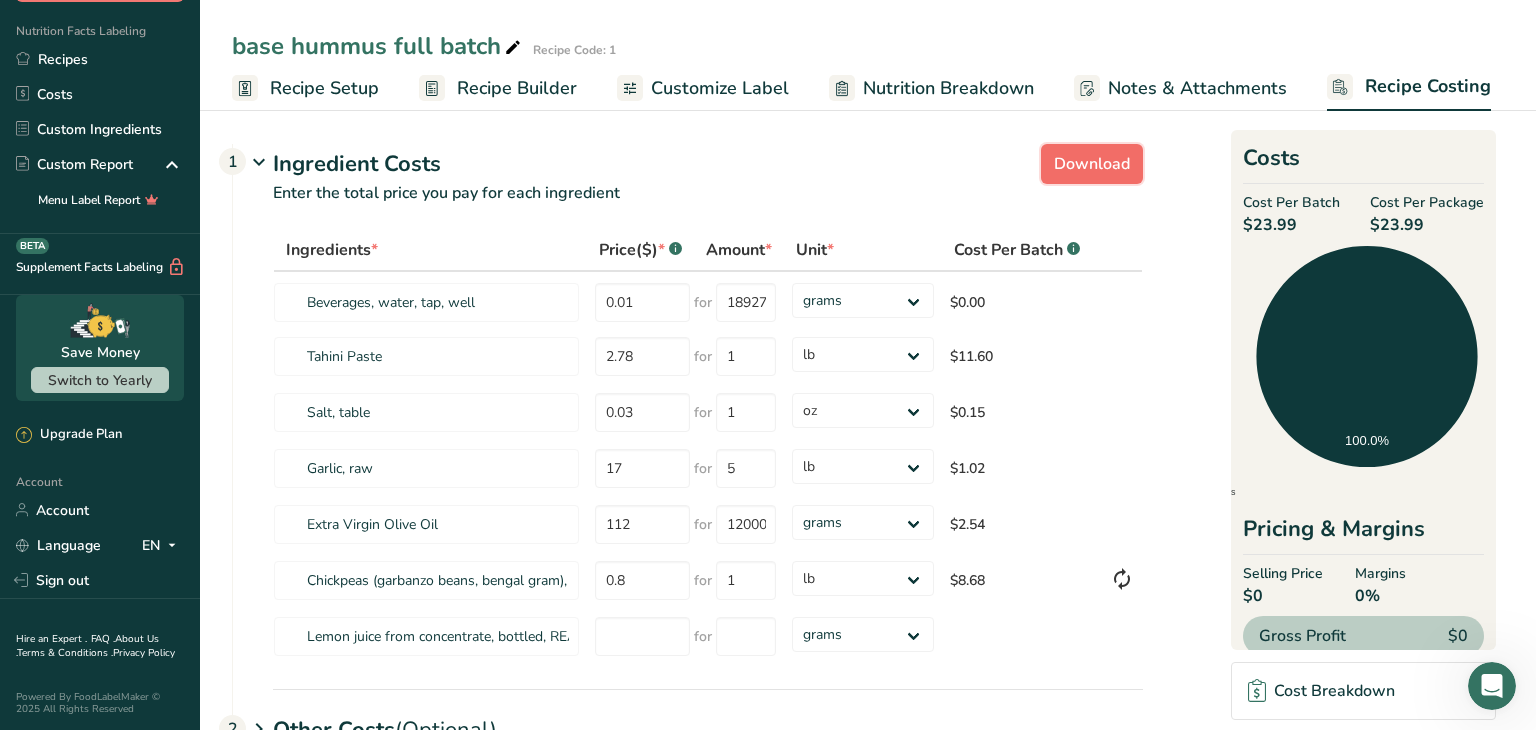 click on "Download" at bounding box center [1092, 164] 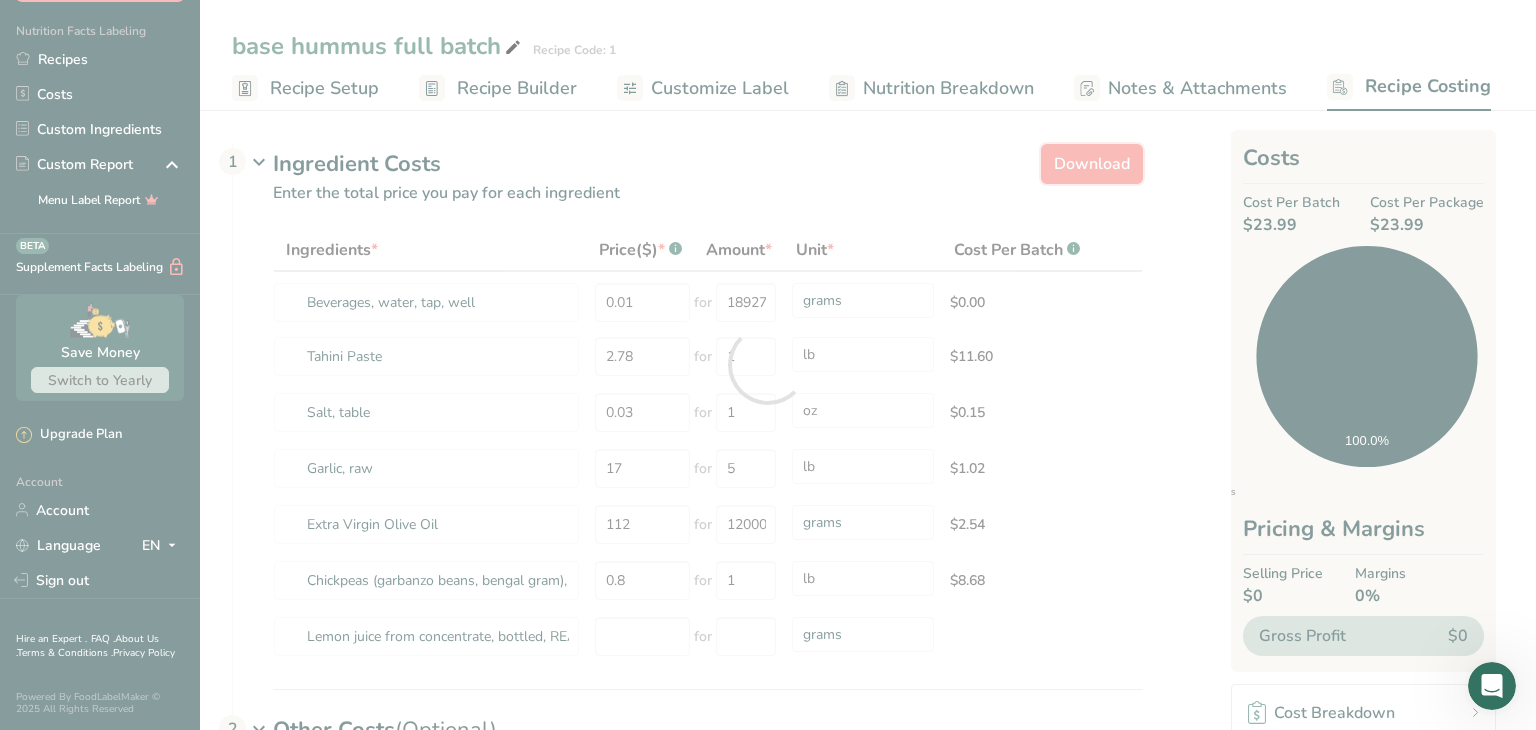 select on "12" 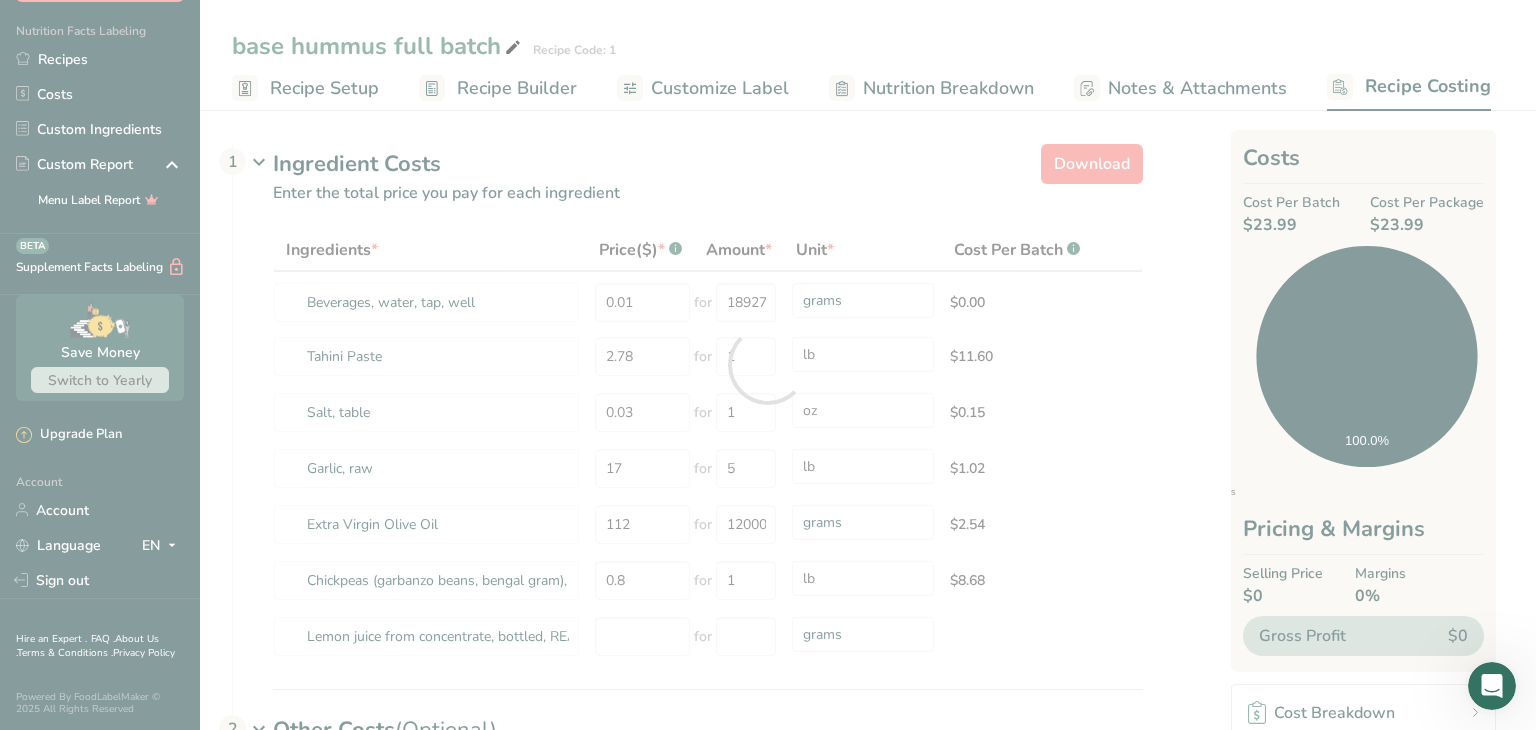 click at bounding box center [768, 365] 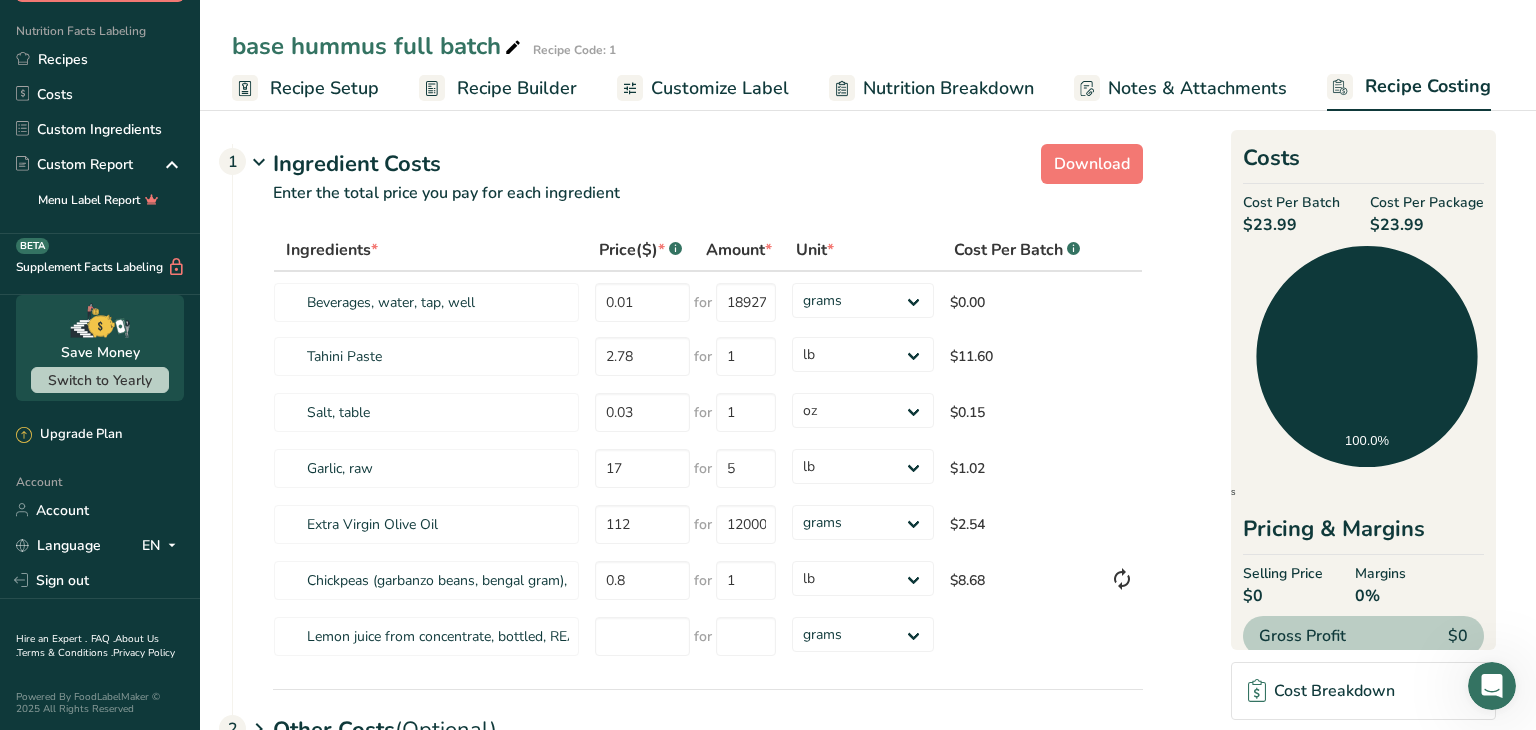 click on "Recipe Builder" at bounding box center [517, 88] 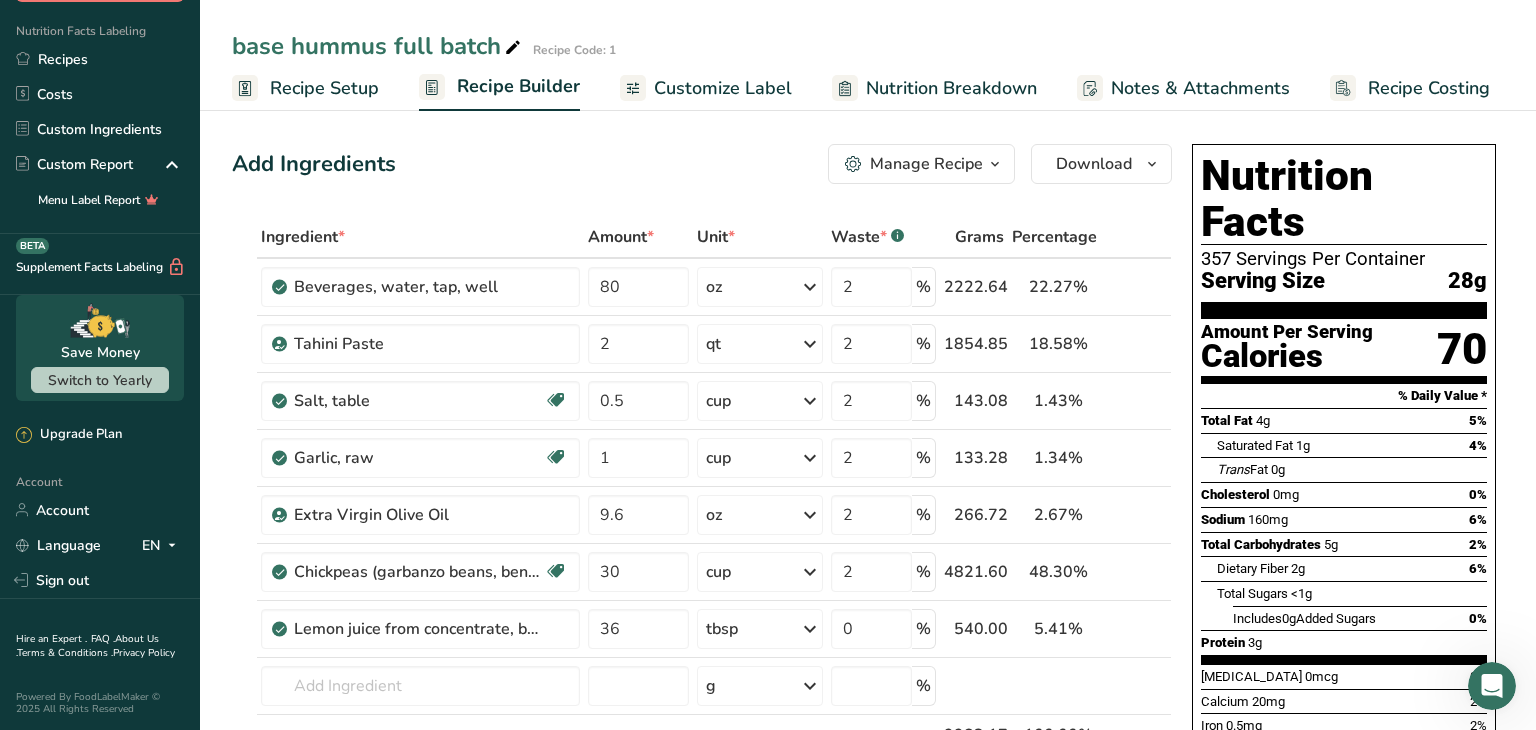 click on "Recipe Setup" at bounding box center [324, 88] 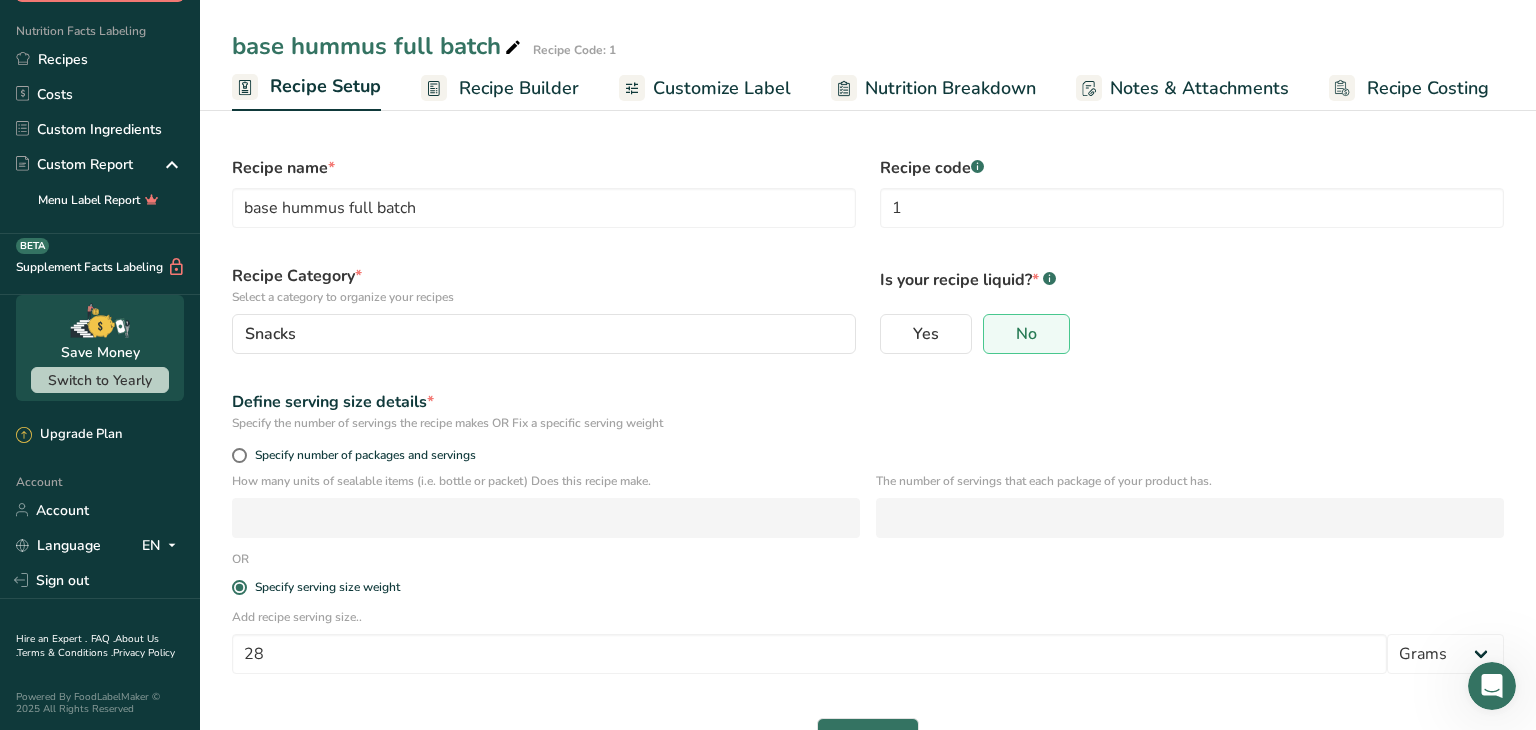 scroll, scrollTop: 62, scrollLeft: 0, axis: vertical 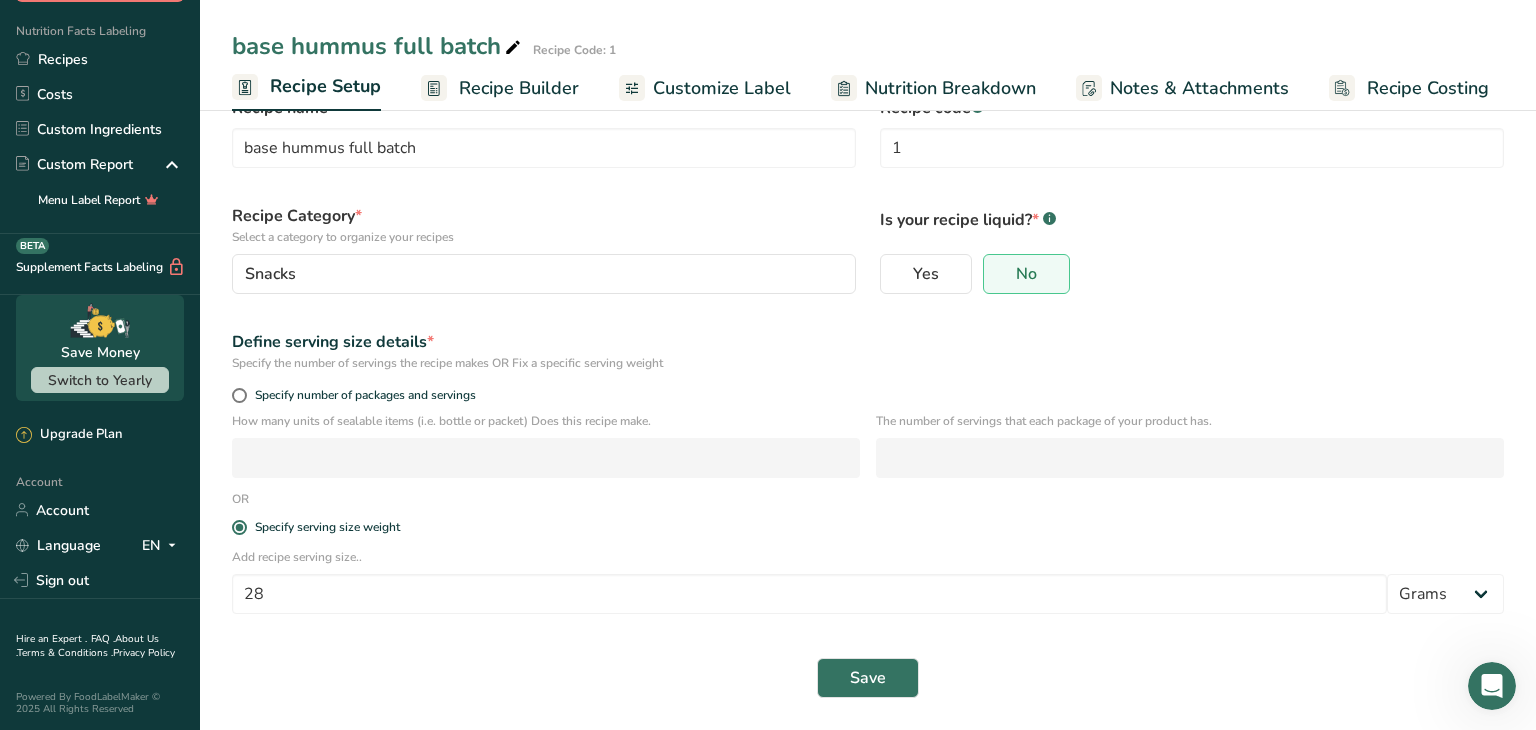 click on "Recipe Builder" at bounding box center [519, 88] 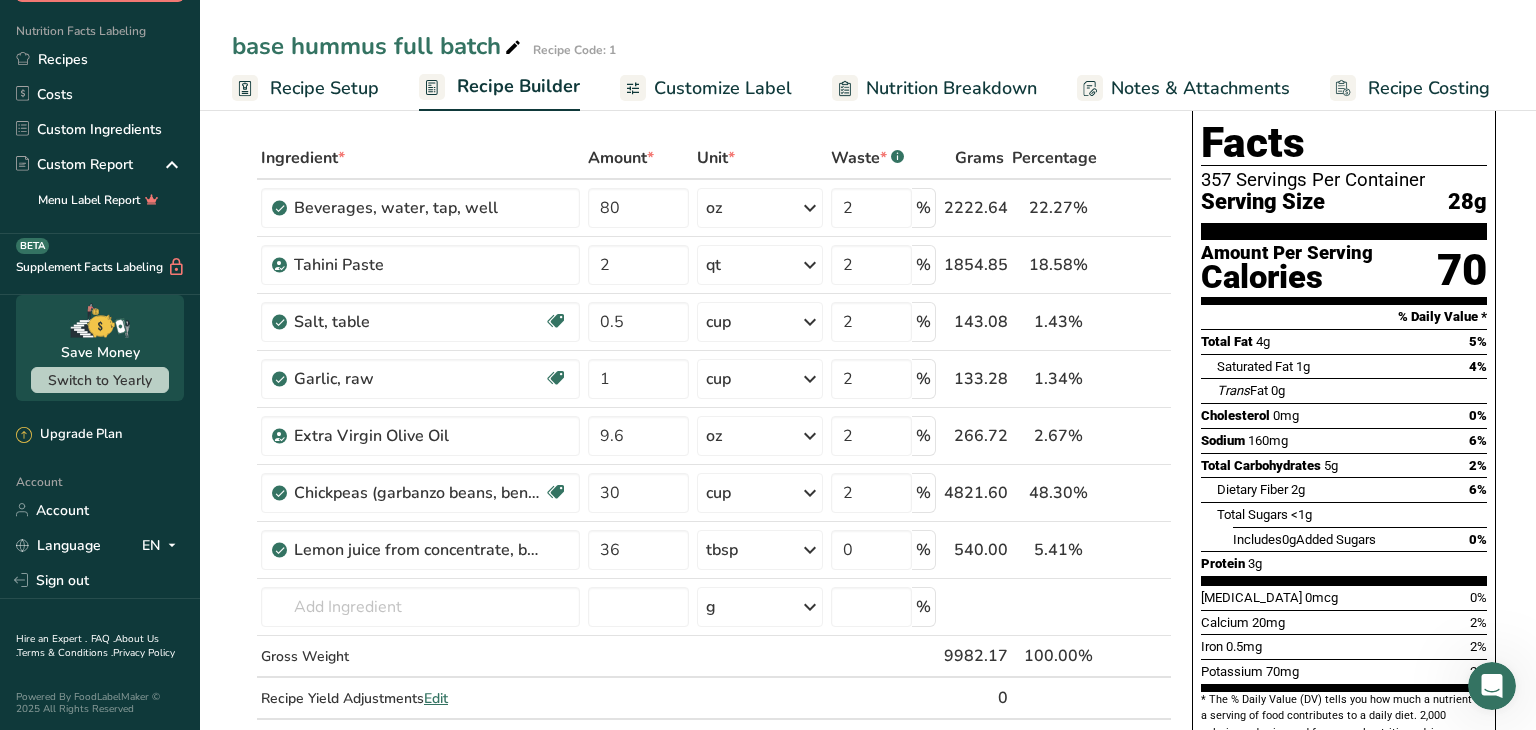 scroll, scrollTop: 67, scrollLeft: 0, axis: vertical 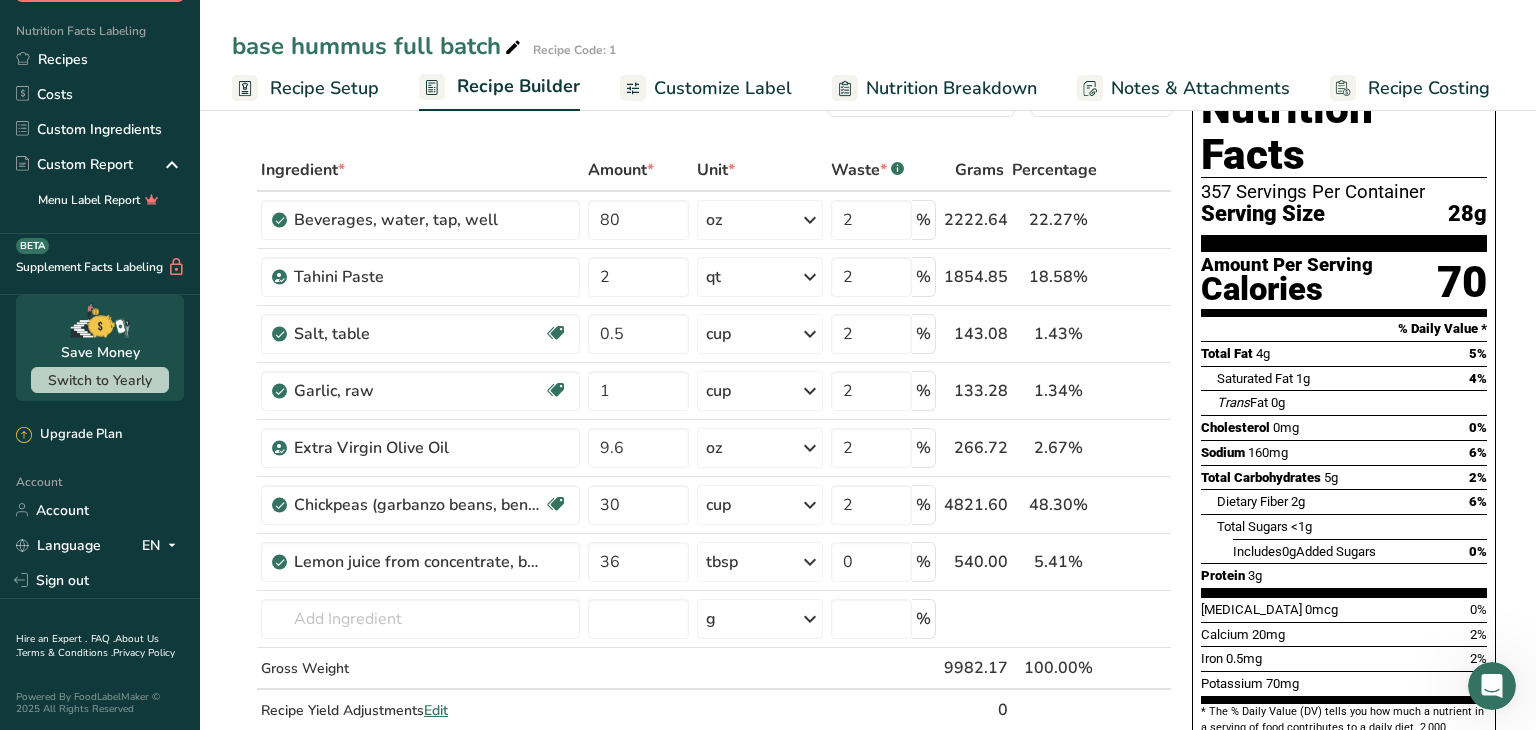 click on "Recipe Costing" at bounding box center [1429, 88] 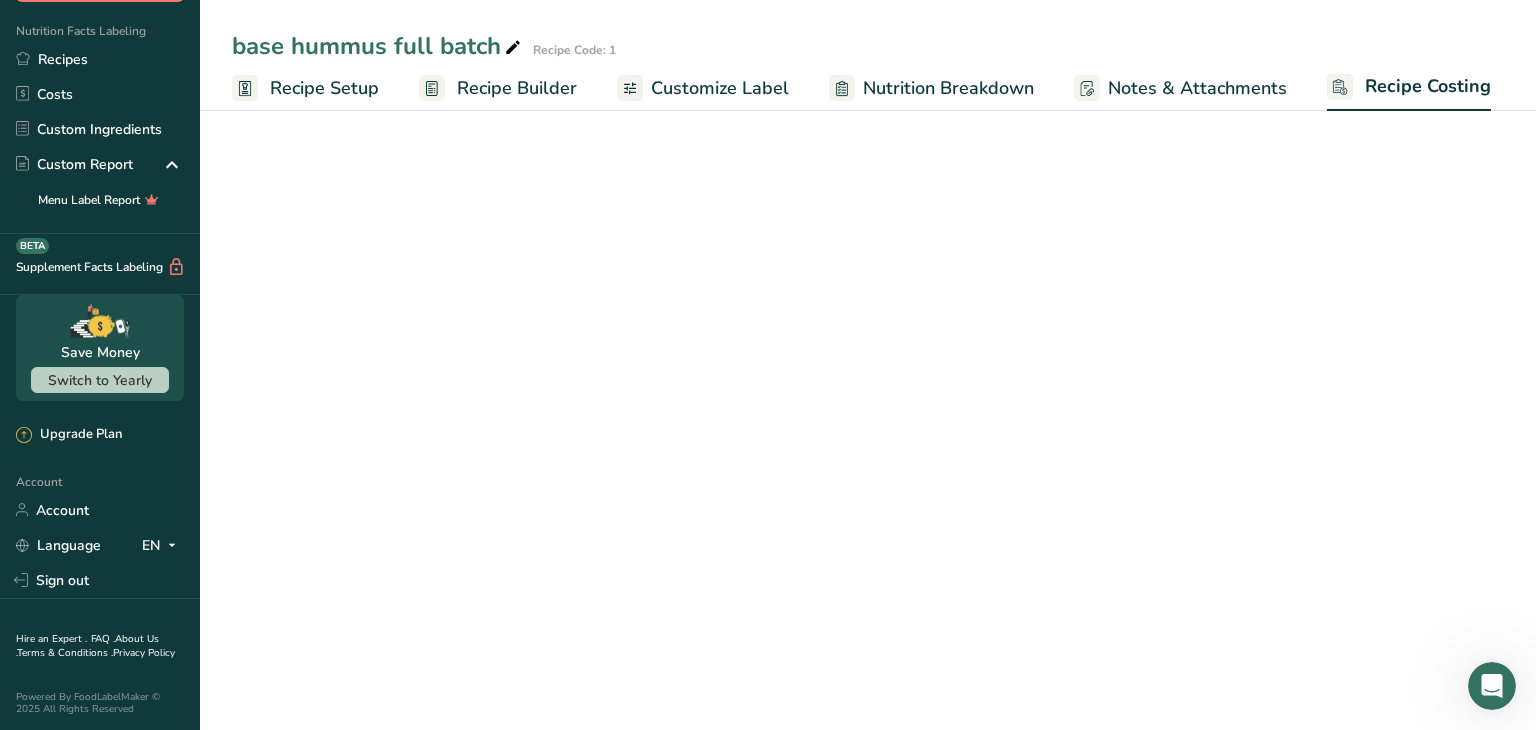 select on "12" 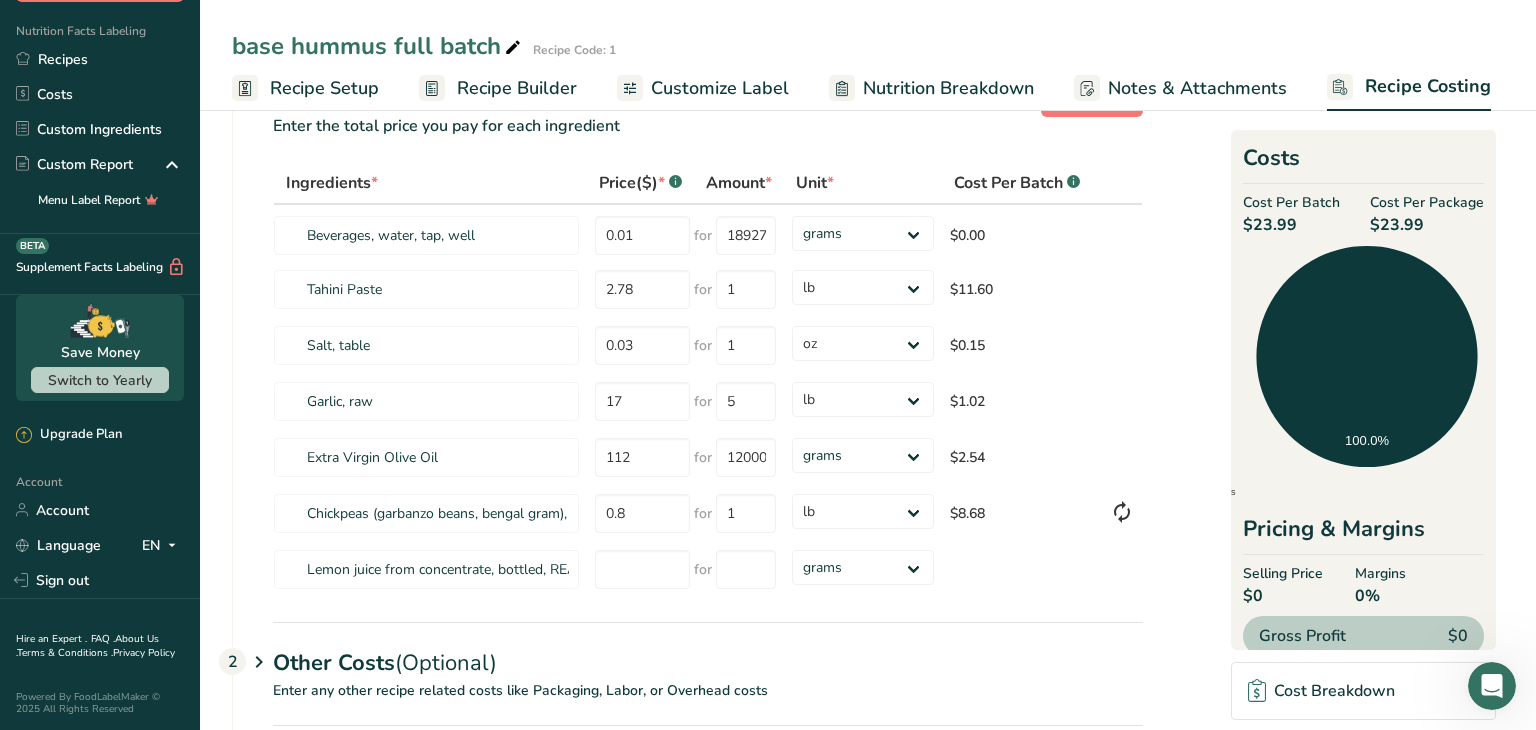 scroll, scrollTop: 0, scrollLeft: 0, axis: both 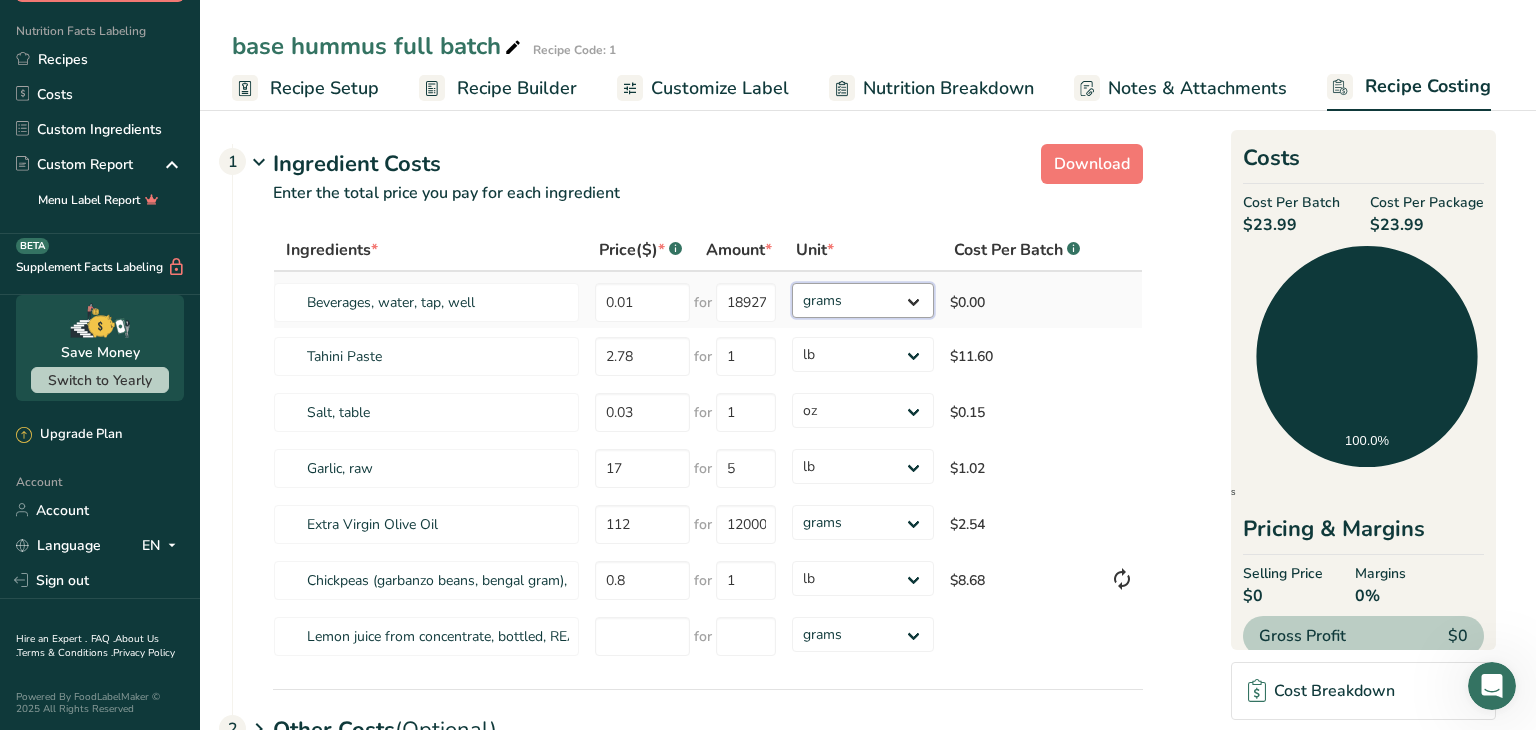 click on "grams
kg
mg
mcg
lb
oz" at bounding box center (862, 300) 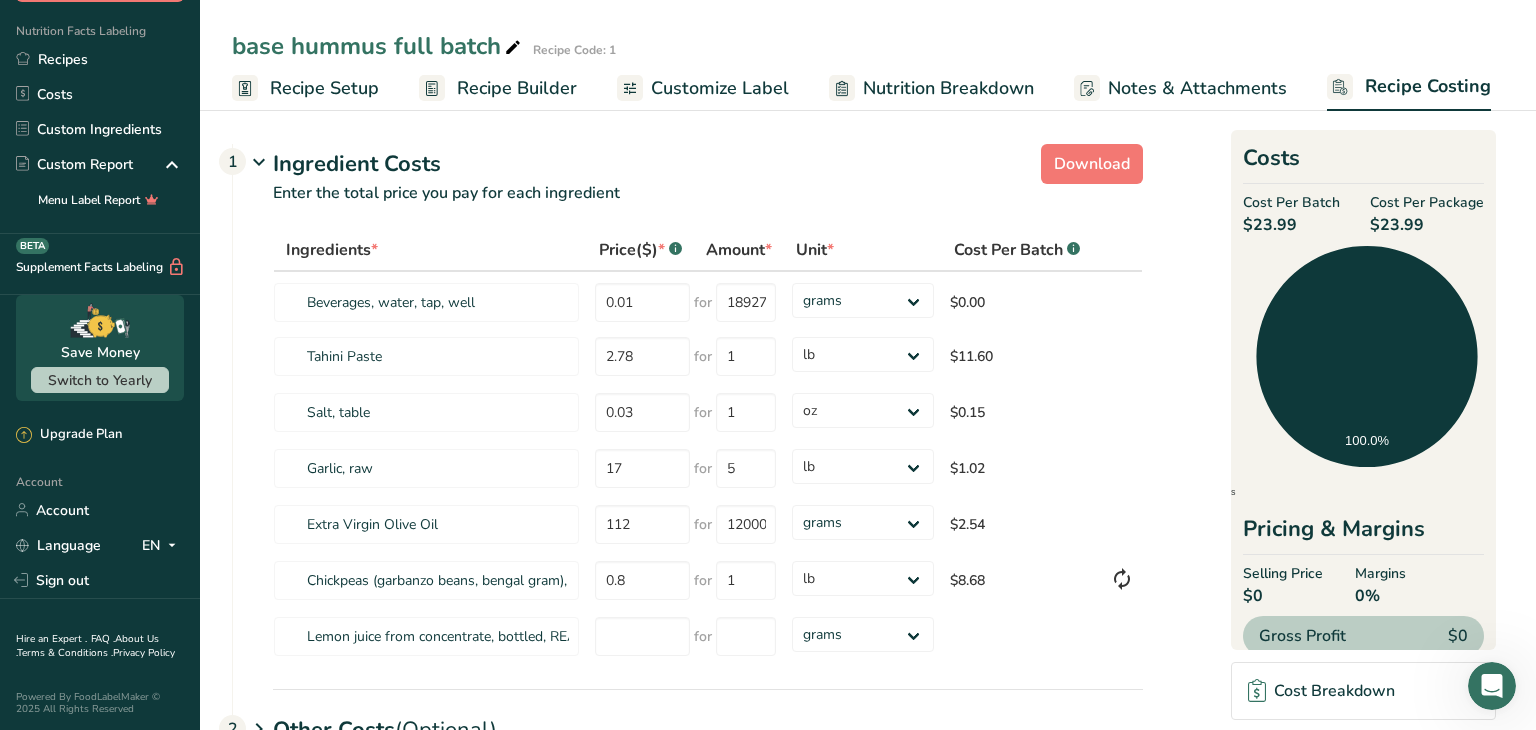 click on "Enter the total price you pay for each ingredient" at bounding box center [688, 205] 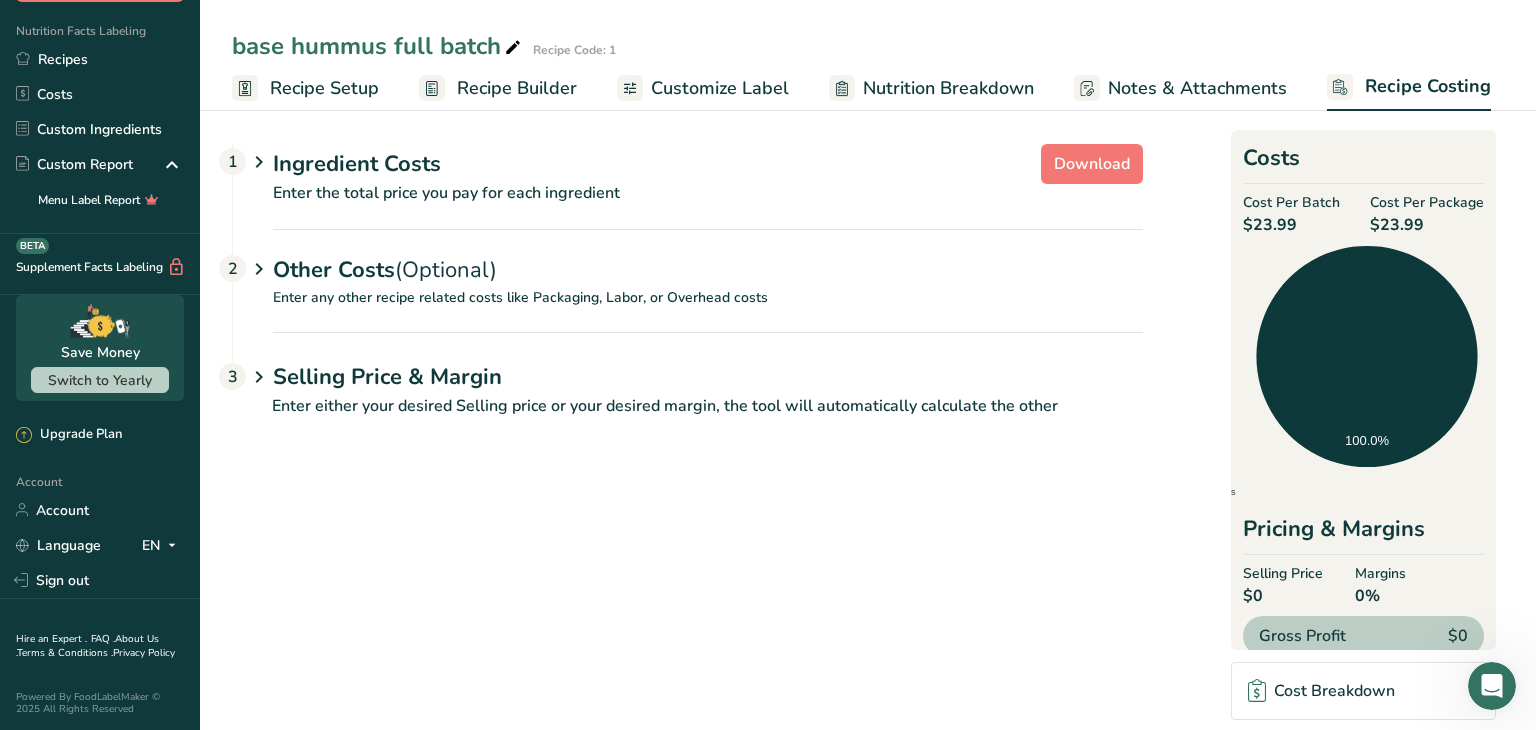 click at bounding box center (259, 162) 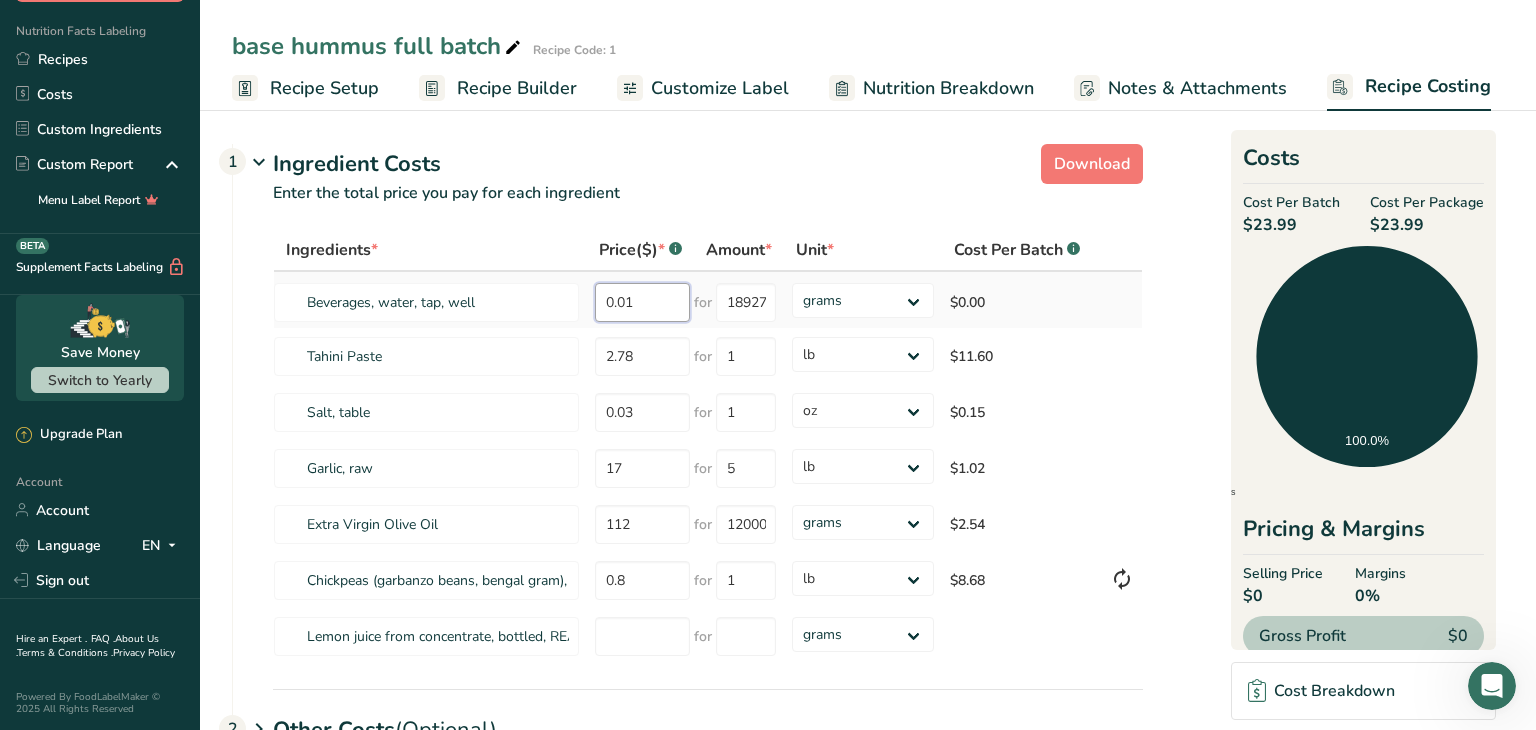 click on "0.01" at bounding box center (642, 302) 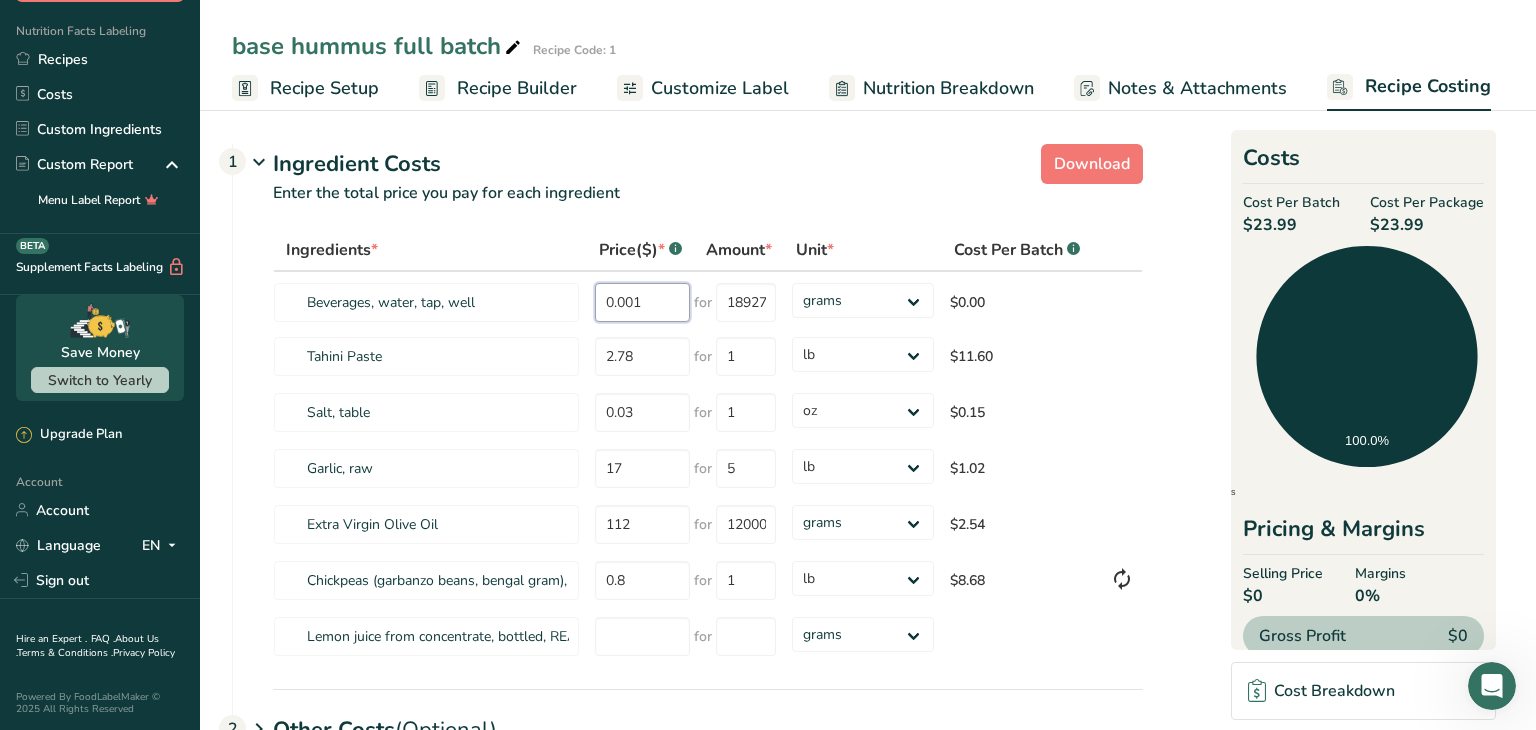 type on "0.001" 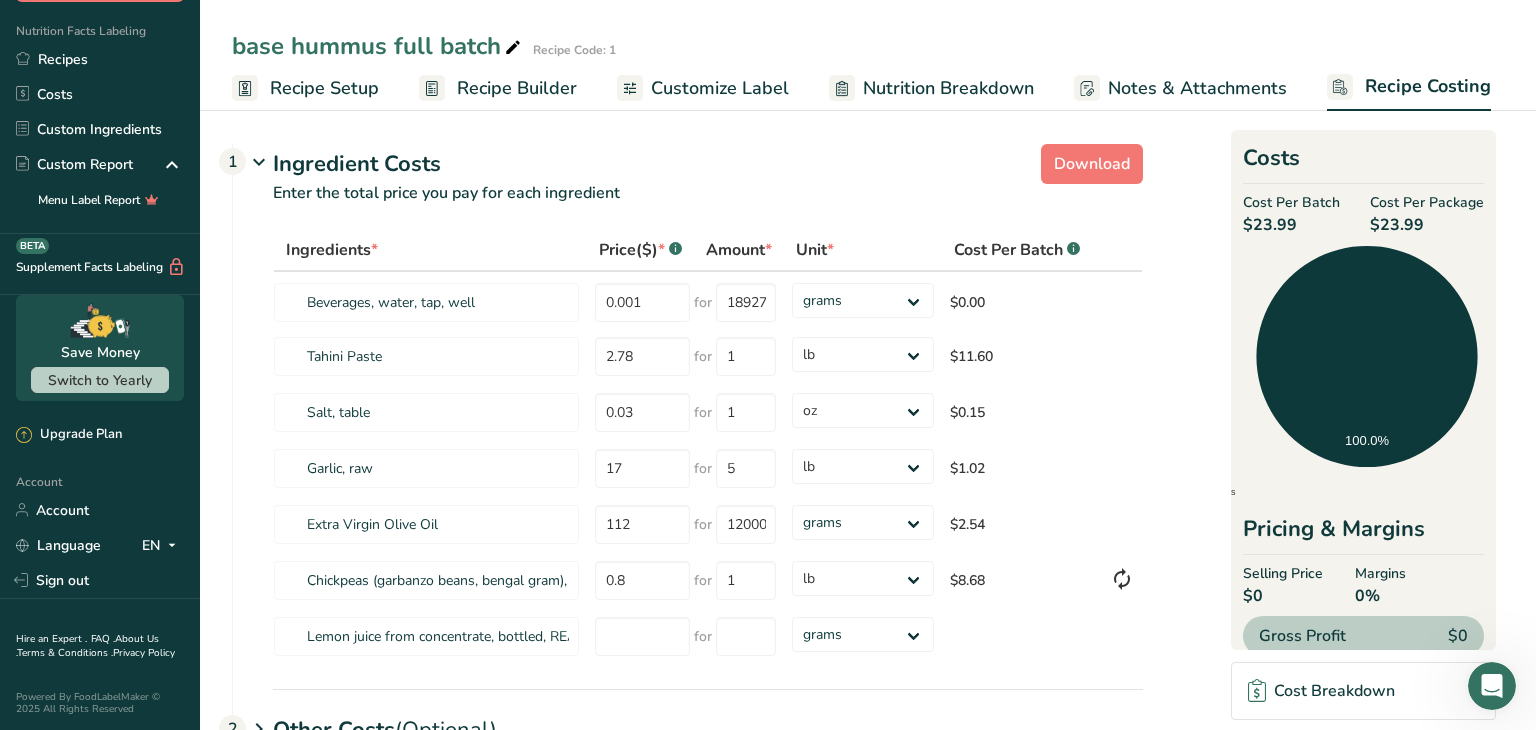 click on "Download
Ingredient Costs
1
Enter the total price you pay for each ingredient
Ingredients *
Price($) *   .a-a{fill:#347362;}.b-a{fill:#fff;}
Amount *
Unit *
Cost Per Batch
.a-a{fill:#347362;}.b-a{fill:#fff;}            Beverages, water, tap, well   0.001
for
18927
grams
kg
mg
mcg
lb
oz
$0.00
Tahini Paste   2.78
for
1
grams
kg
mg
mcg
lb
oz
$11.60
Salt, table   0.03
for
1
grams
kg
mg
$0.15" at bounding box center (868, 519) 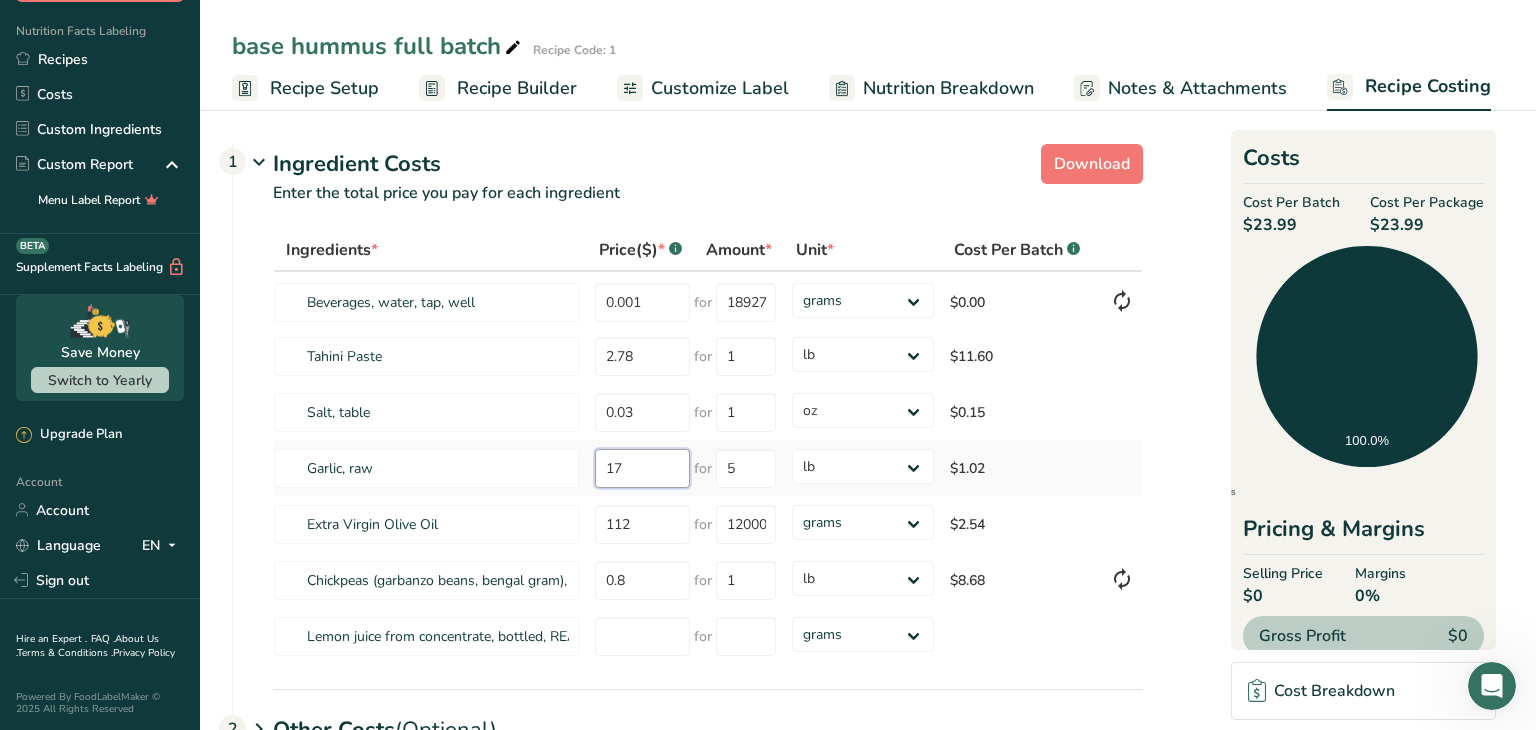 click on "17" at bounding box center [642, 468] 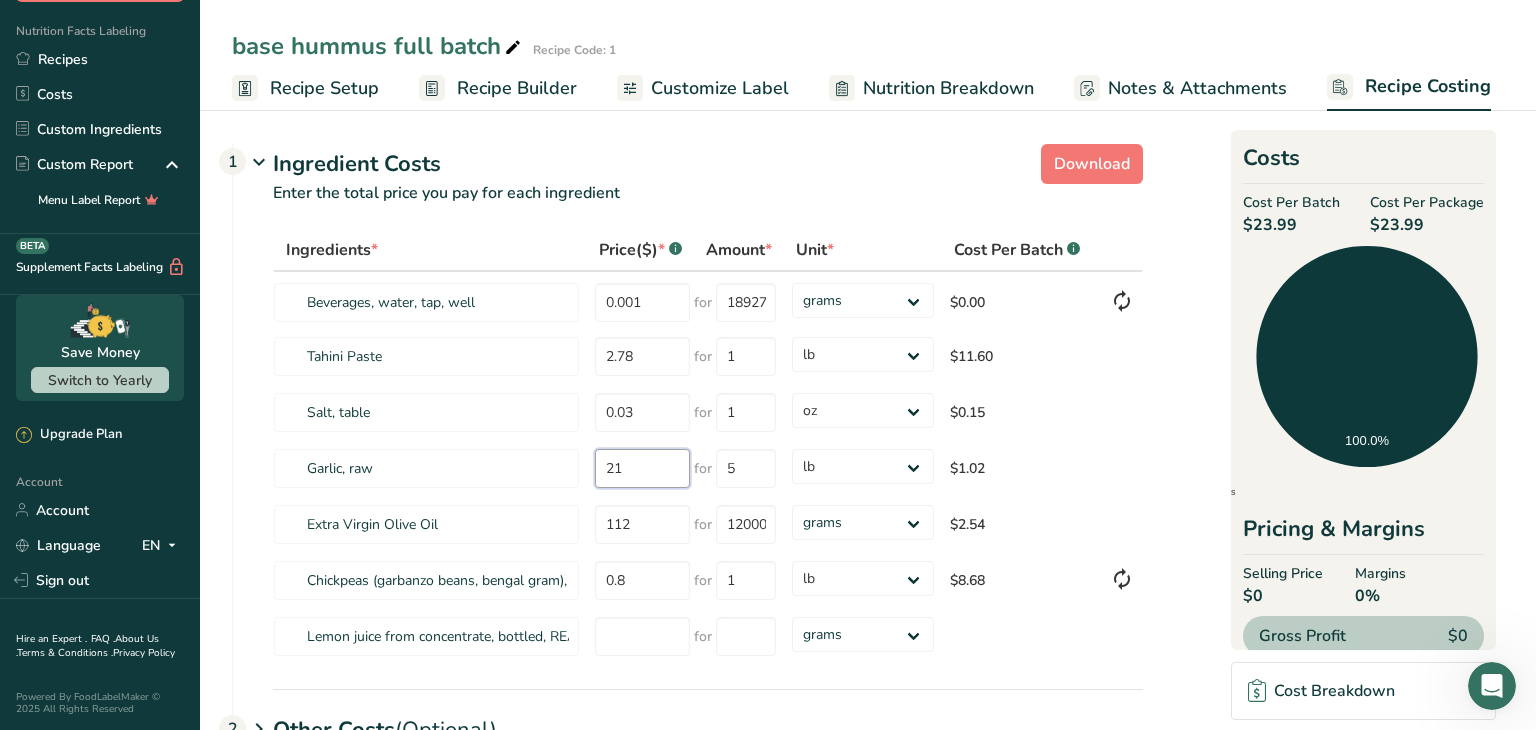 type on "21" 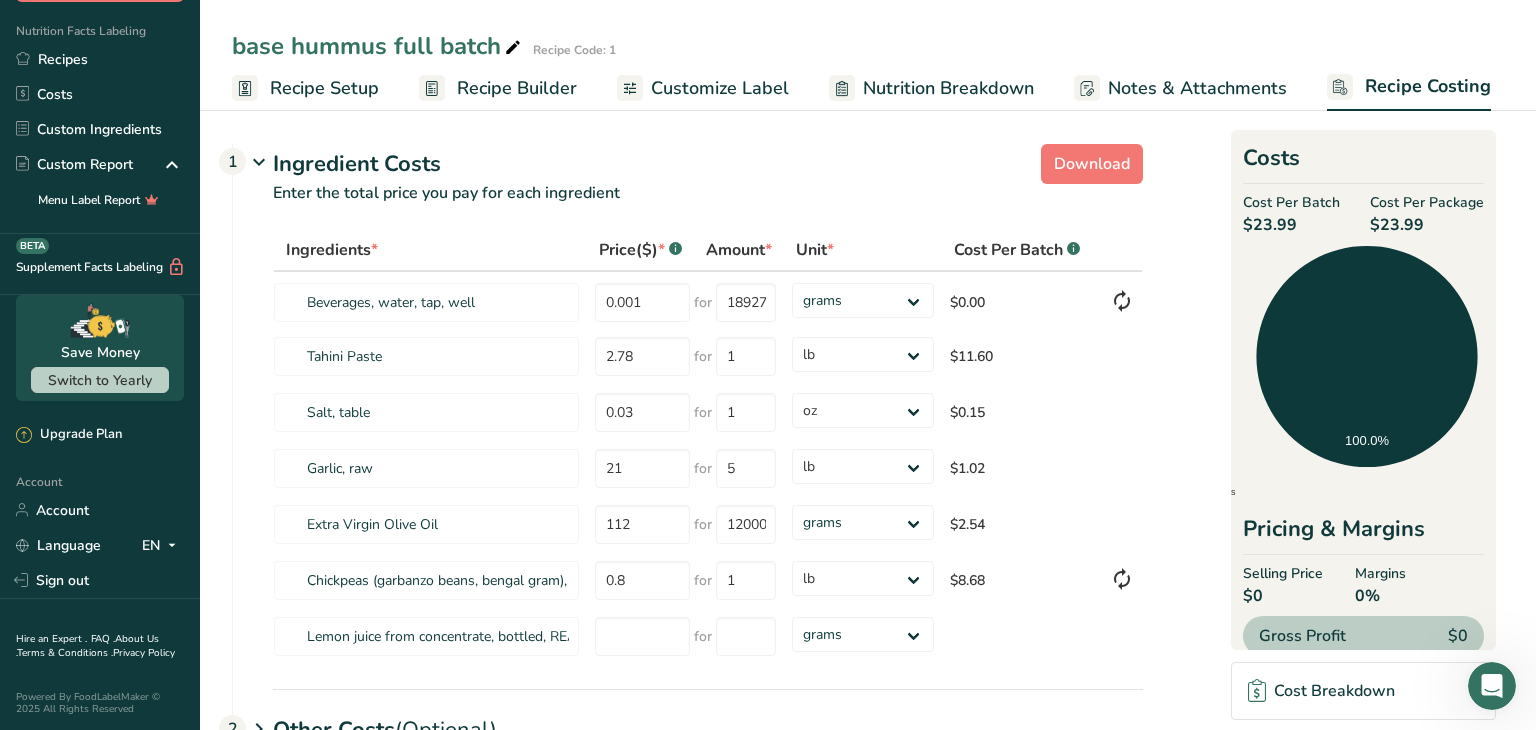 click on "Download
Ingredient Costs
1
Enter the total price you pay for each ingredient
Ingredients *
Price($) *   .a-a{fill:#347362;}.b-a{fill:#fff;}
Amount *
Unit *
Cost Per Batch
.a-a{fill:#347362;}.b-a{fill:#fff;}            Beverages, water, tap, well   0.001
for
18927
grams
kg
mg
mcg
lb
oz
$0.00
Tahini Paste   2.78
for
1
grams
kg
mg
mcg
lb
oz
$11.60
Salt, table   0.03
for
1
grams
kg
mg
$0.15" at bounding box center [868, 519] 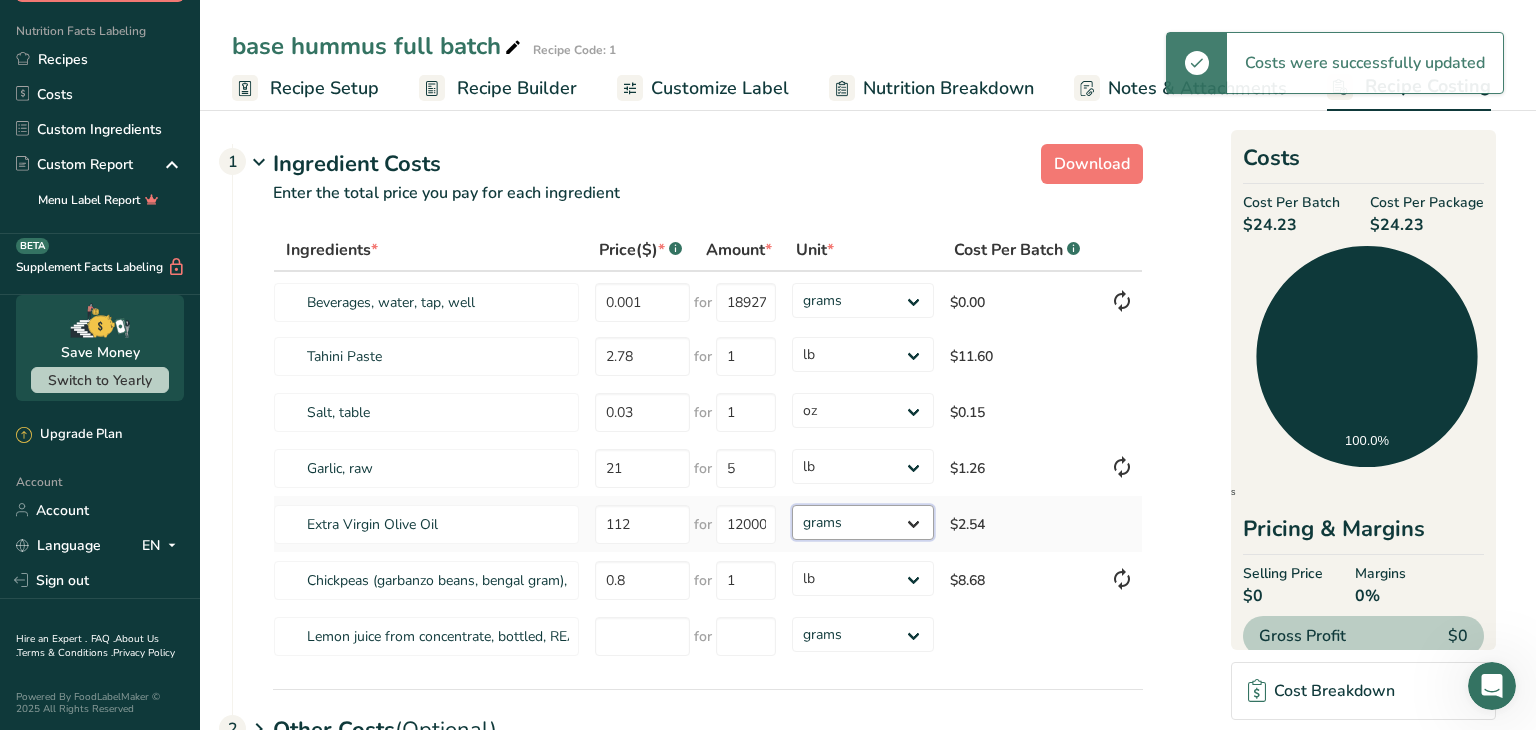 click on "grams
kg
mg
mcg
lb
oz" at bounding box center [862, 522] 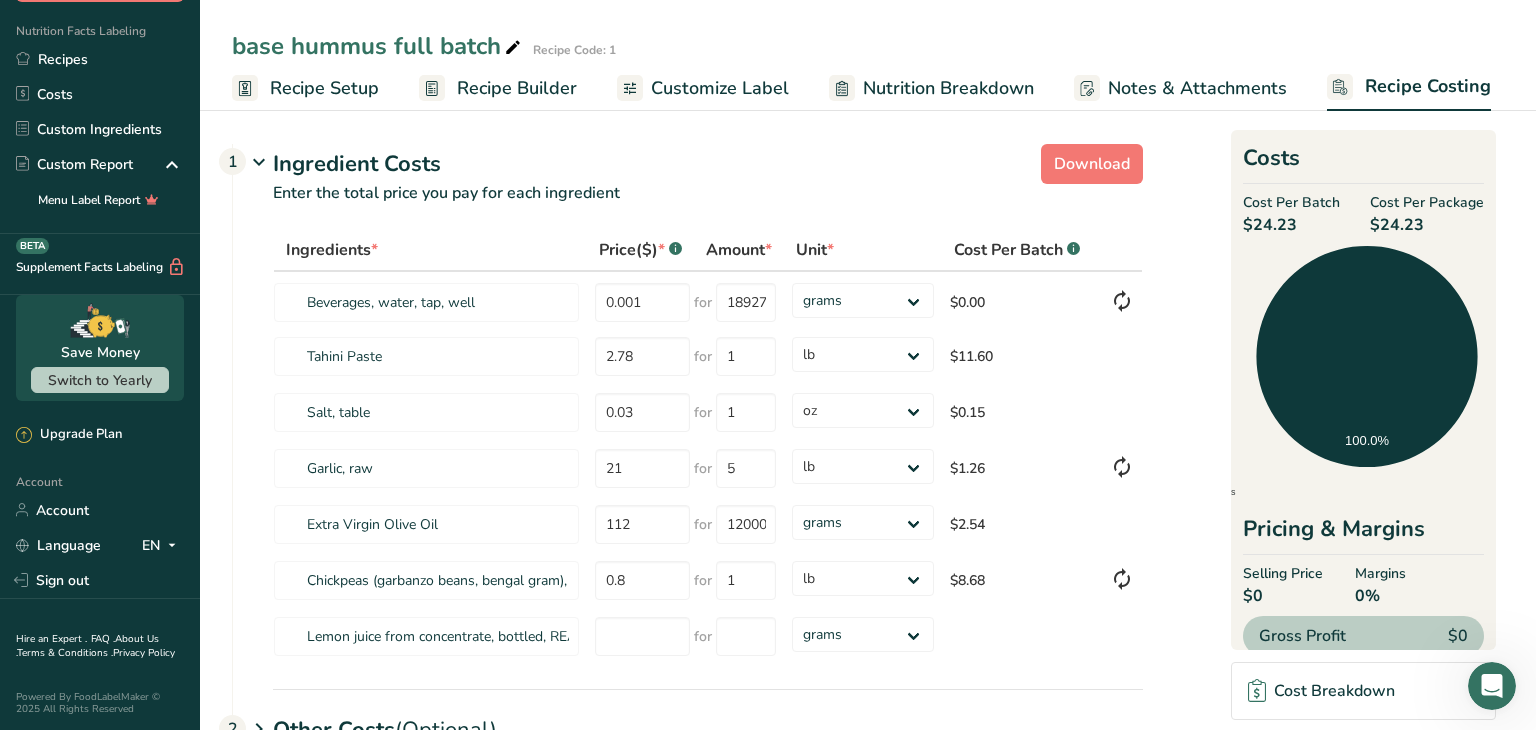 click on "Download
Ingredient Costs
1
Enter the total price you pay for each ingredient
Ingredients *
Price($) *   .a-a{fill:#347362;}.b-a{fill:#fff;}
Amount *
Unit *
Cost Per Batch
.a-a{fill:#347362;}.b-a{fill:#fff;}            Beverages, water, tap, well   0.001
for
18927
grams
kg
mg
mcg
lb
oz
$0.00
Tahini Paste   2.78
for
1
grams
kg
mg
mcg
lb
oz
$11.60
Salt, table   0.03
for
1
grams
kg
mg
$0.15" at bounding box center (868, 519) 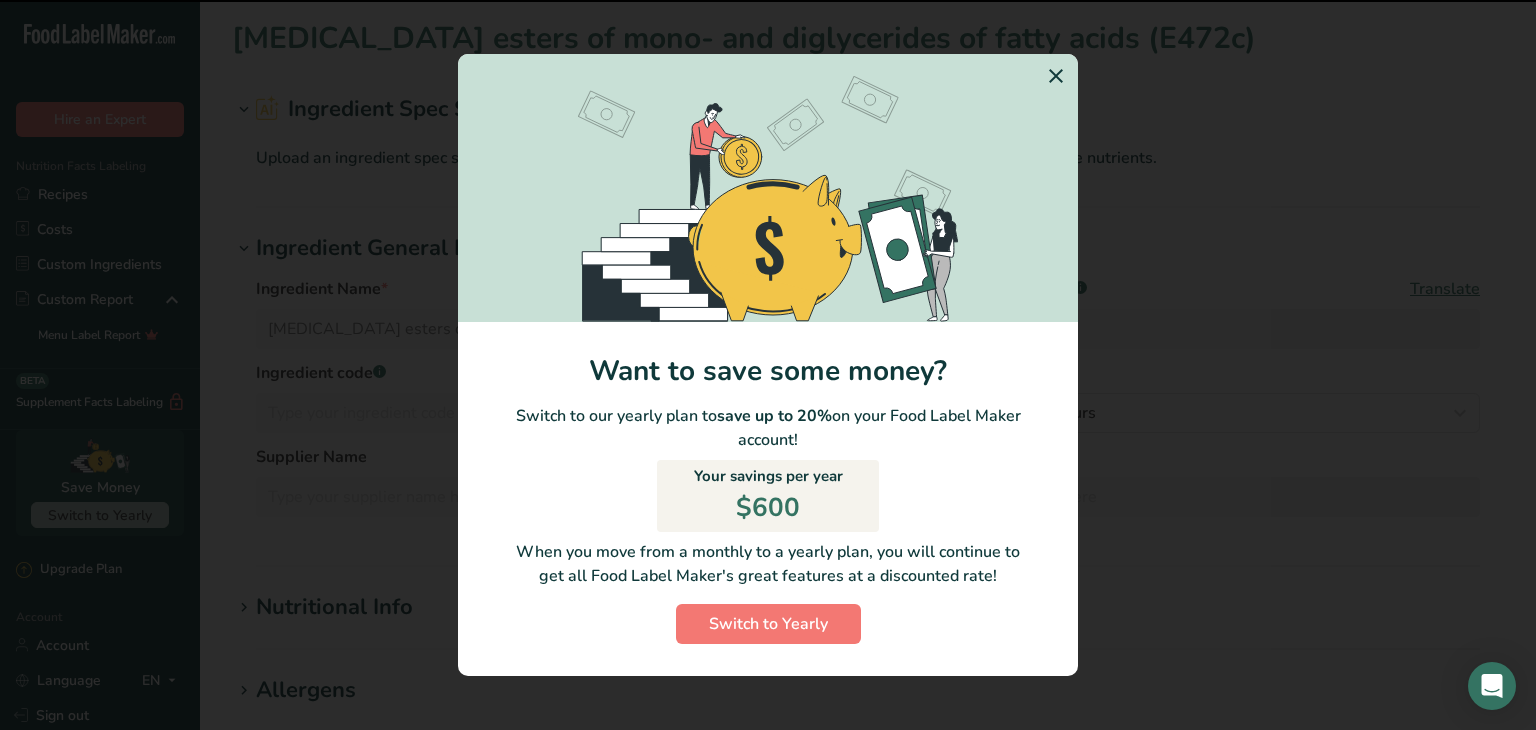 scroll, scrollTop: 0, scrollLeft: 0, axis: both 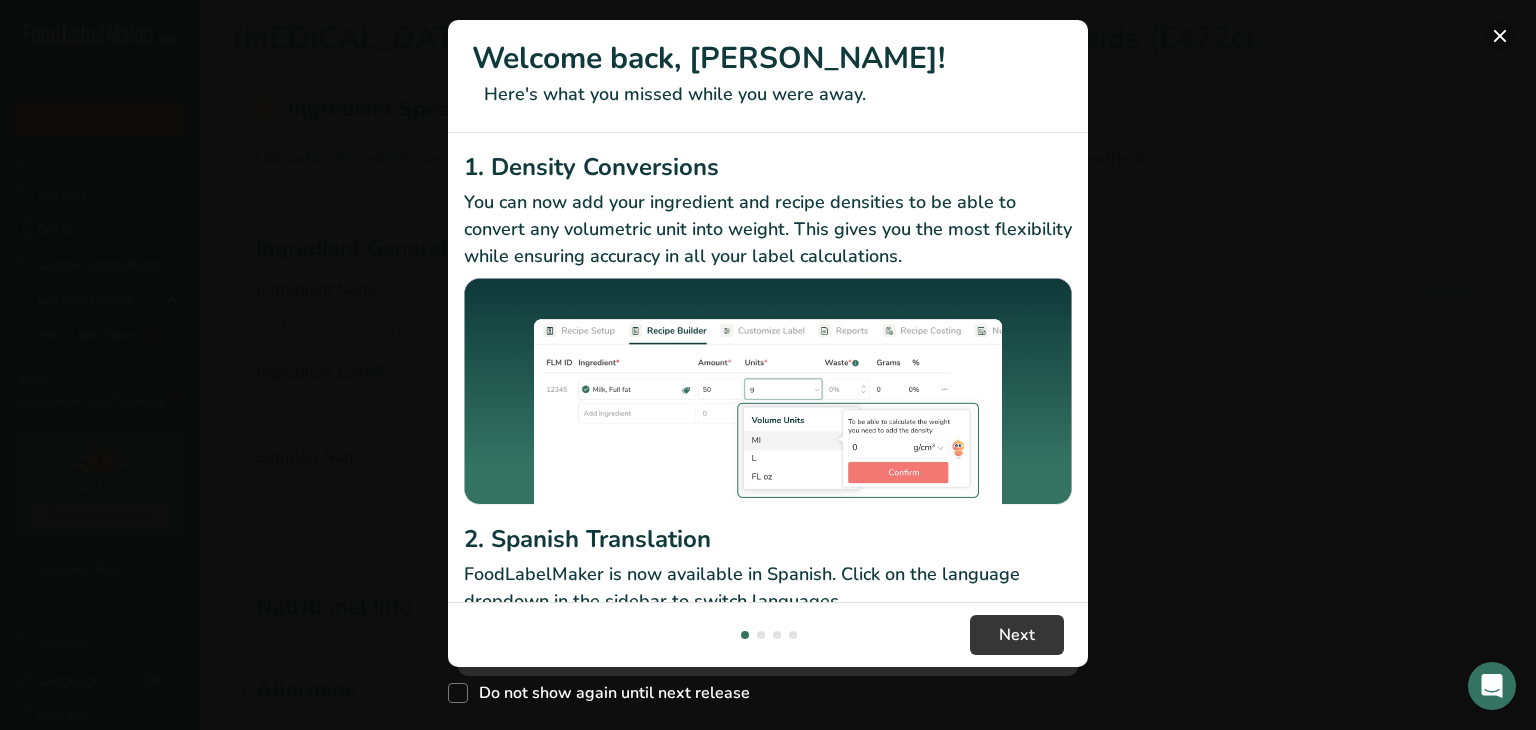 click at bounding box center [1500, 36] 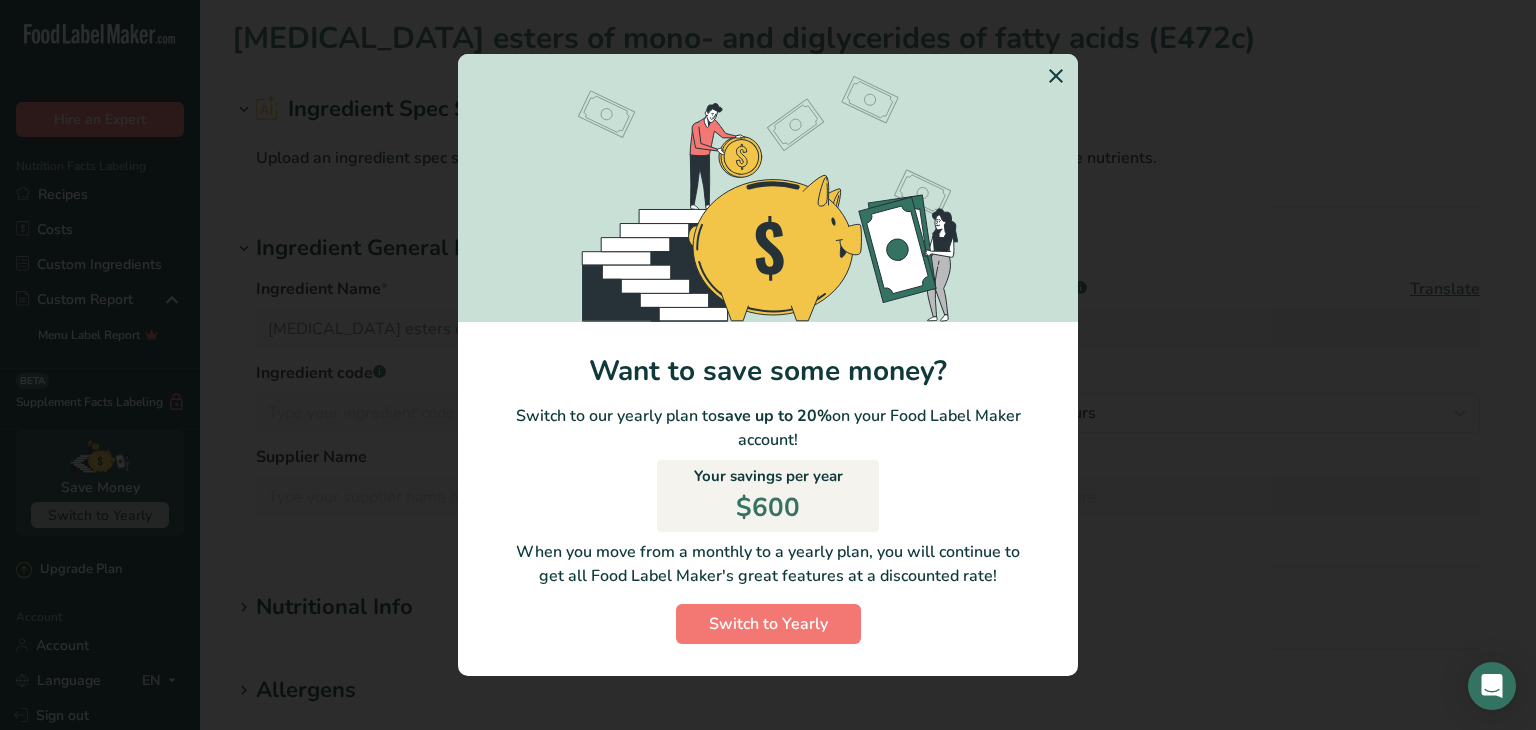 click at bounding box center [1056, 76] 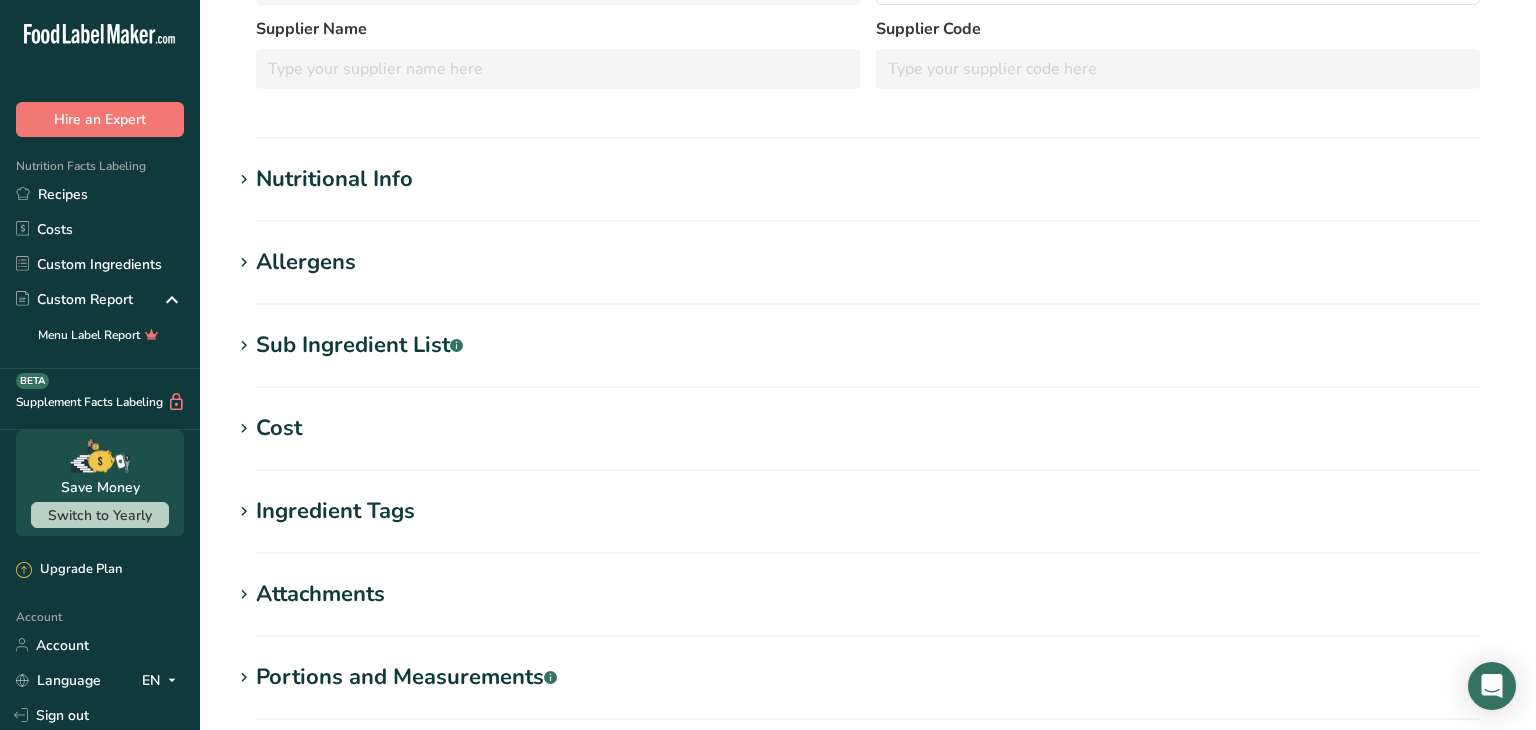 scroll, scrollTop: 429, scrollLeft: 0, axis: vertical 